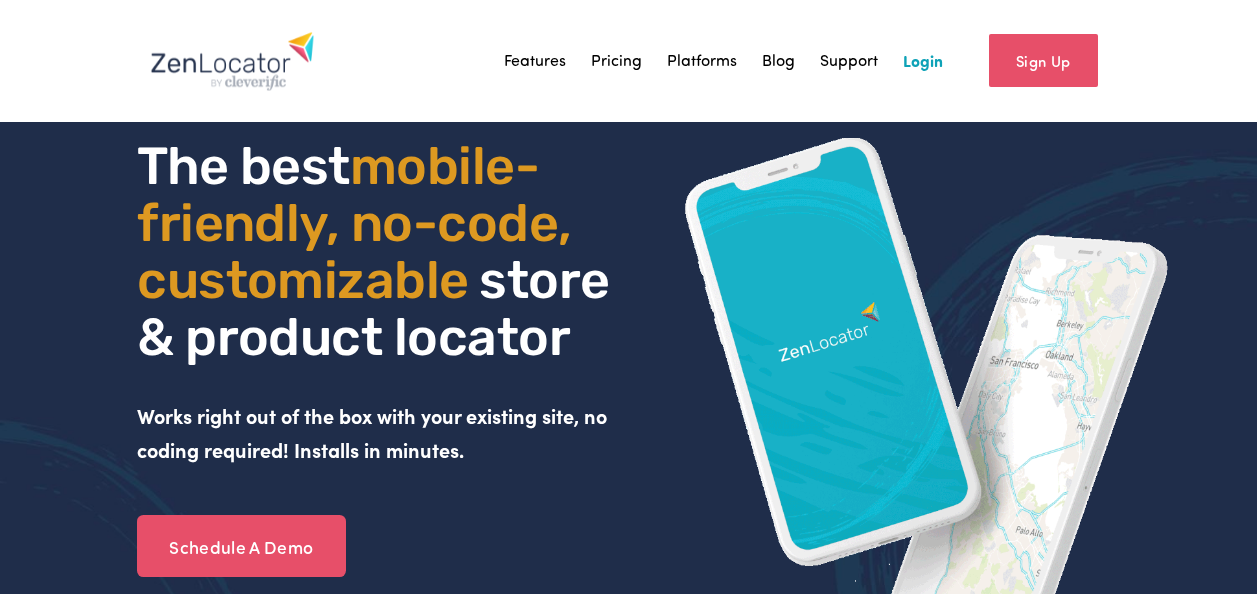 scroll, scrollTop: 0, scrollLeft: 0, axis: both 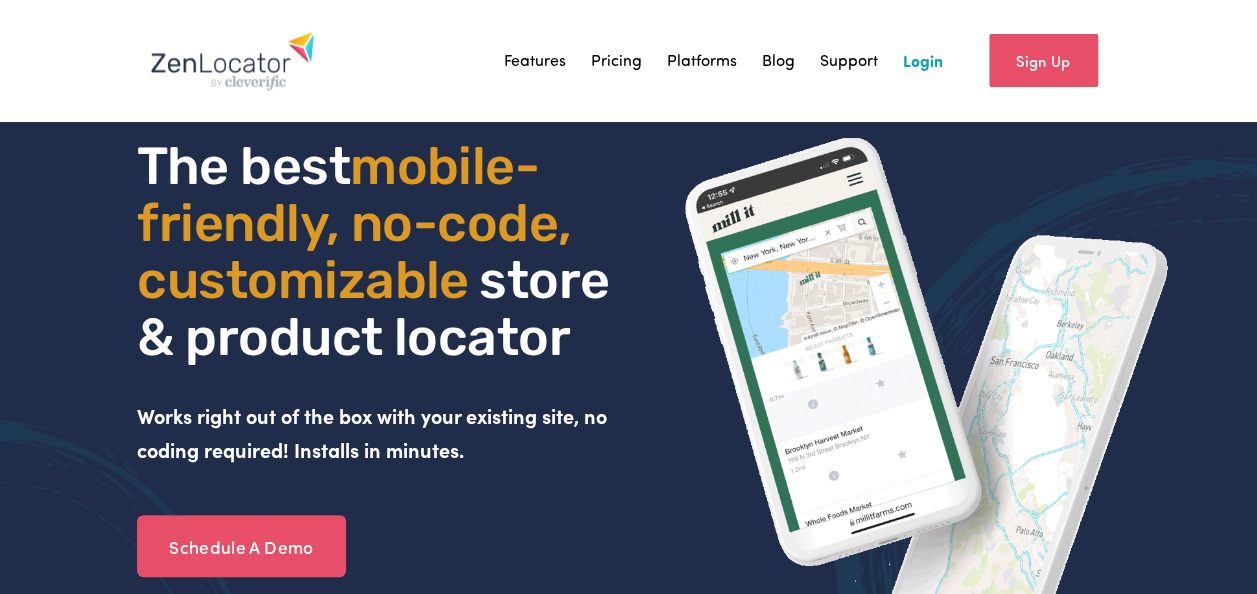 click on "Sign Up" at bounding box center [1025, 61] 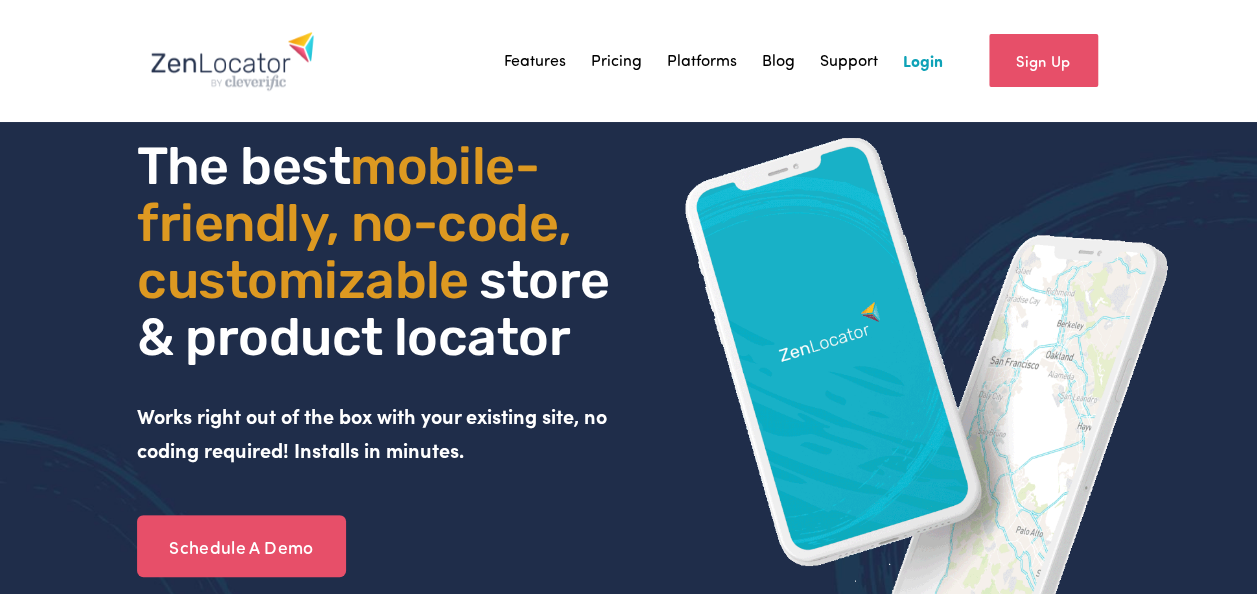 click on "Login" at bounding box center [923, 61] 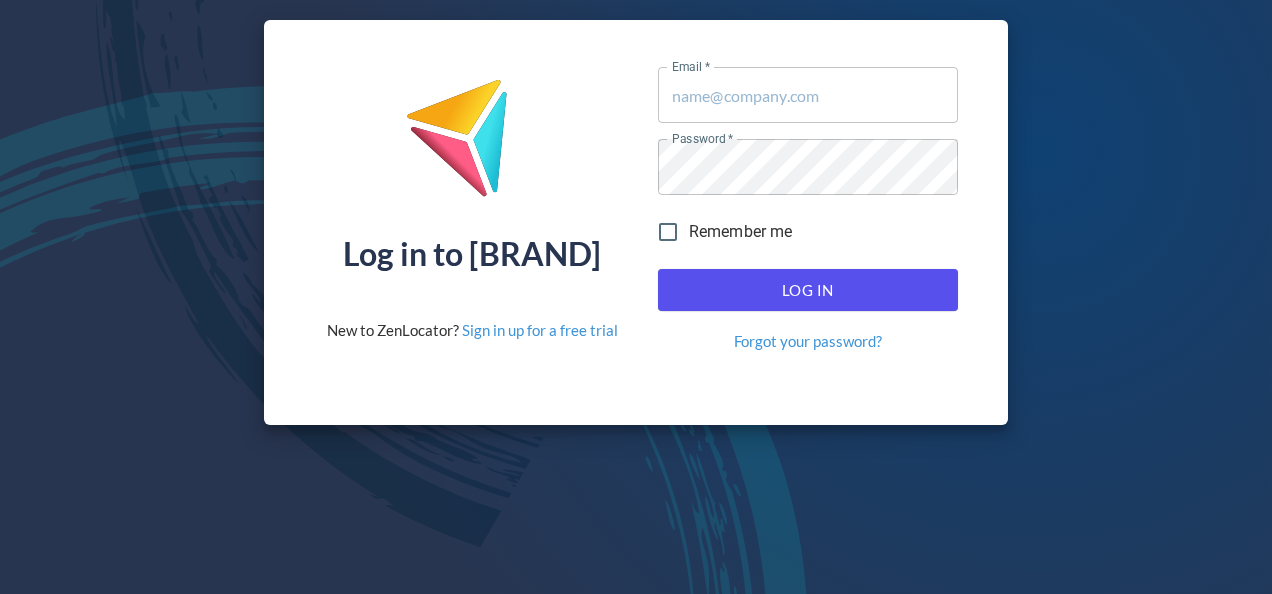 scroll, scrollTop: 0, scrollLeft: 0, axis: both 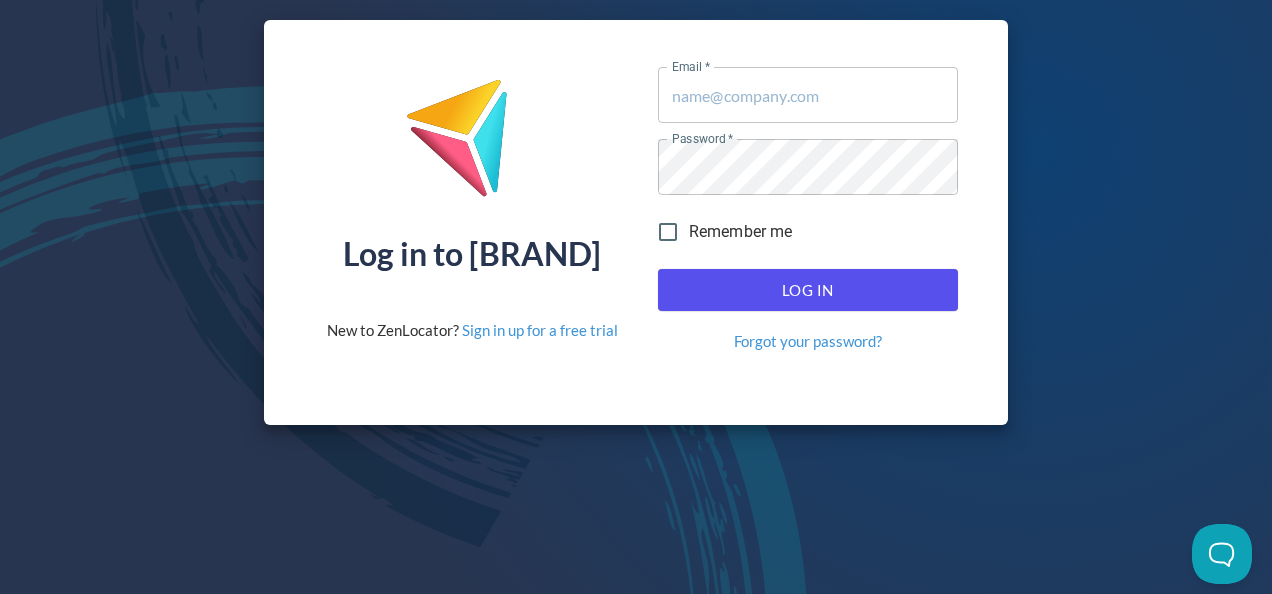 type on "[EMAIL]" 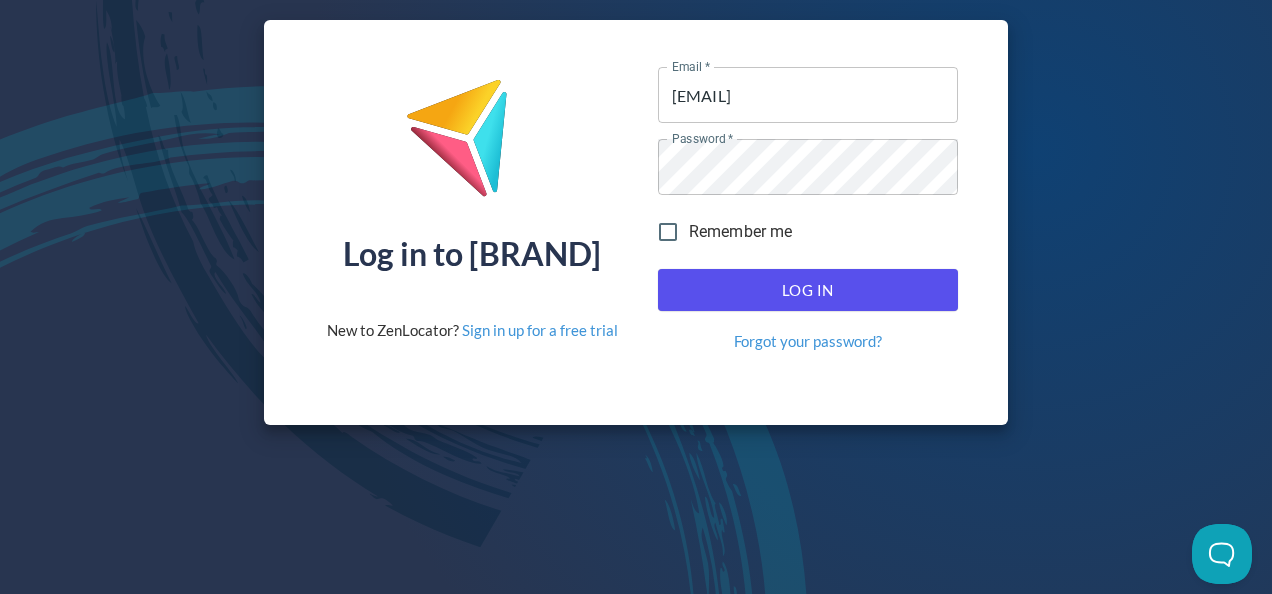click on "Log In" at bounding box center (808, 290) 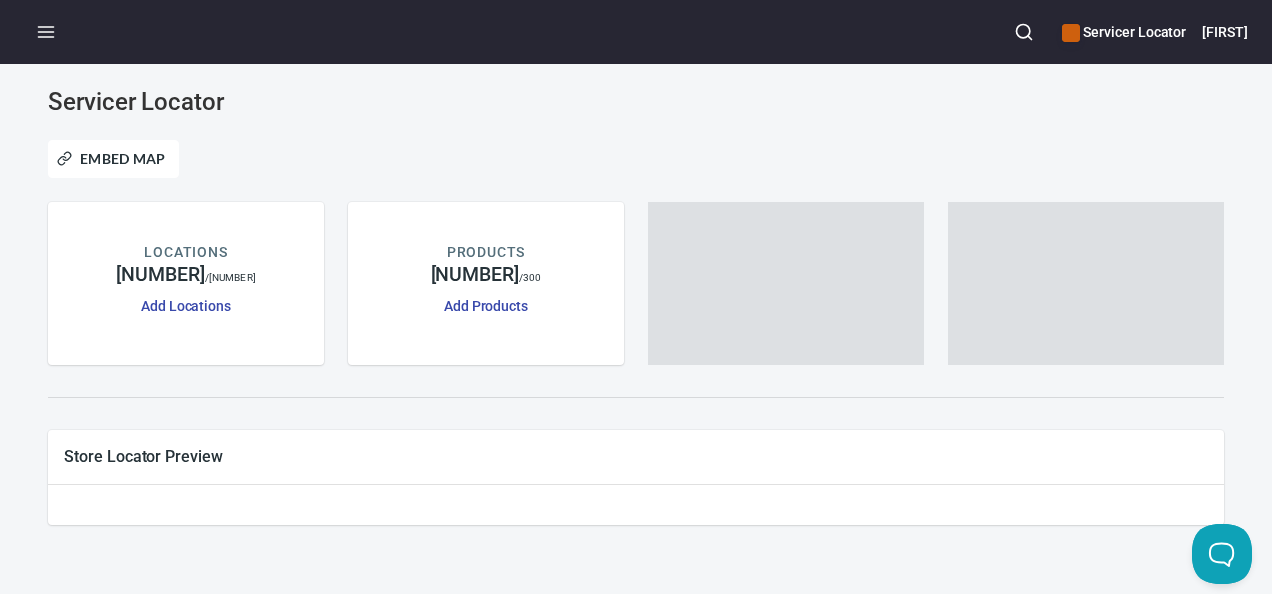 scroll, scrollTop: 0, scrollLeft: 0, axis: both 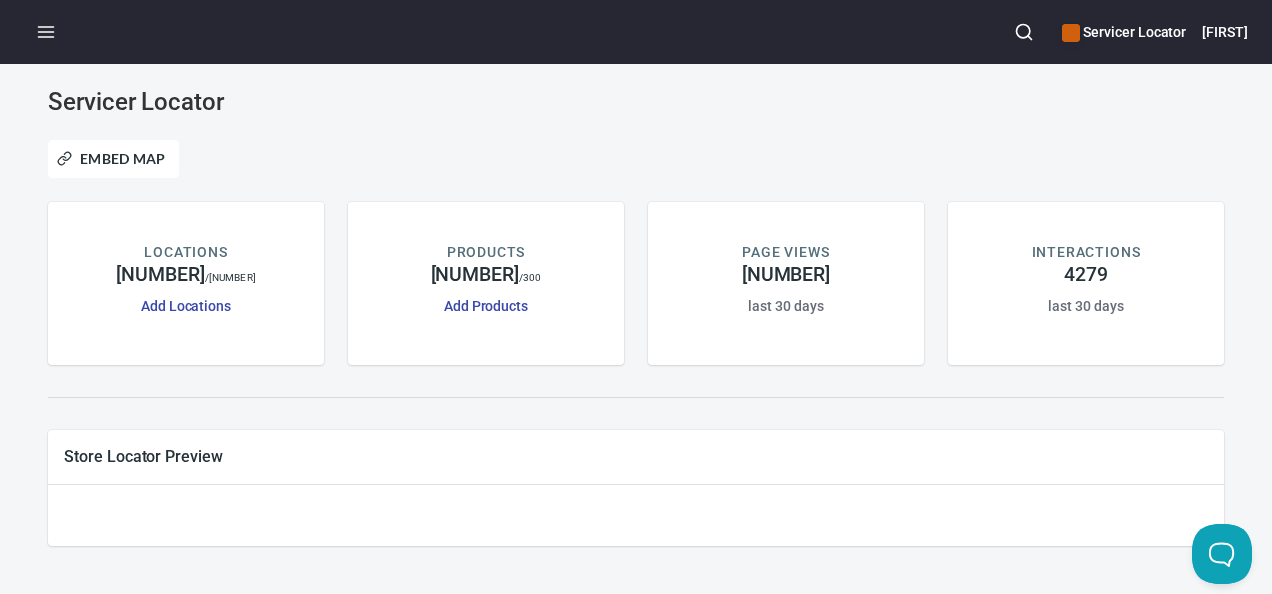 click at bounding box center [46, 32] 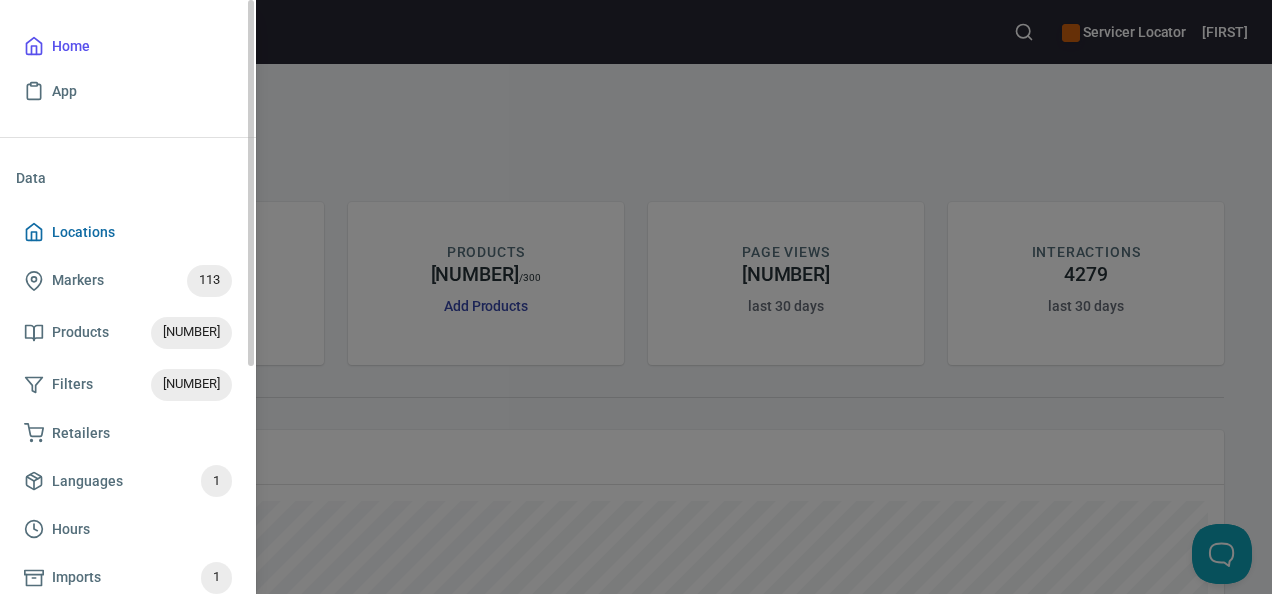 click on "Locations" at bounding box center (83, 232) 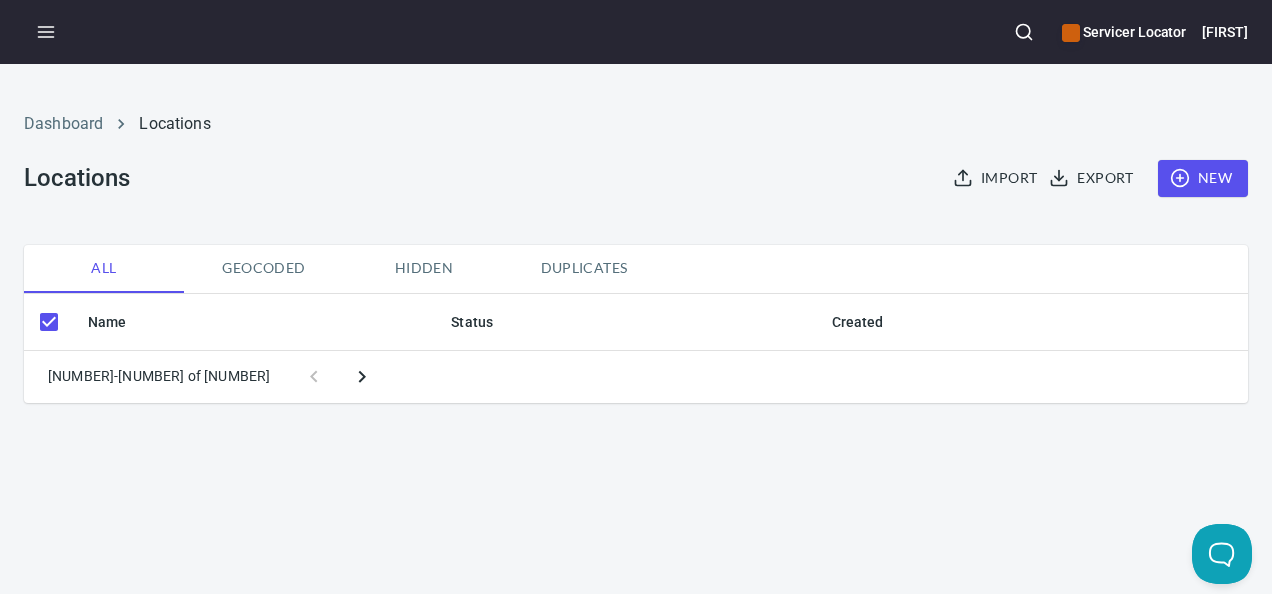 checkbox on "false" 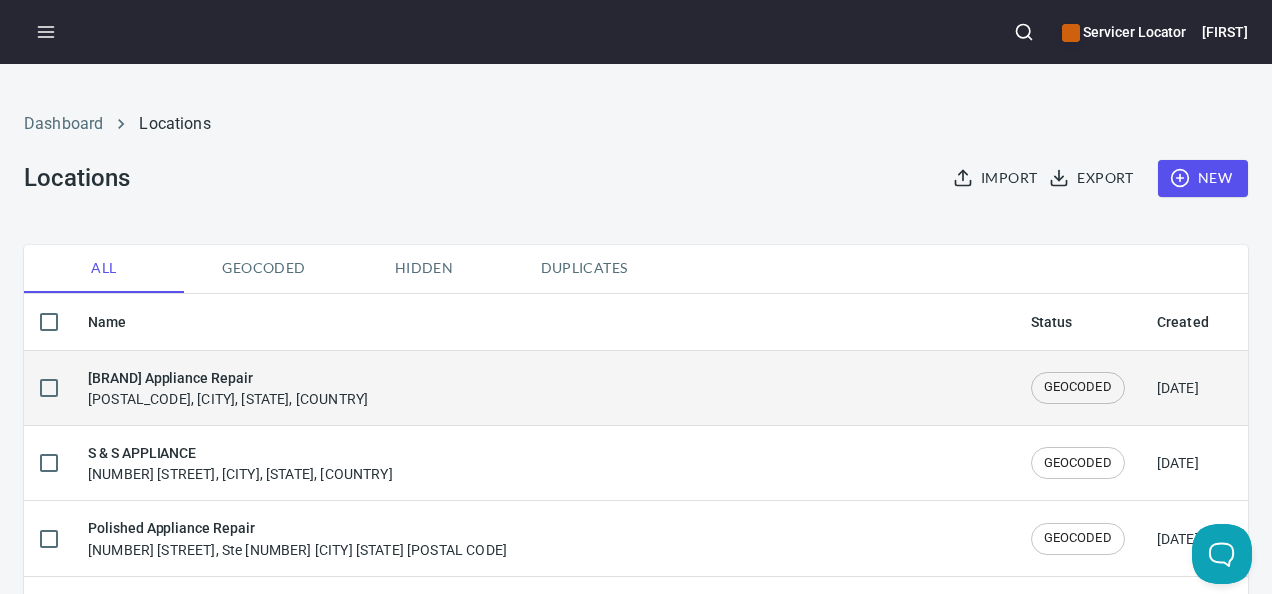 click on "[BRAND] Appliance Repair [POSTAL CODE], [CITY], [STATE], [COUNTRY]" at bounding box center (543, 388) 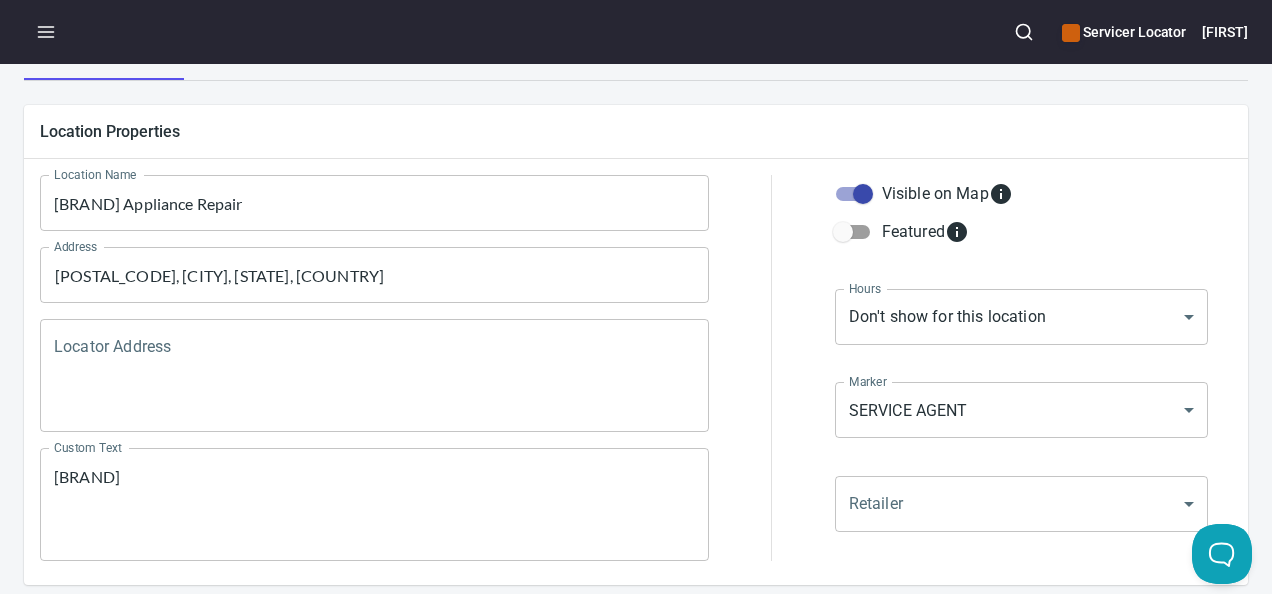 scroll, scrollTop: 200, scrollLeft: 0, axis: vertical 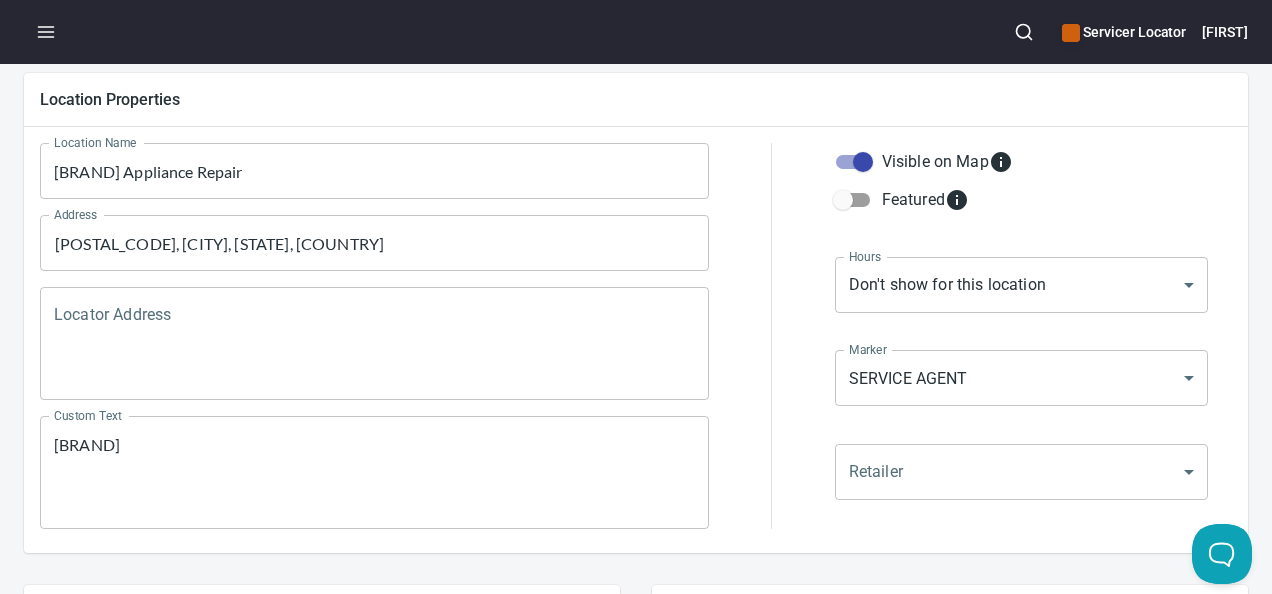 click on "[BRAND]" at bounding box center [374, 473] 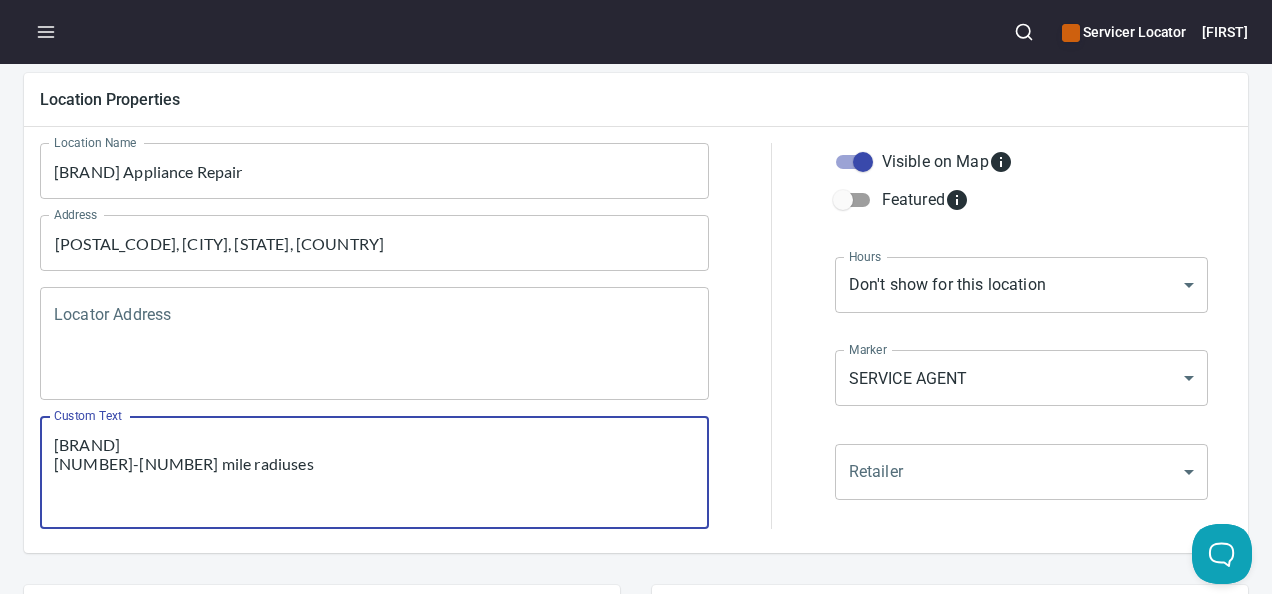 drag, startPoint x: 256, startPoint y: 474, endPoint x: 141, endPoint y: 474, distance: 115 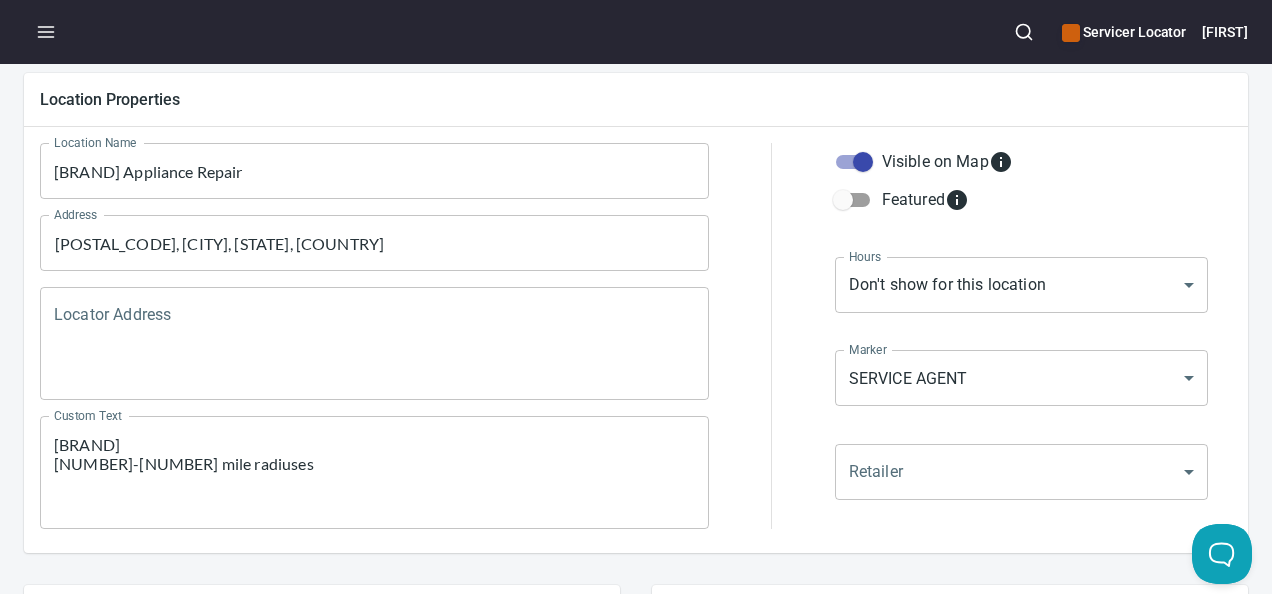 click on "[BRAND]
[NUMBER]-[NUMBER] mile radiuses" at bounding box center (374, 473) 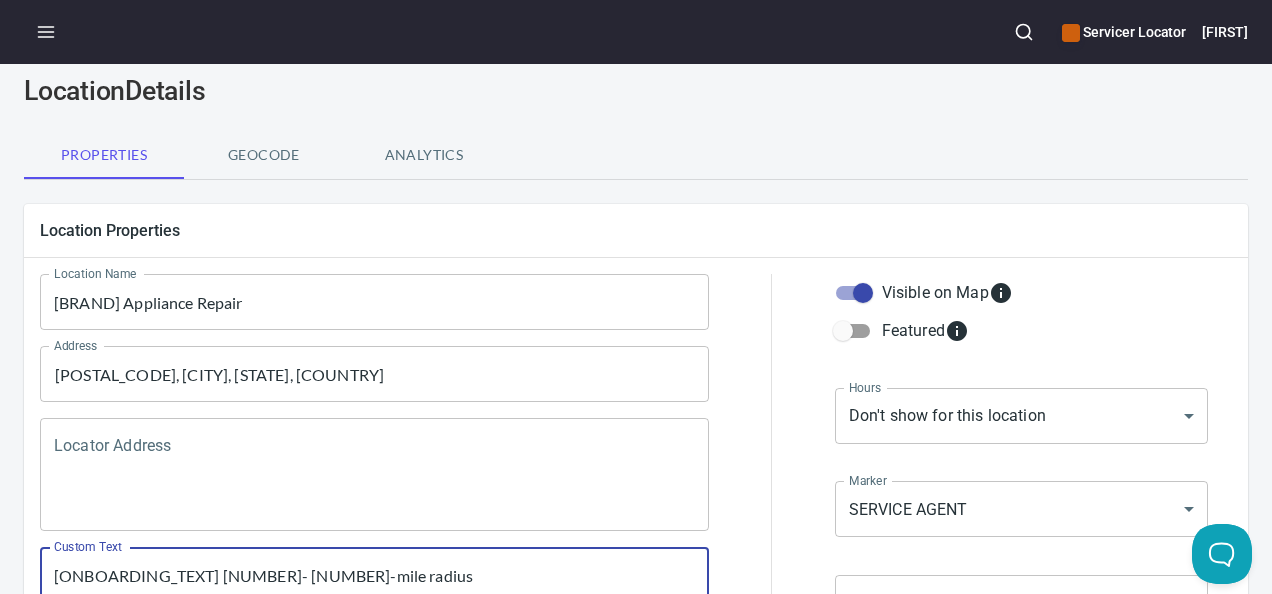 scroll, scrollTop: 100, scrollLeft: 0, axis: vertical 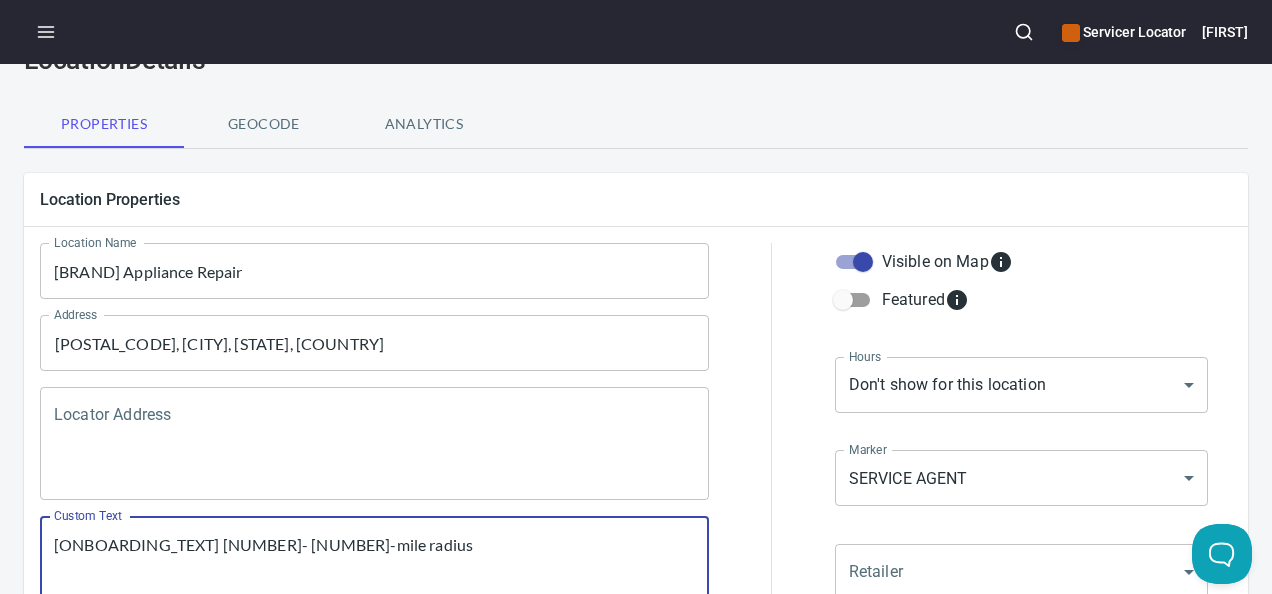 type on "[ONBOARDING_TEXT] [NUMBER]- [NUMBER]-mile radius" 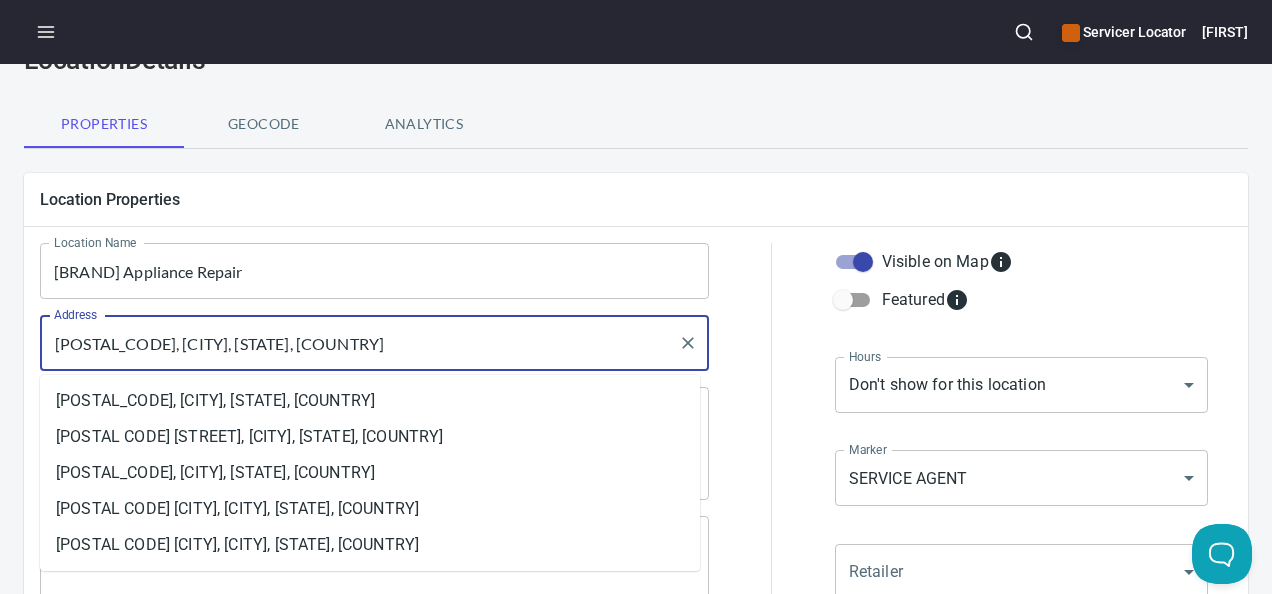 drag, startPoint x: 449, startPoint y: 343, endPoint x: 57, endPoint y: 344, distance: 392.00128 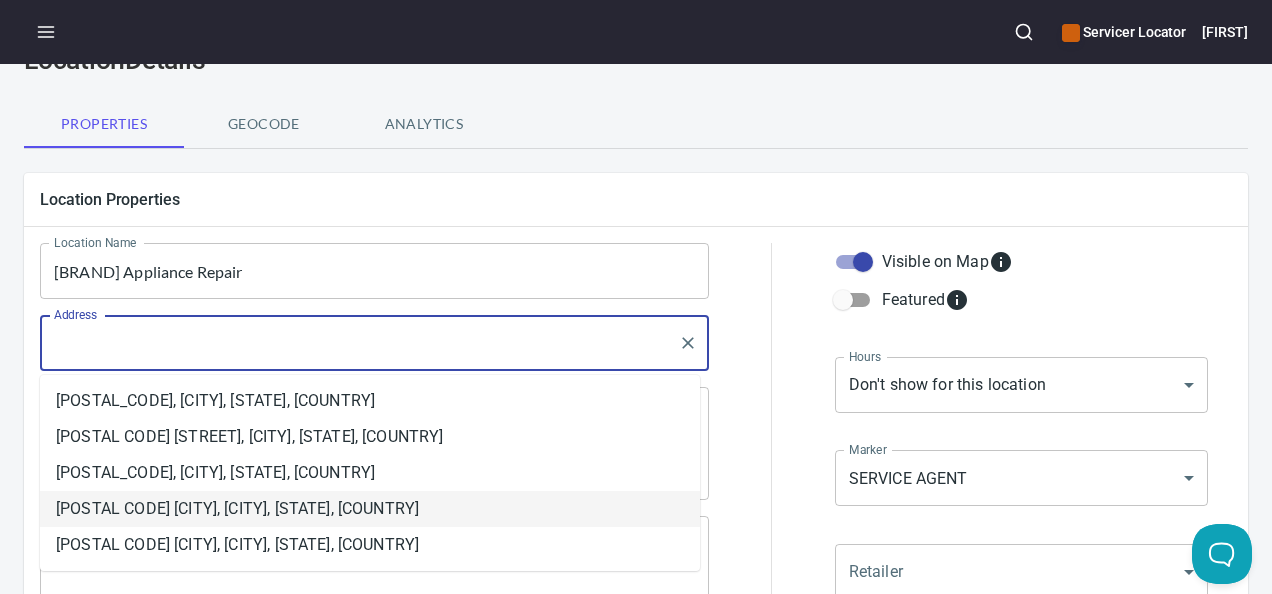 type 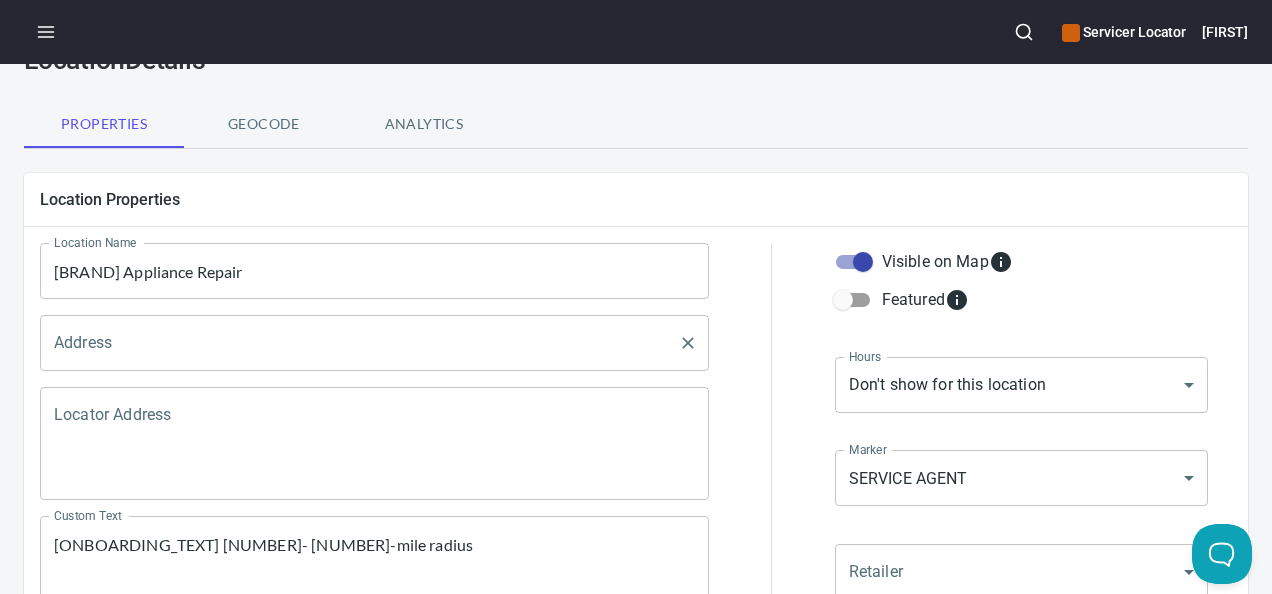 click on "Address" at bounding box center (359, 343) 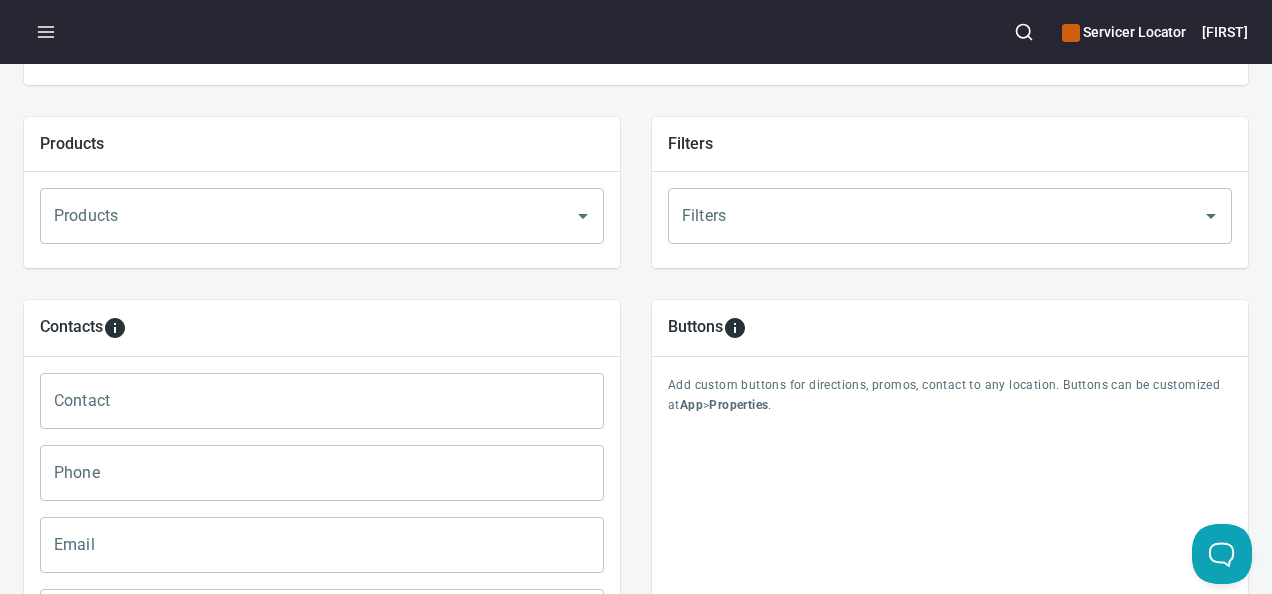 scroll, scrollTop: 700, scrollLeft: 0, axis: vertical 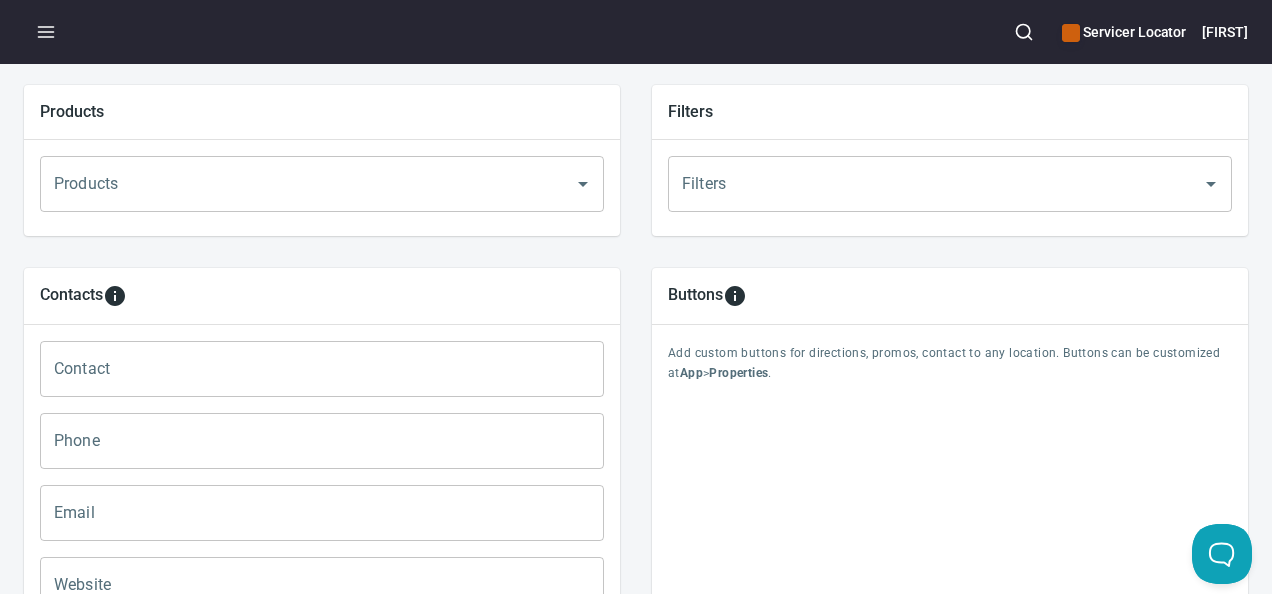 click on "Contact" at bounding box center (322, 369) 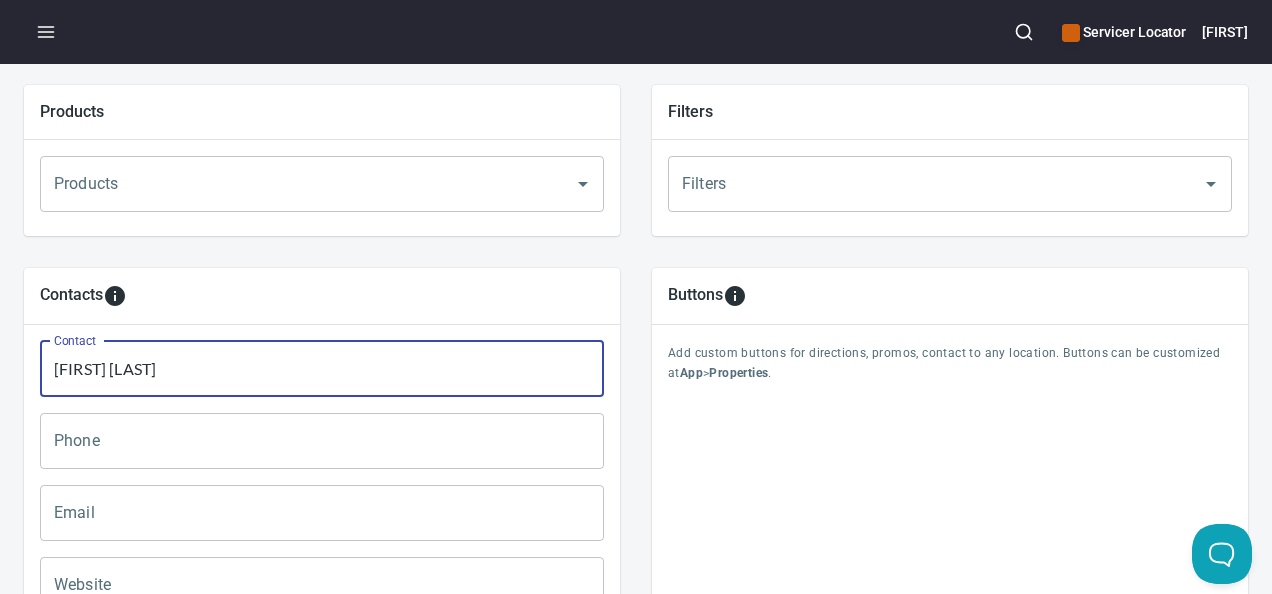 type on "[FIRST] [LAST]" 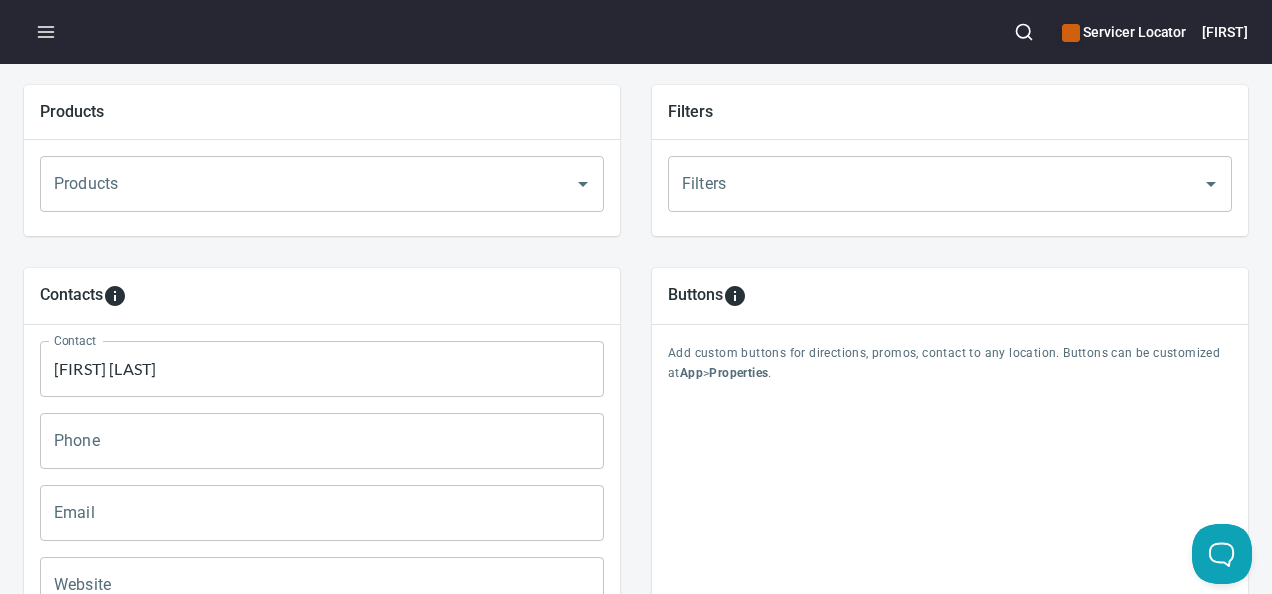 click on "Phone" at bounding box center [322, 441] 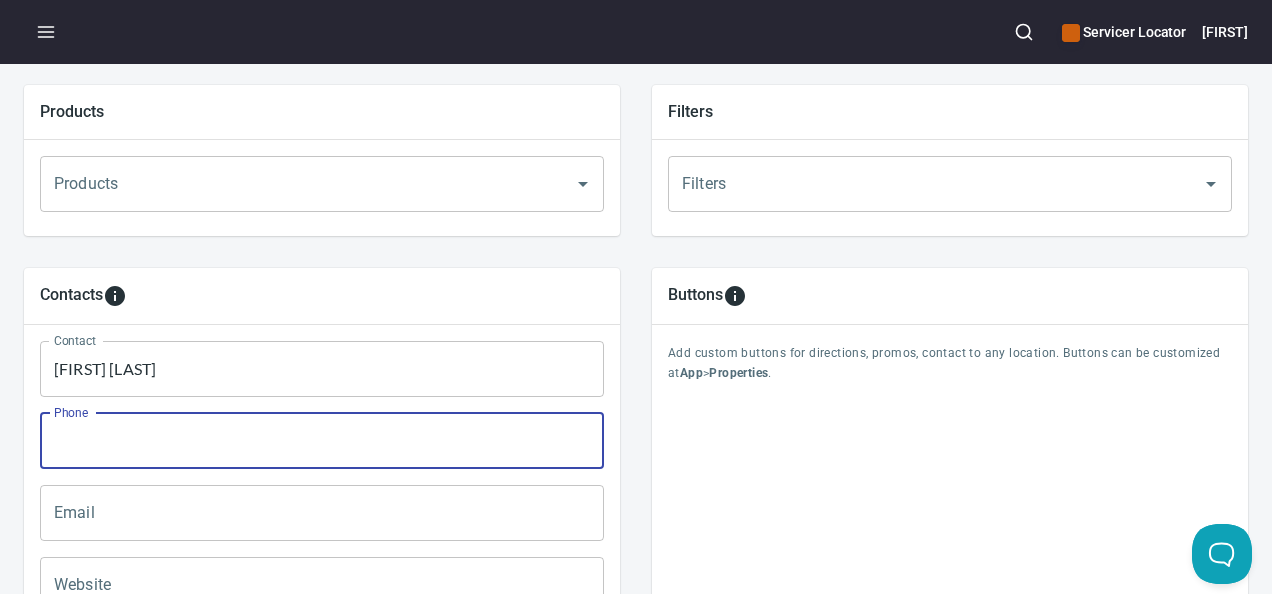 paste on "[PHONE]" 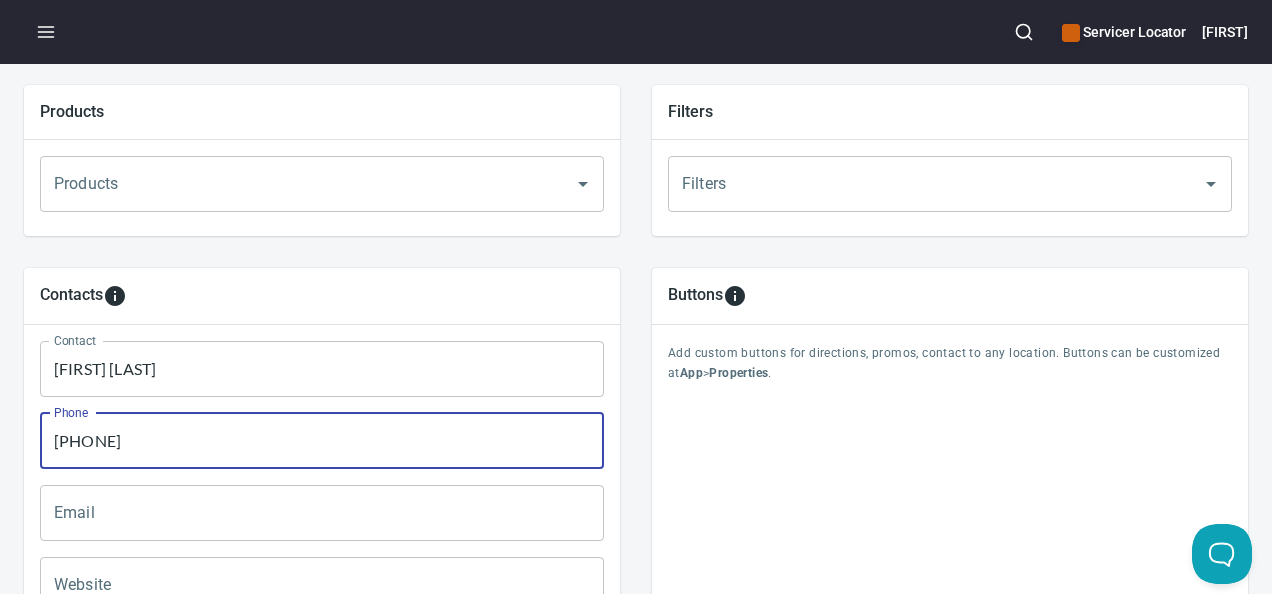 type on "[PHONE]" 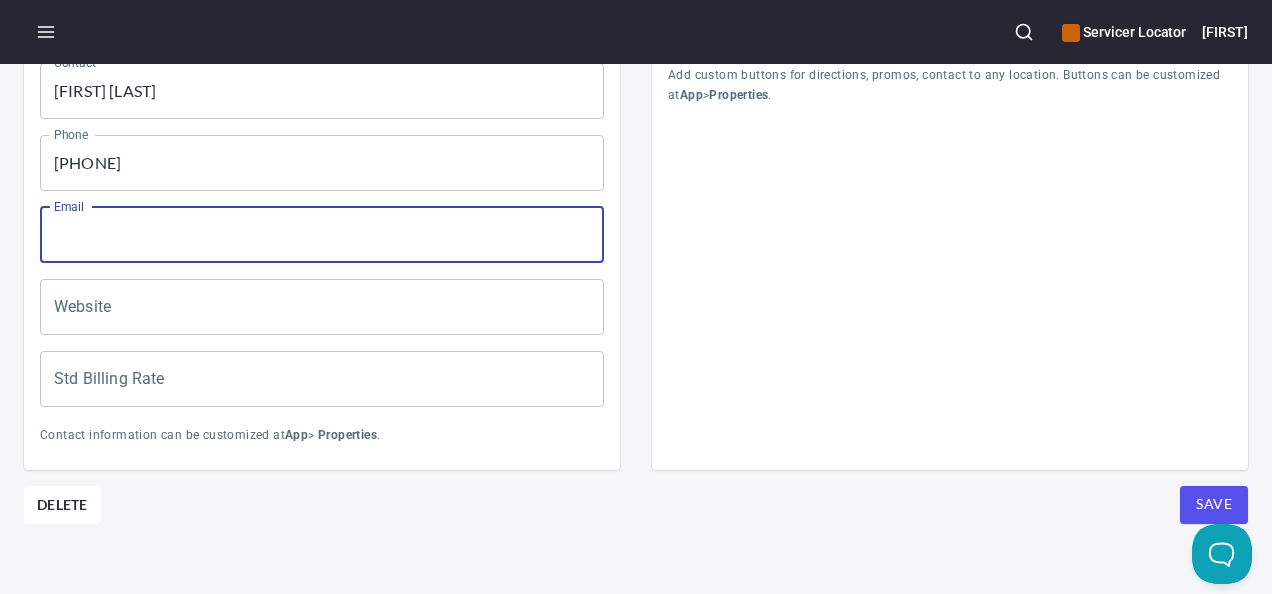 scroll, scrollTop: 1000, scrollLeft: 0, axis: vertical 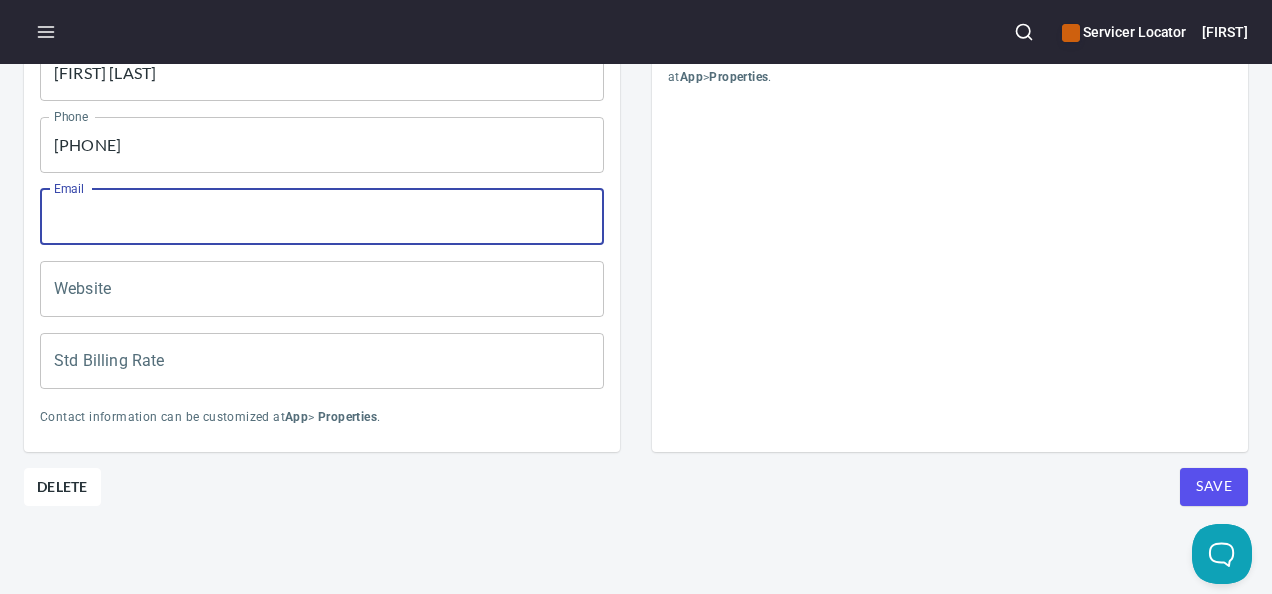 click on "Email" at bounding box center [322, 217] 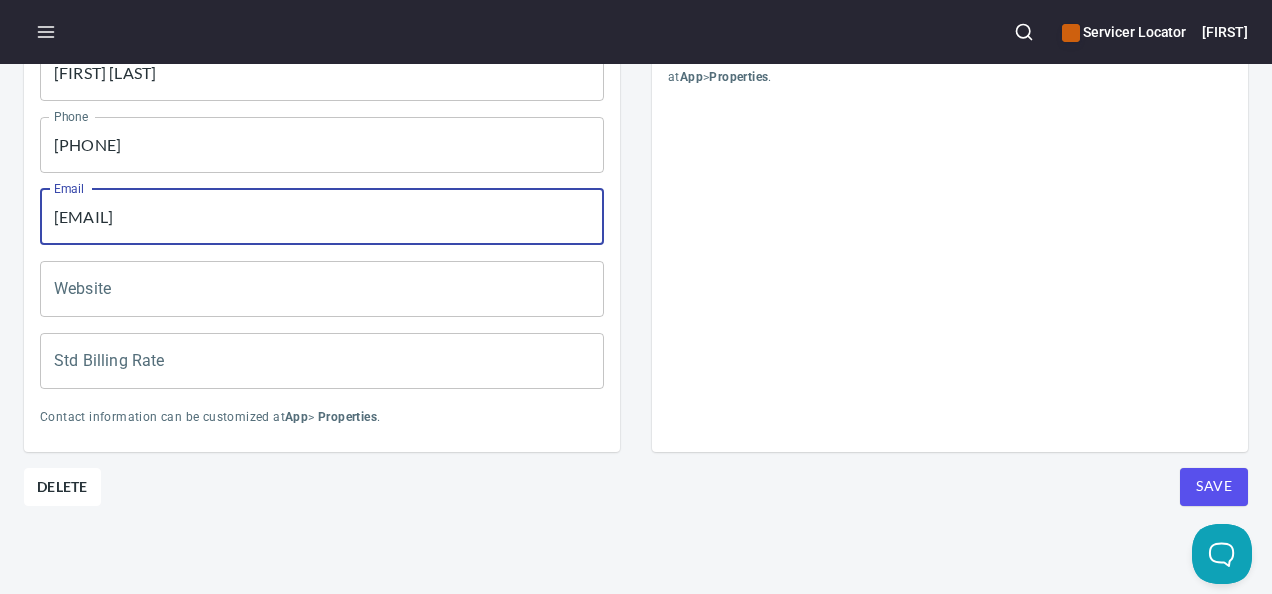 type on "[EMAIL]" 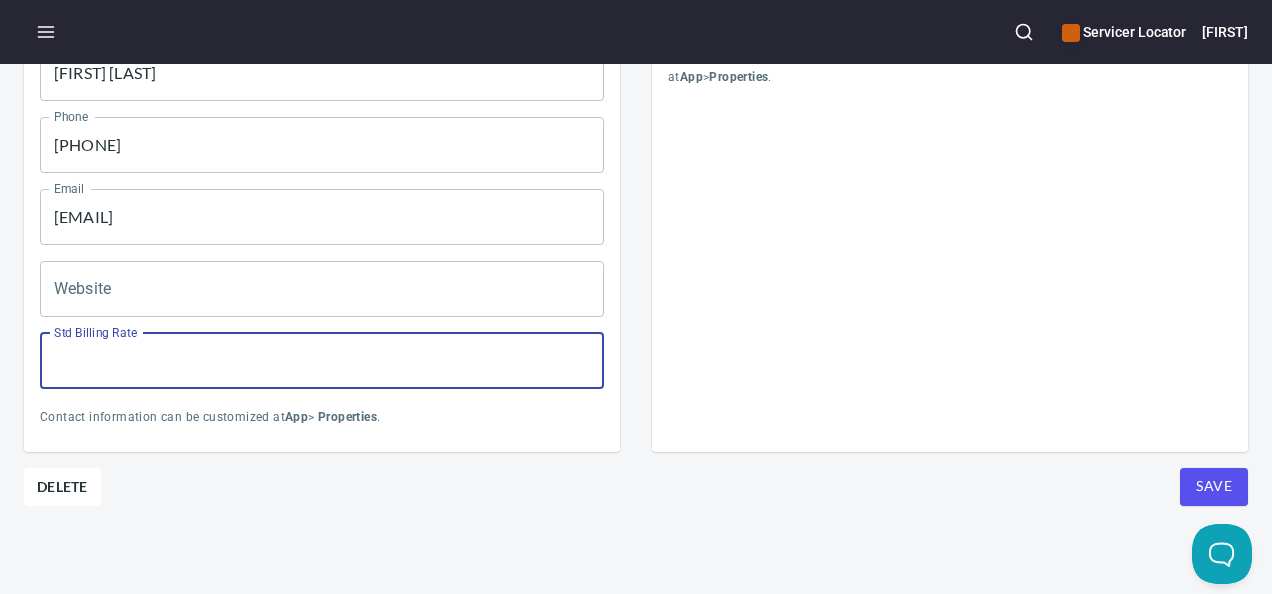 click on "Std Billing Rate" at bounding box center [322, 361] 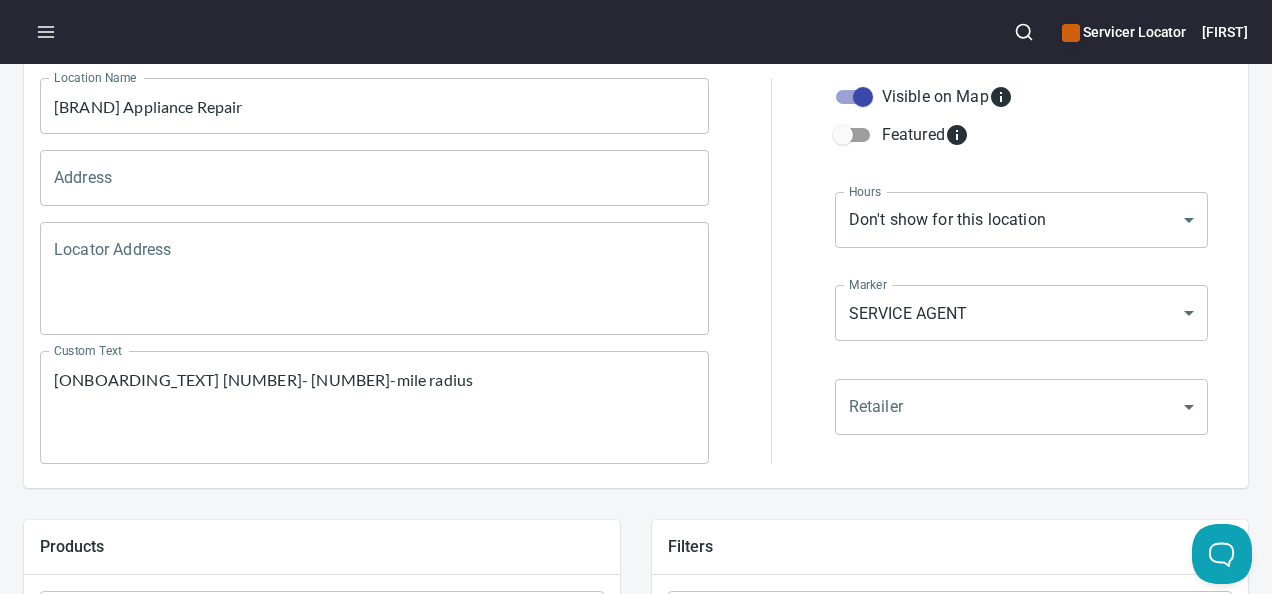 scroll, scrollTop: 200, scrollLeft: 0, axis: vertical 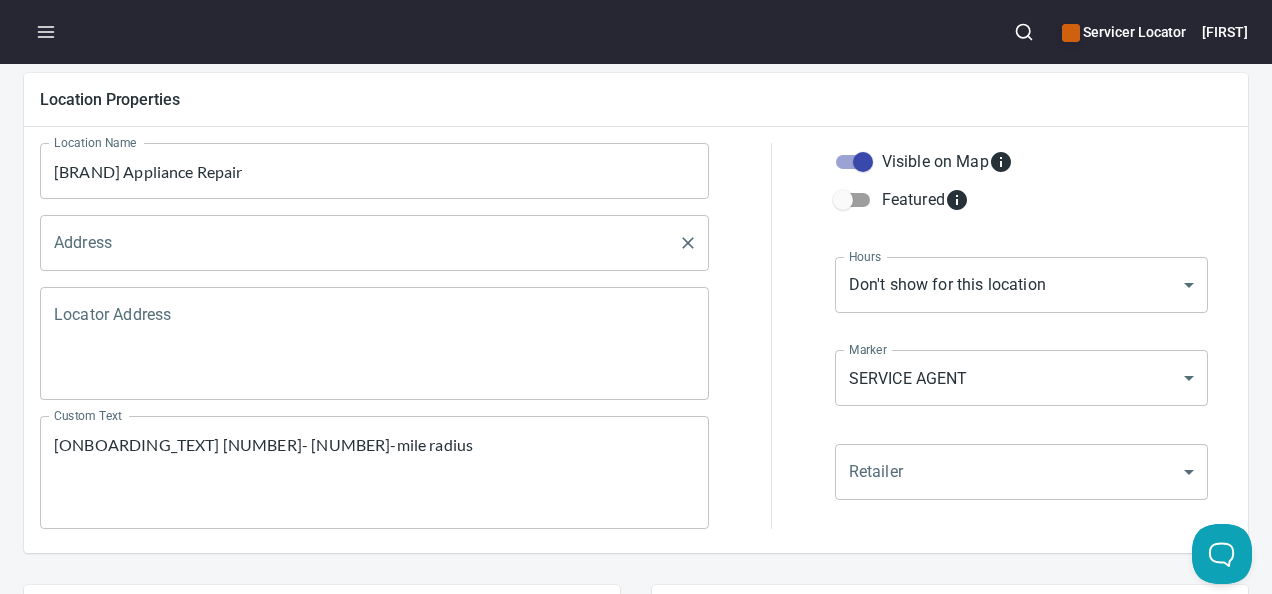 type on "[NUMBER]" 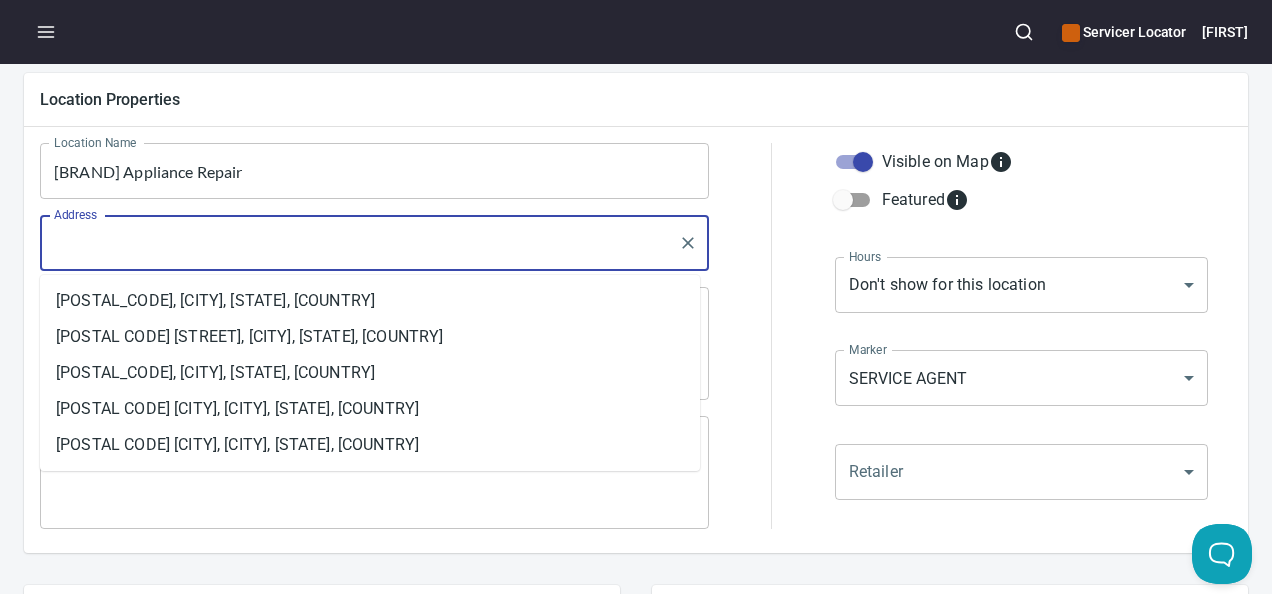 click on "Address" at bounding box center [359, 243] 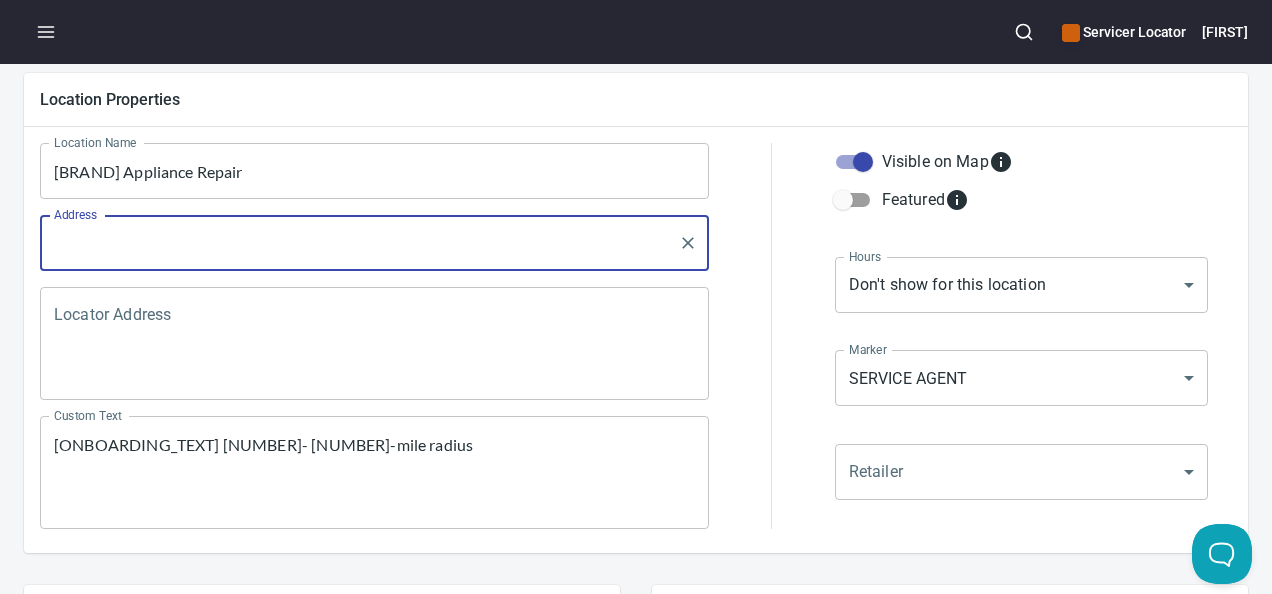 click on "Address" at bounding box center [359, 243] 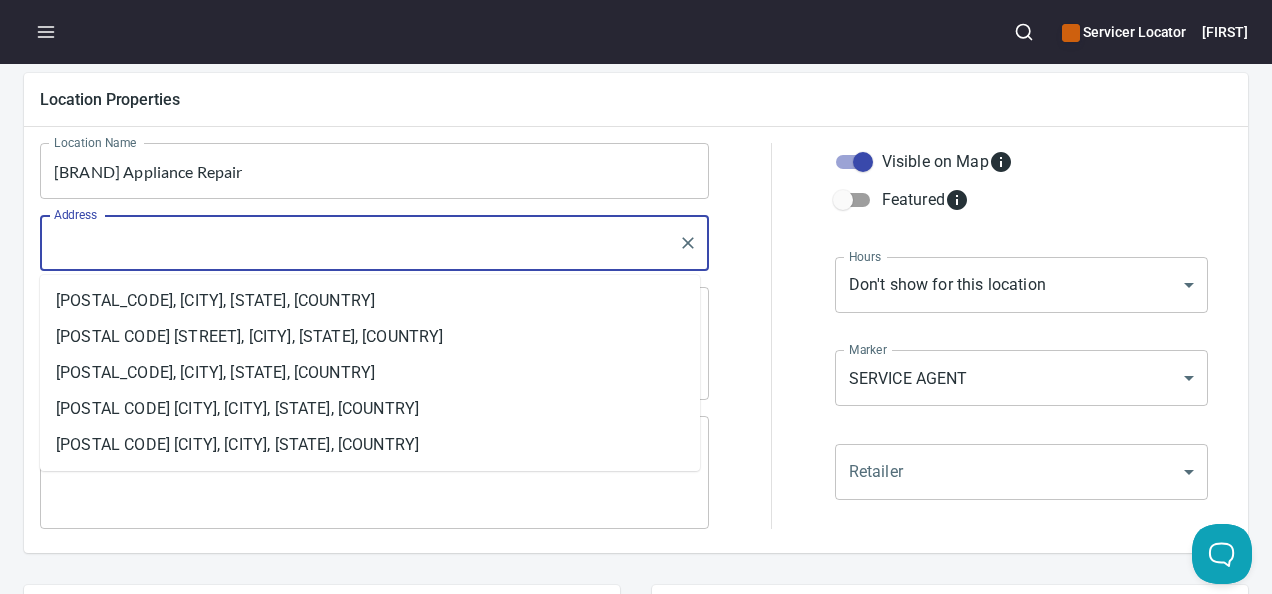 click on "Address" at bounding box center [359, 243] 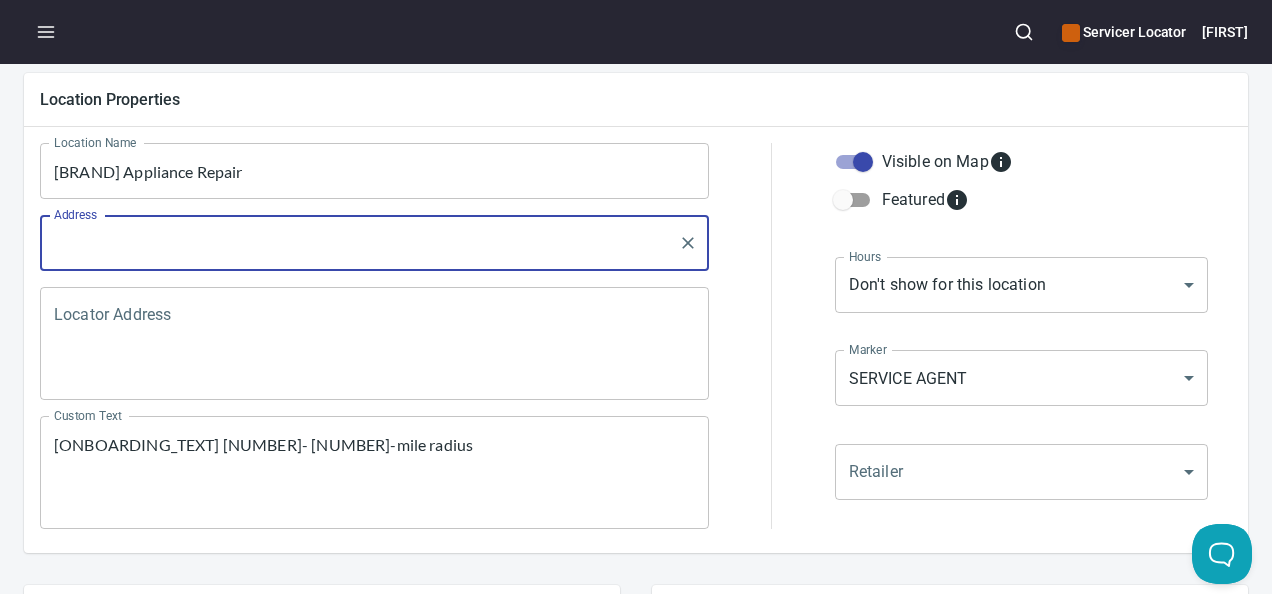 click on "Address" at bounding box center (359, 243) 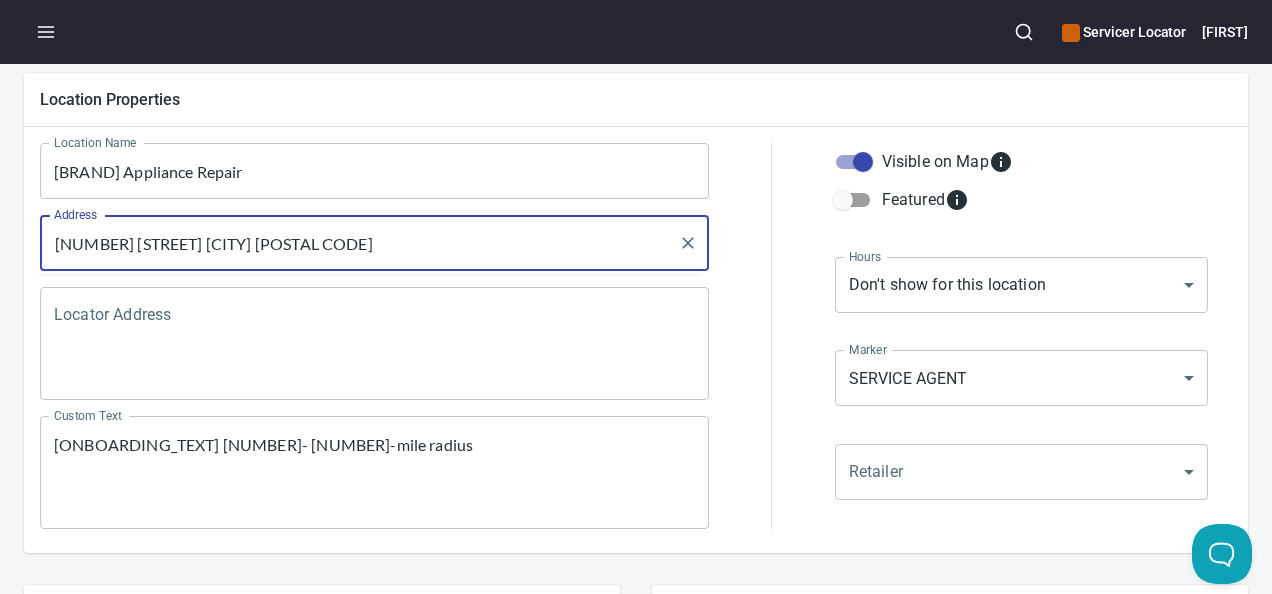 click on "[NUMBER] [STREET] [CITY] [POSTAL CODE]" at bounding box center [359, 243] 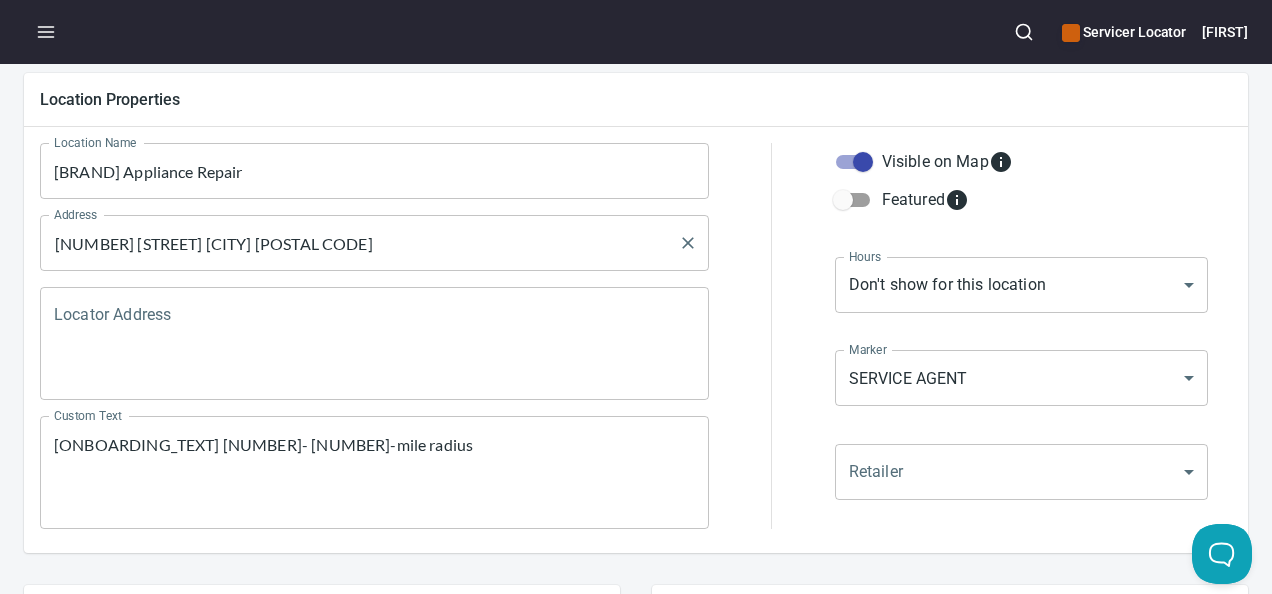 drag, startPoint x: 357, startPoint y: 234, endPoint x: 336, endPoint y: 234, distance: 21 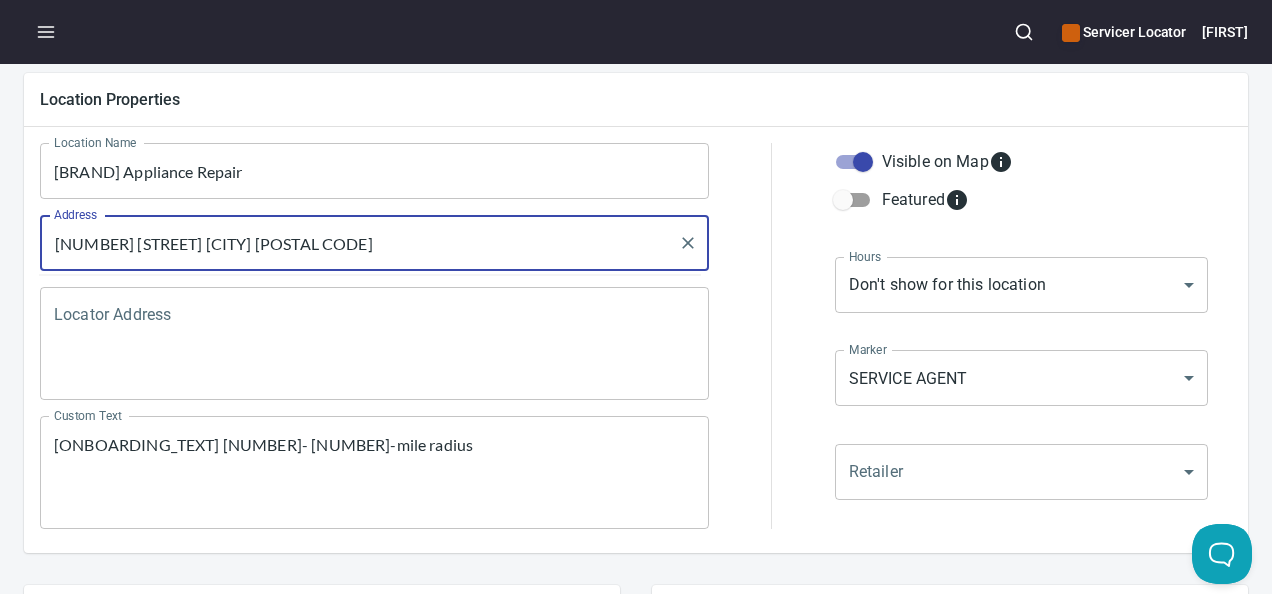 click on "[NUMBER] [STREET] [CITY] [POSTAL CODE]" at bounding box center [359, 243] 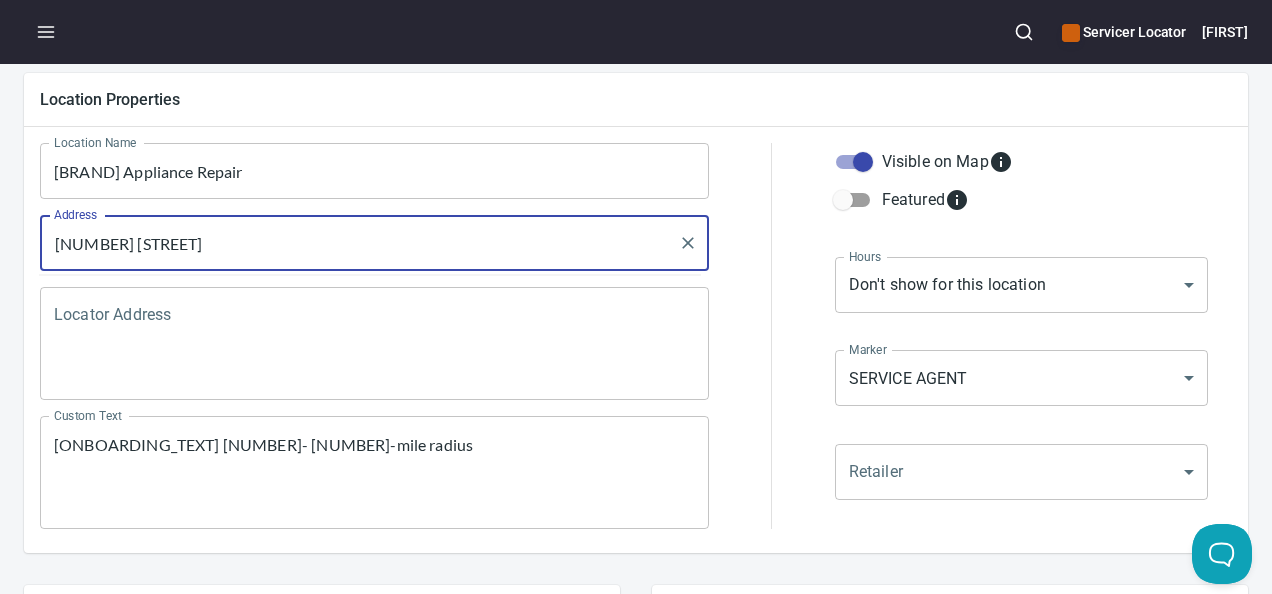 paste on "[POSTAL_CODE]" 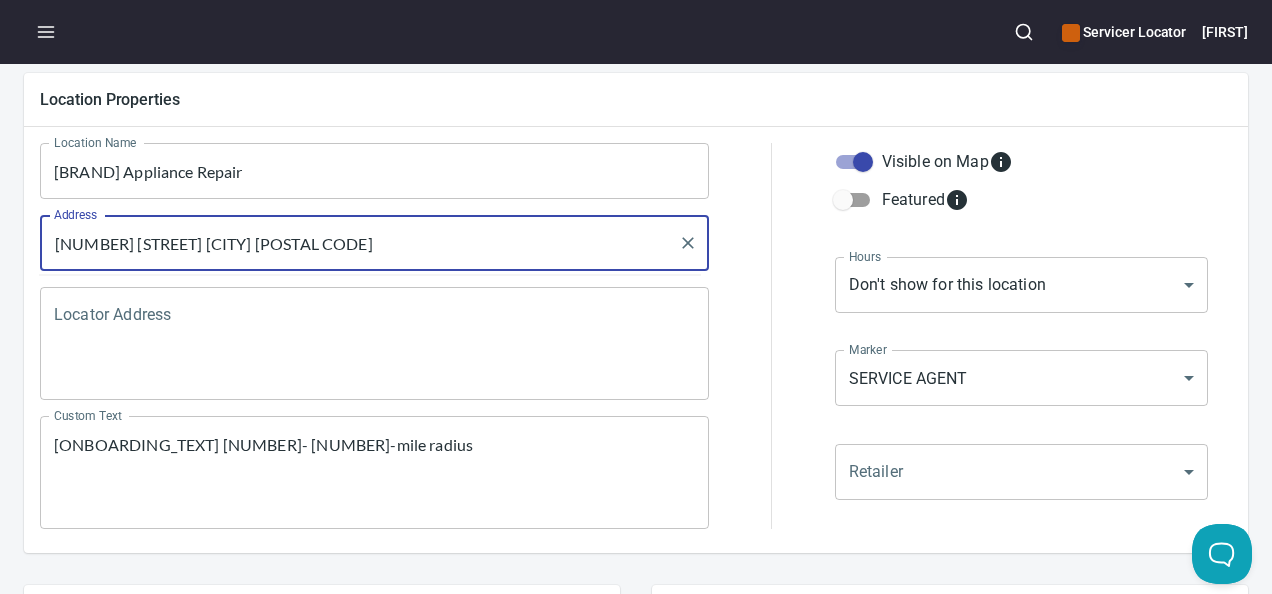 click on "[NUMBER] [STREET] [CITY] [POSTAL CODE]" at bounding box center (359, 243) 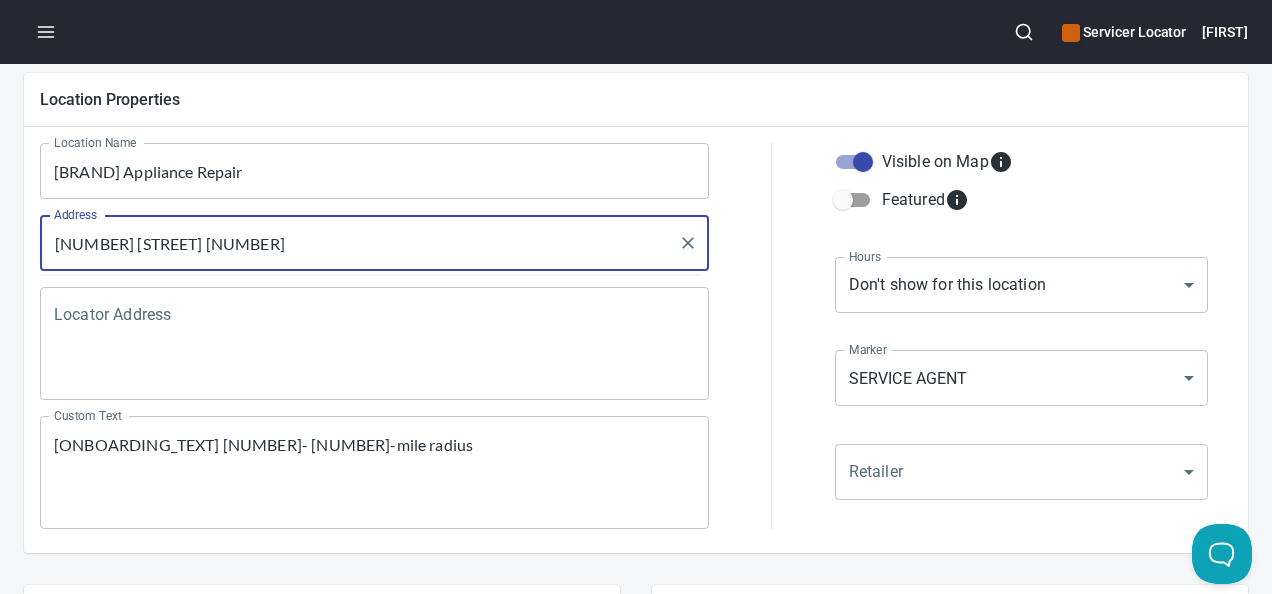 click on "[NUMBER] [STREET] [NUMBER]" at bounding box center [359, 243] 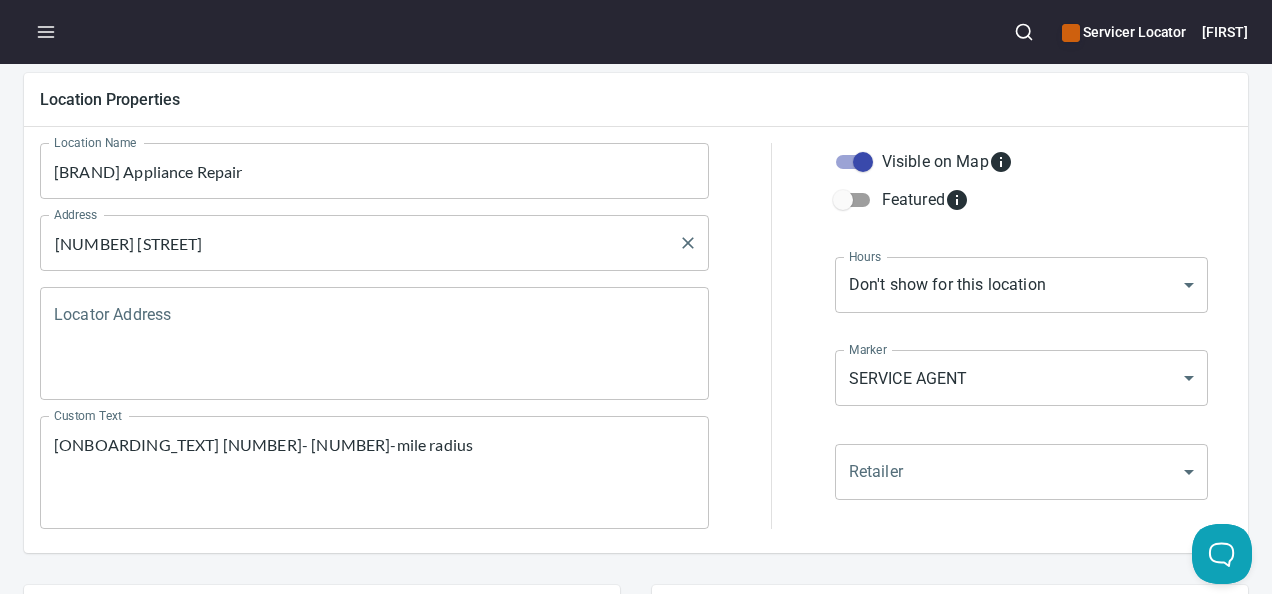 click on "[NUMBER] [STREET]" at bounding box center [359, 243] 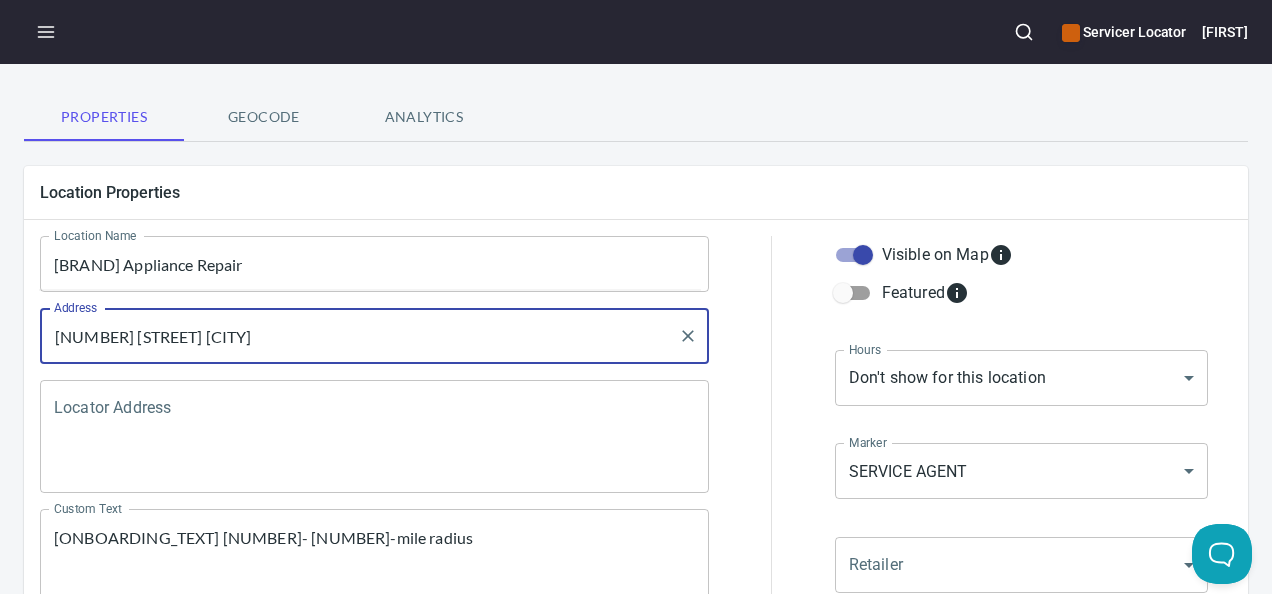 scroll, scrollTop: 200, scrollLeft: 0, axis: vertical 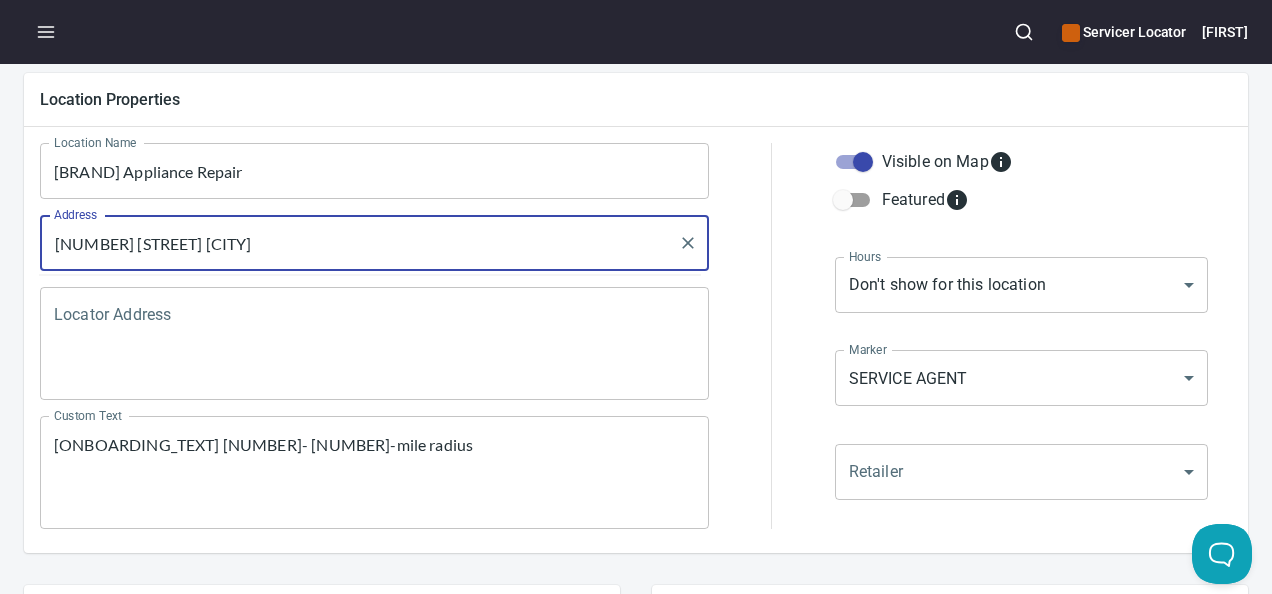drag, startPoint x: 311, startPoint y: 252, endPoint x: 43, endPoint y: 254, distance: 268.00748 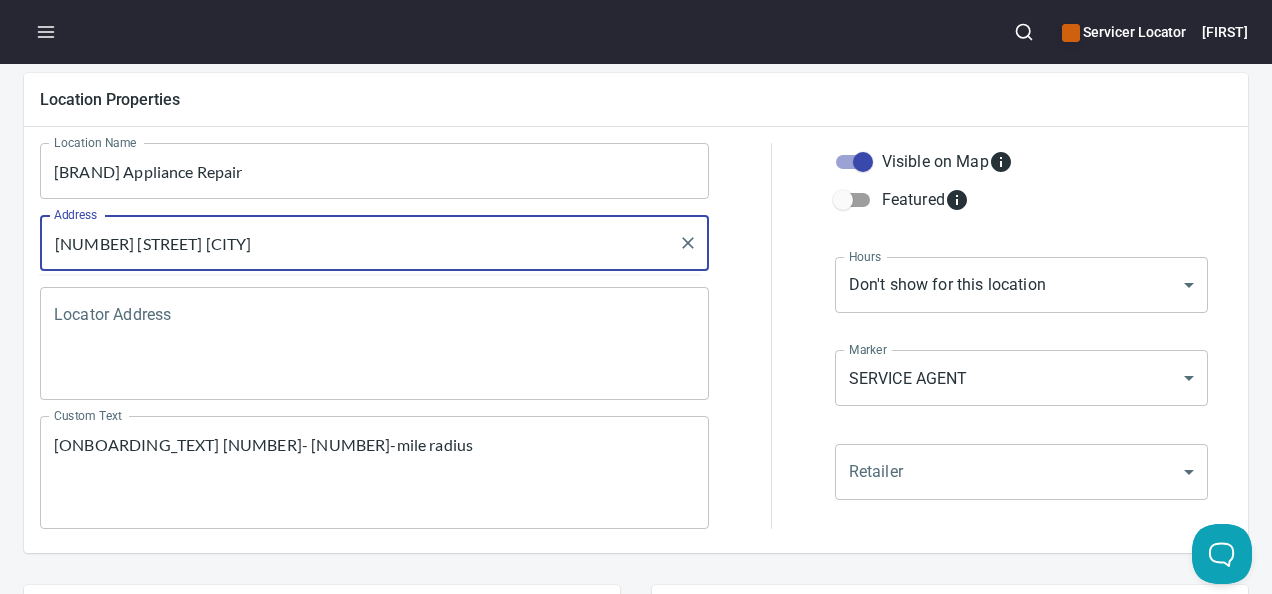 click on "[NUMBER] [STREET] [CITY]" at bounding box center (359, 243) 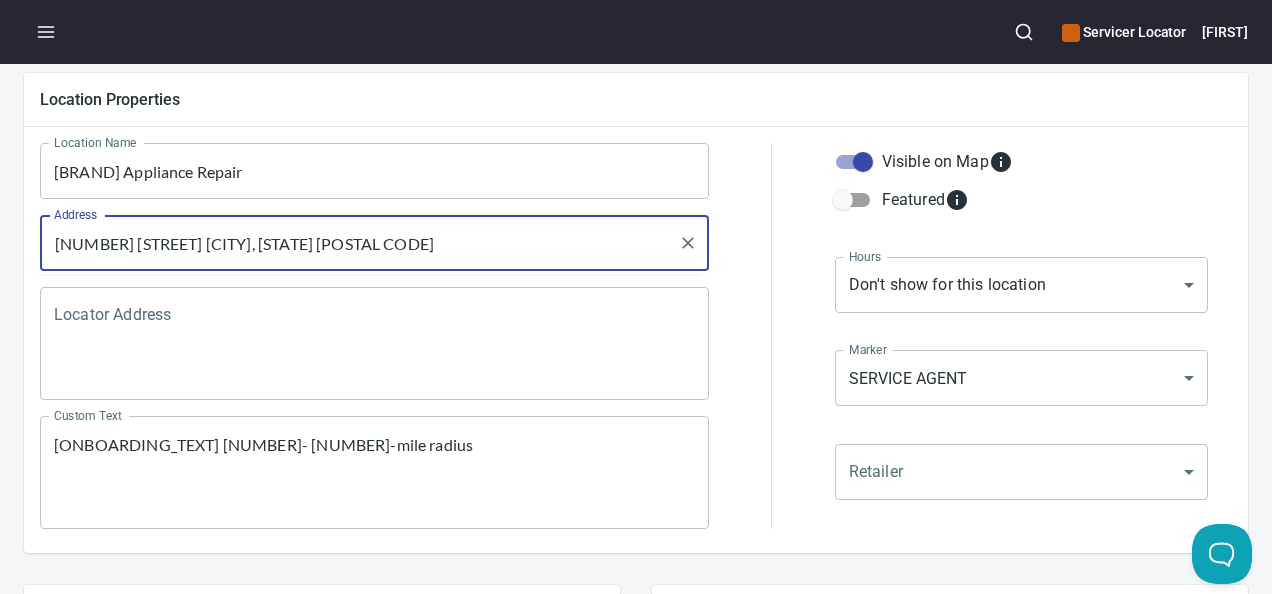 type on "[NUMBER] [STREET] [CITY], [STATE] [POSTAL CODE]" 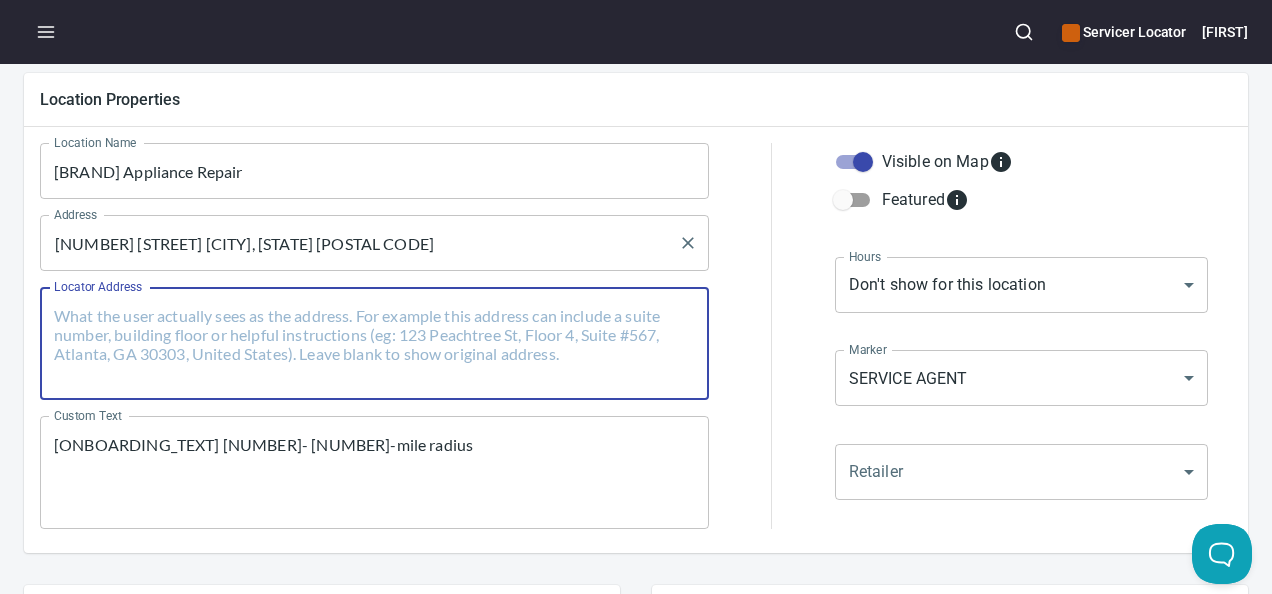 click on "[NUMBER] [STREET] [CITY], [STATE] [POSTAL CODE]" at bounding box center (359, 243) 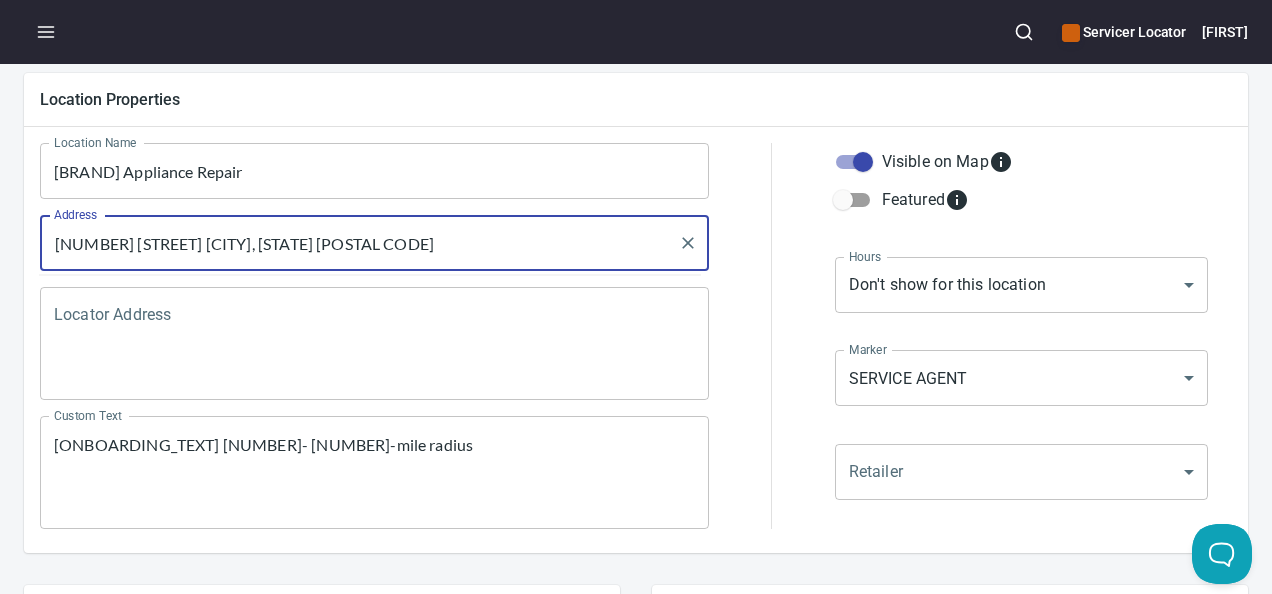 click on "Locator Address" at bounding box center [374, 343] 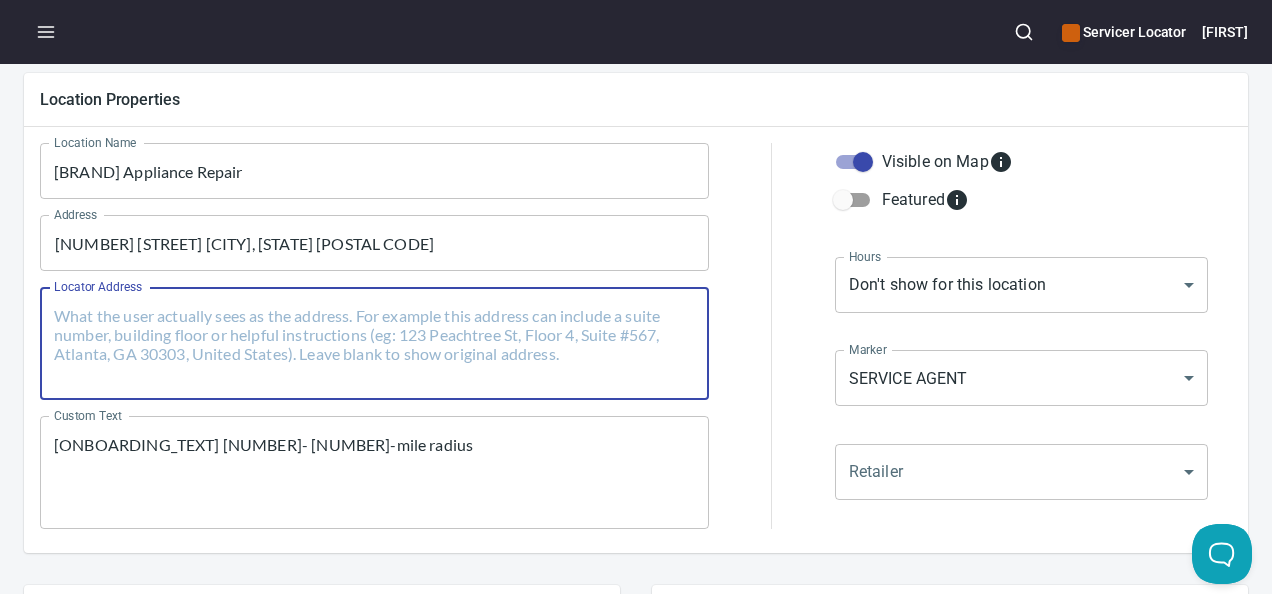 click on "Locator Address" at bounding box center [374, 344] 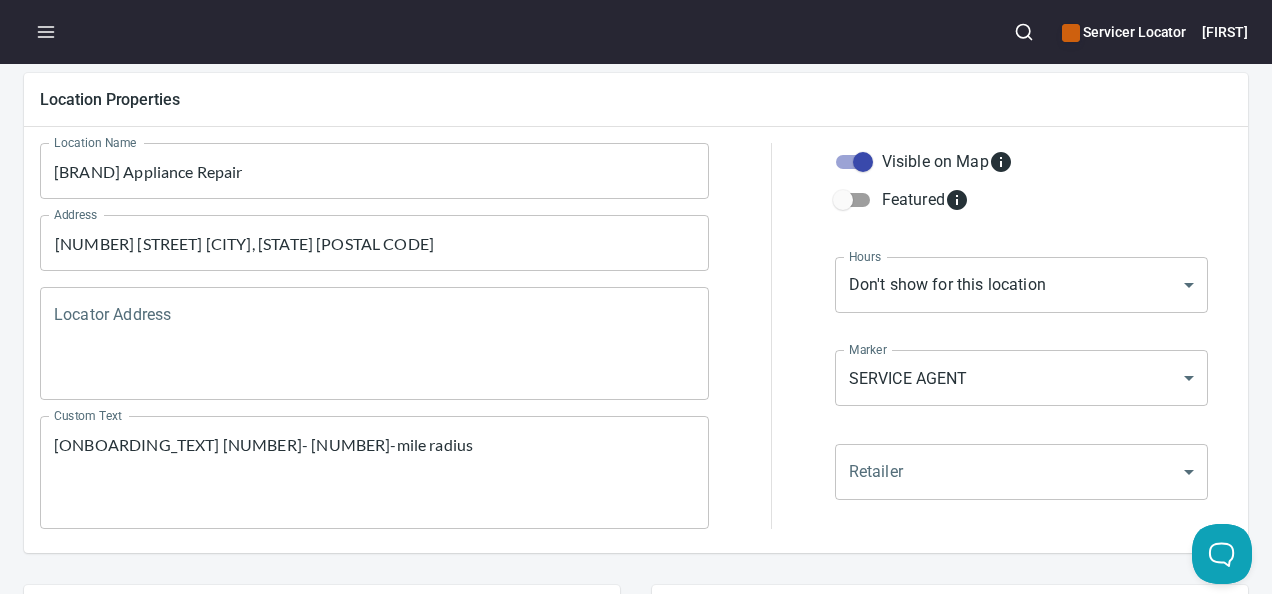 click at bounding box center [771, 336] 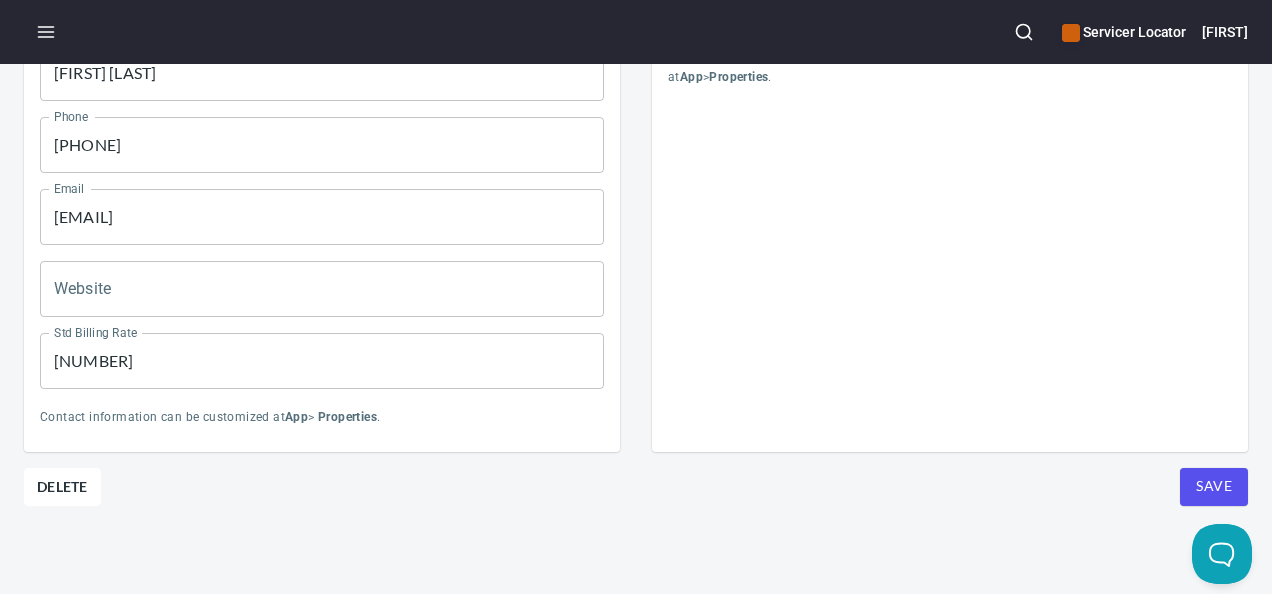 scroll, scrollTop: 1010, scrollLeft: 0, axis: vertical 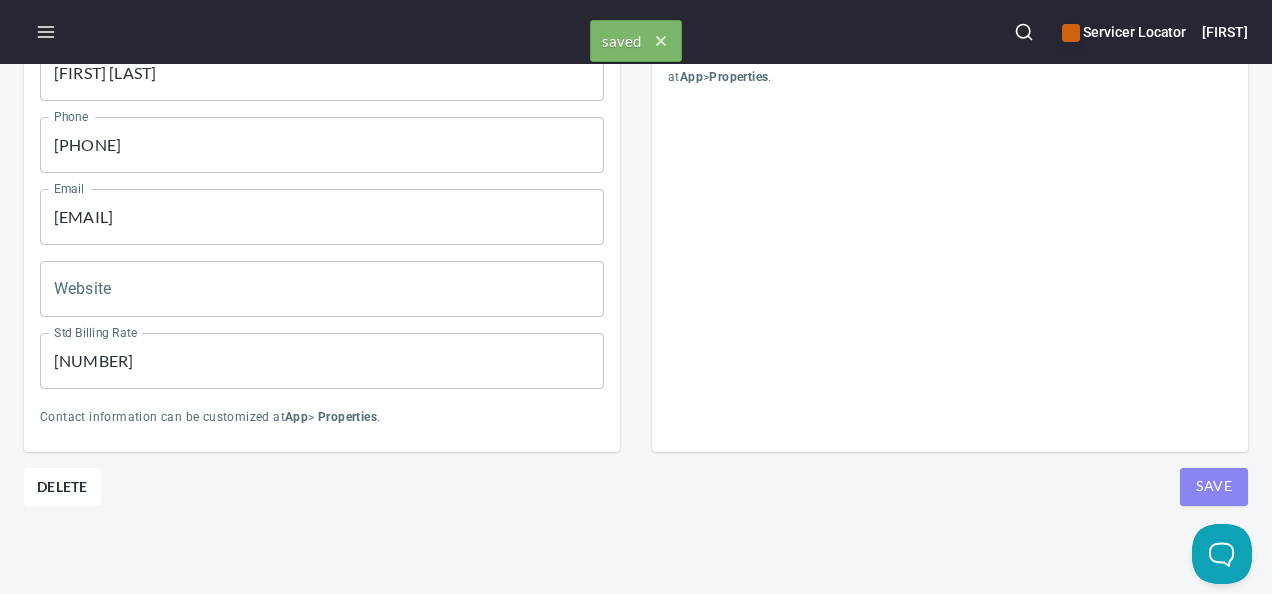 click on "Save" at bounding box center (1214, 486) 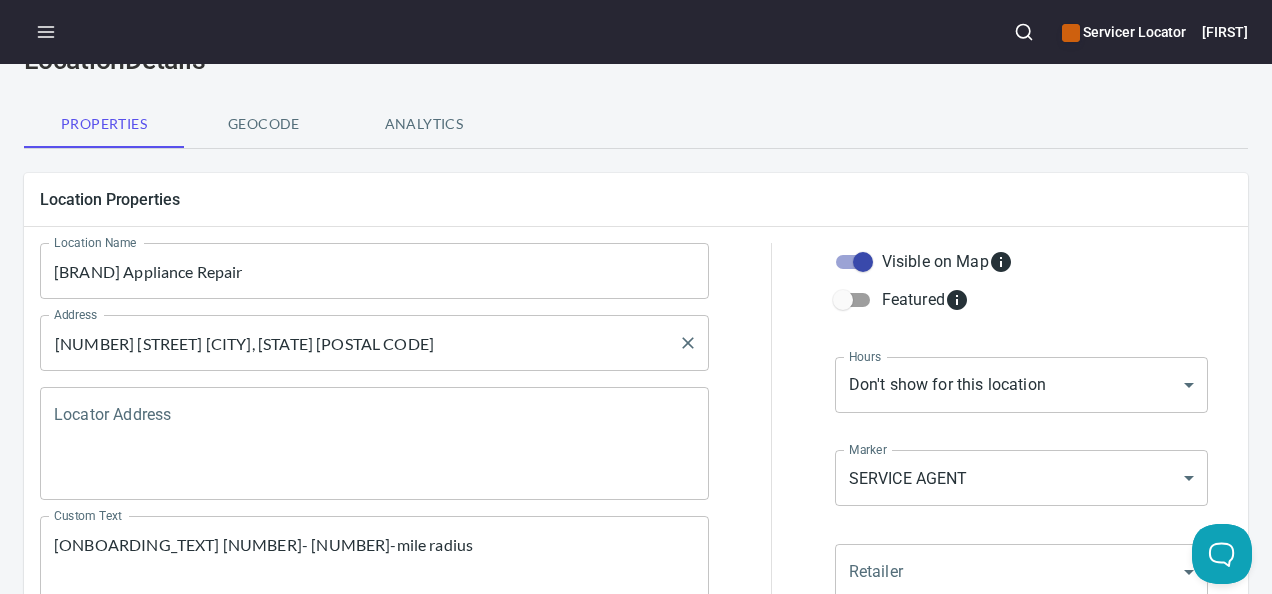scroll, scrollTop: 300, scrollLeft: 0, axis: vertical 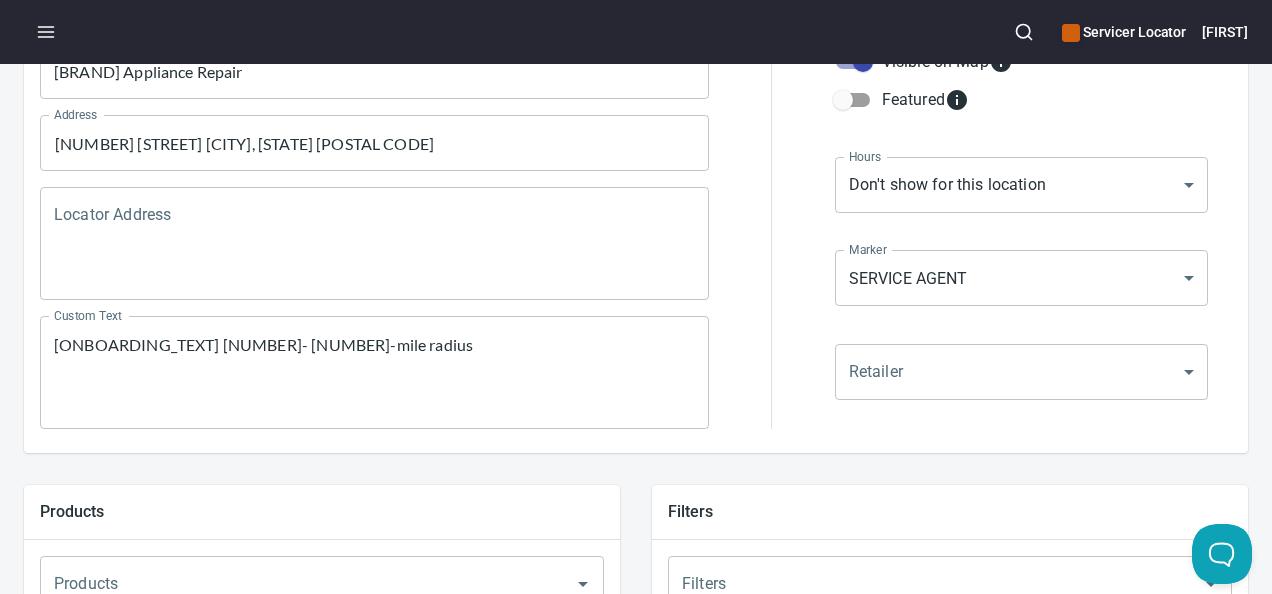 click on "[ONBOARDING_TEXT] [NUMBER]- [NUMBER]-mile radius" at bounding box center [374, 373] 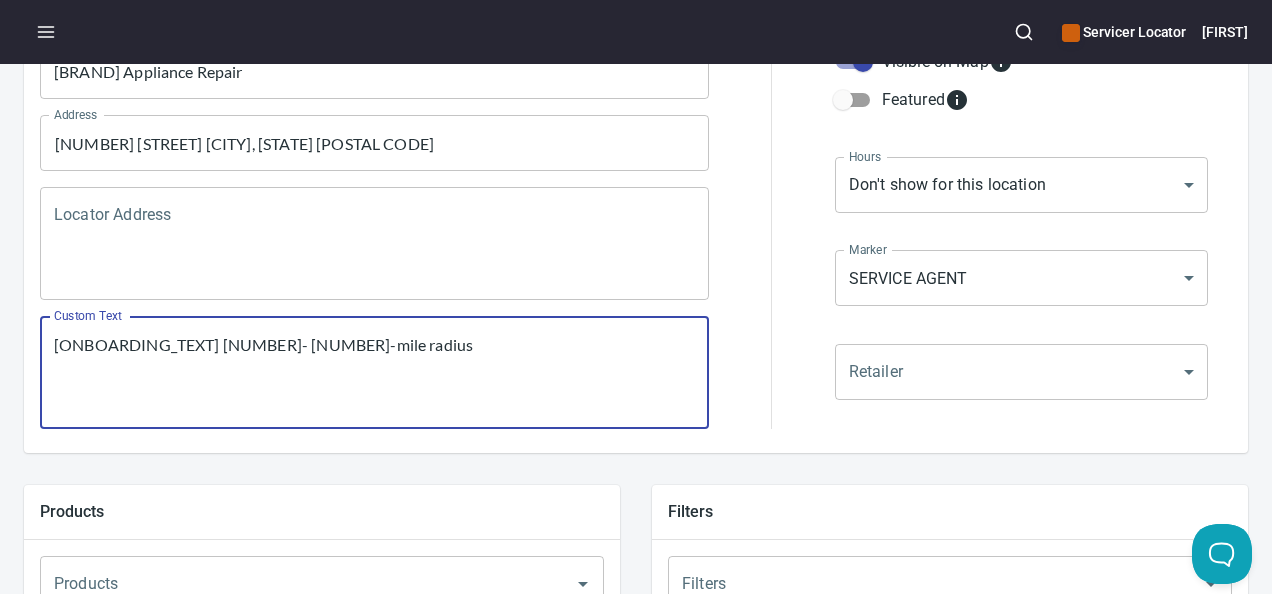 click on "[ONBOARDING_TEXT] [NUMBER]- [NUMBER]-mile radius" at bounding box center [374, 373] 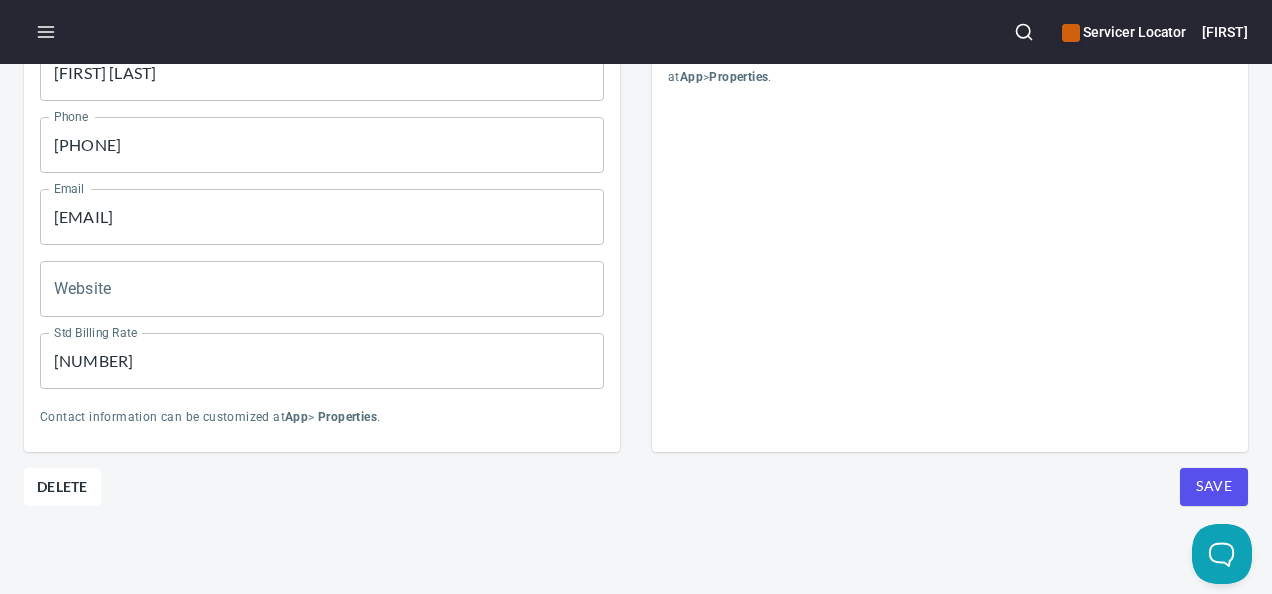 scroll, scrollTop: 1010, scrollLeft: 0, axis: vertical 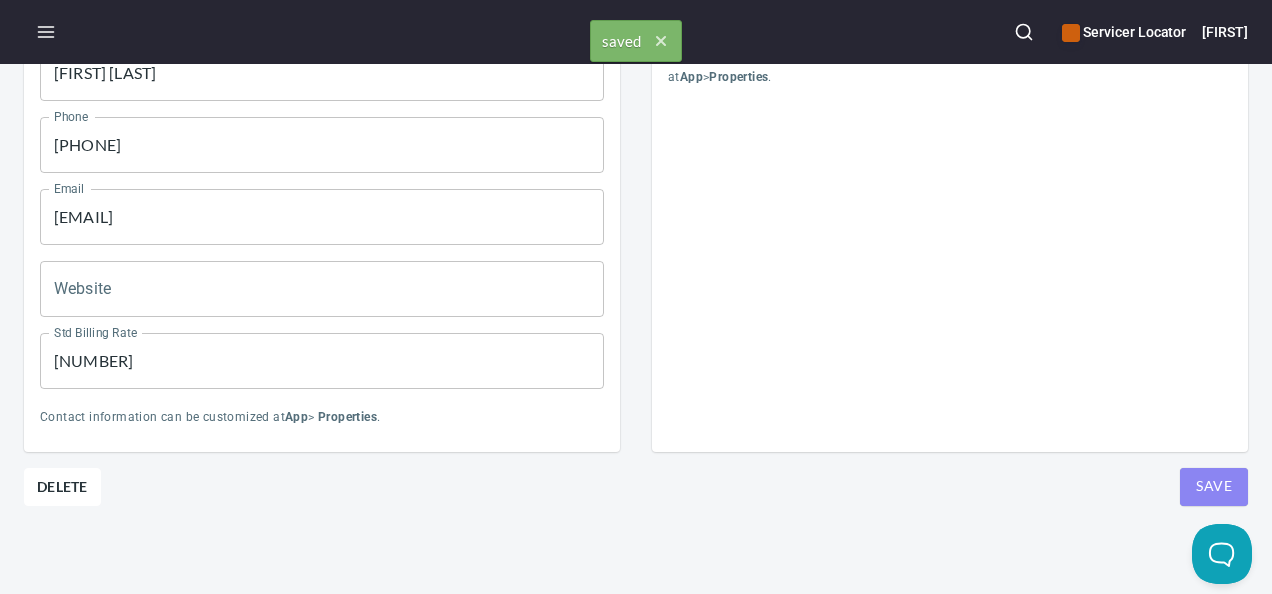 click on "Save" at bounding box center (1214, 486) 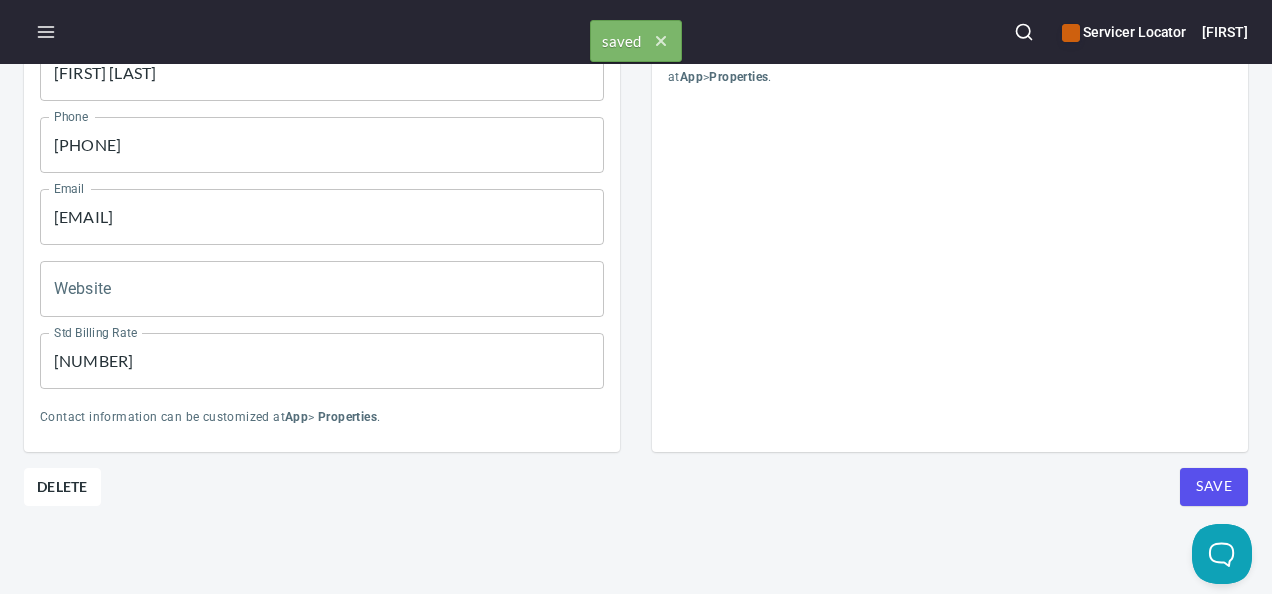 click on "Save" at bounding box center [1214, 486] 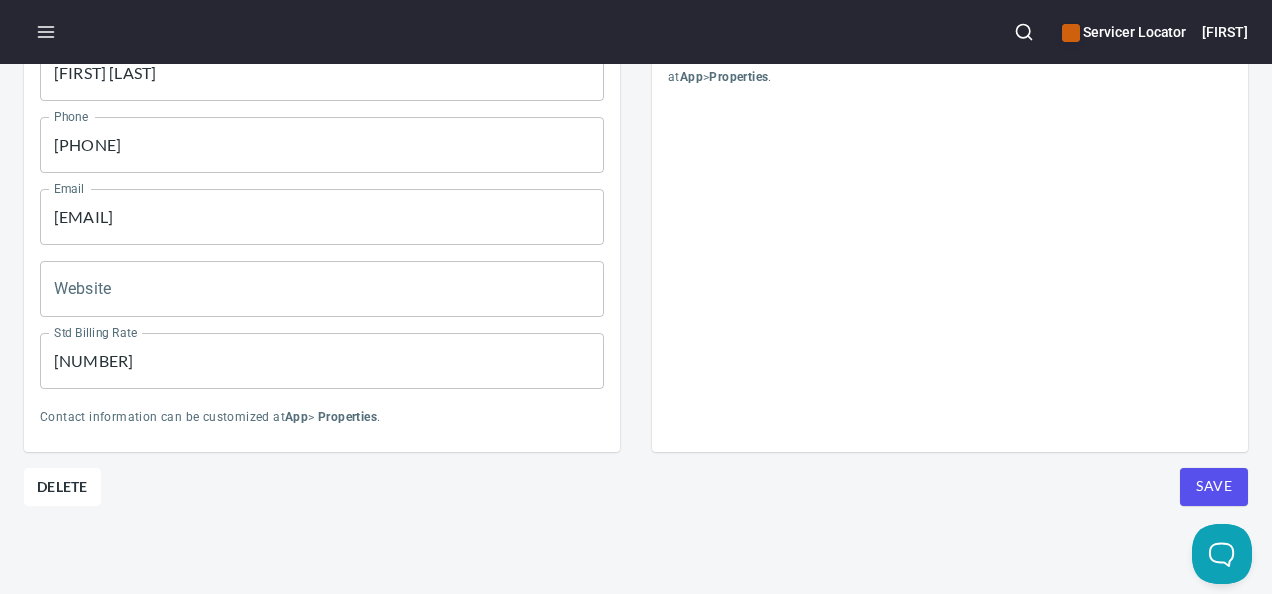 scroll, scrollTop: 1010, scrollLeft: 0, axis: vertical 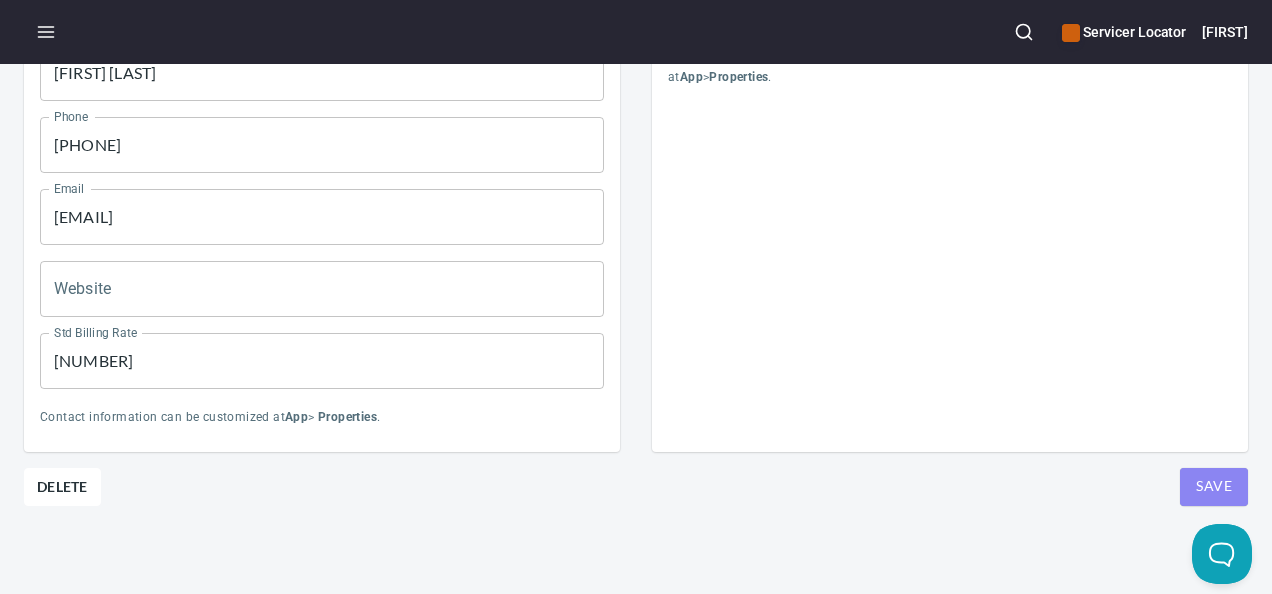 click on "Save" at bounding box center [1214, 486] 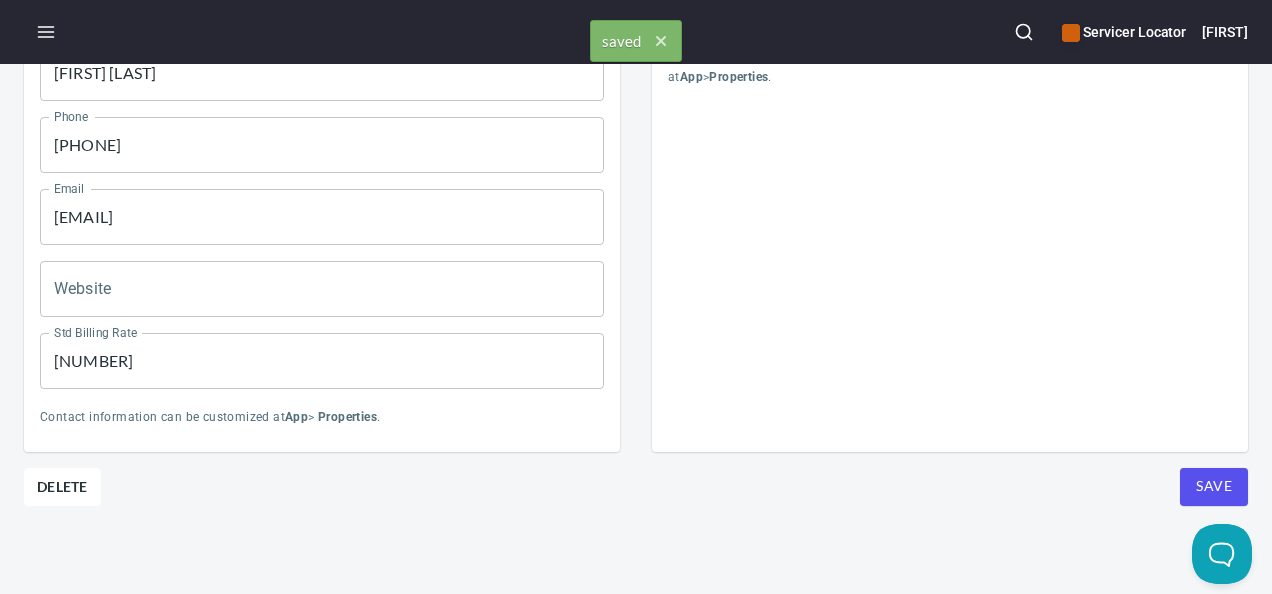 click on "Save" at bounding box center [1214, 486] 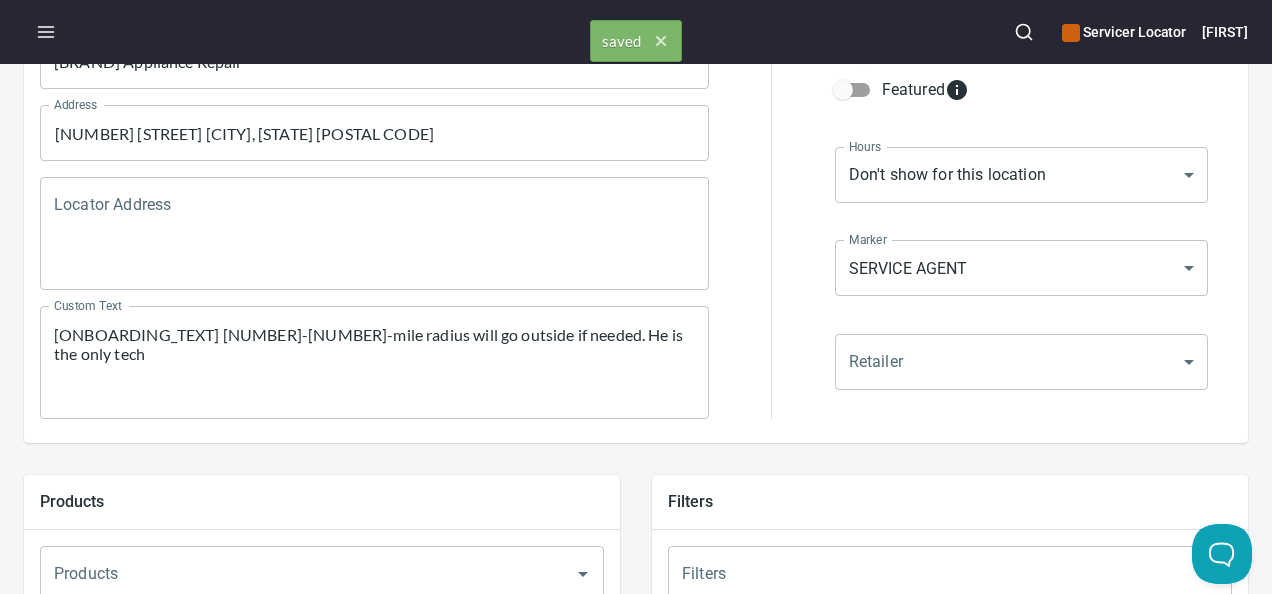 scroll, scrollTop: 10, scrollLeft: 0, axis: vertical 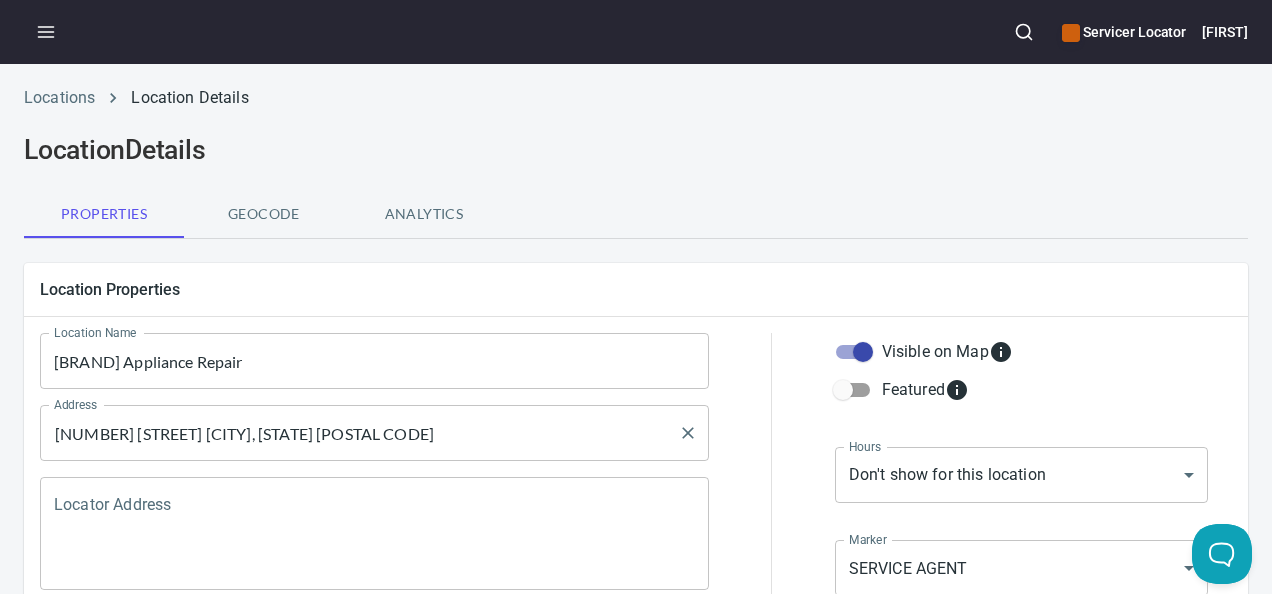 click on "[NUMBER] [STREET] [CITY], [STATE] [POSTAL CODE]" at bounding box center (359, 433) 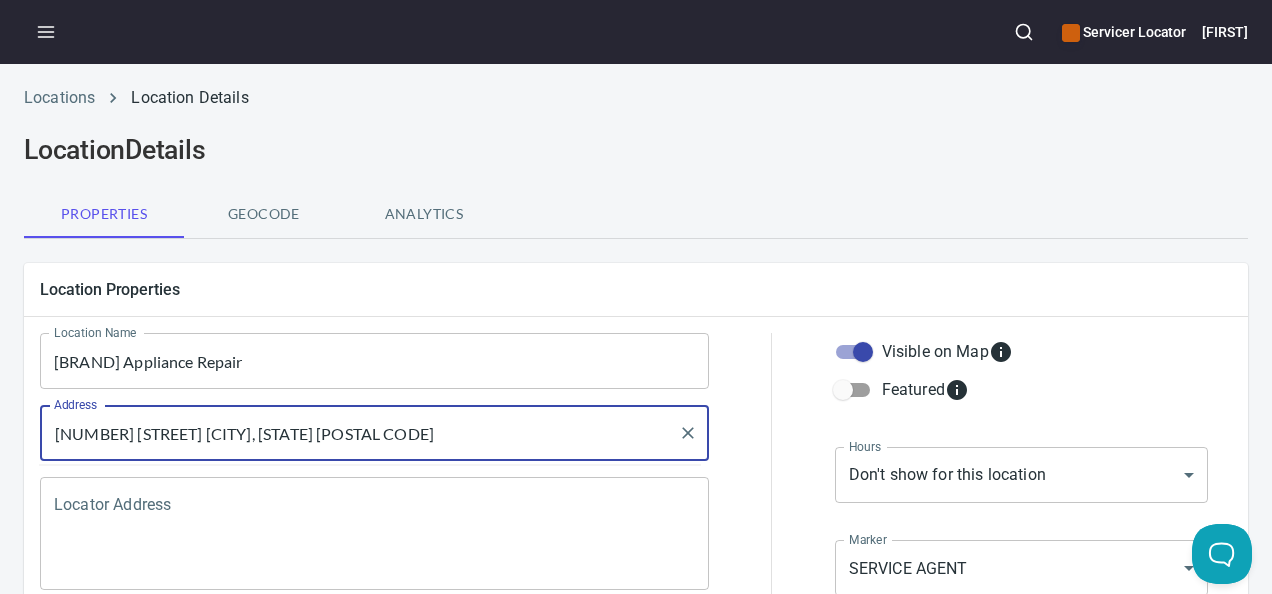 click on "[NUMBER] [STREET] [CITY], [STATE] [POSTAL CODE]" at bounding box center (359, 433) 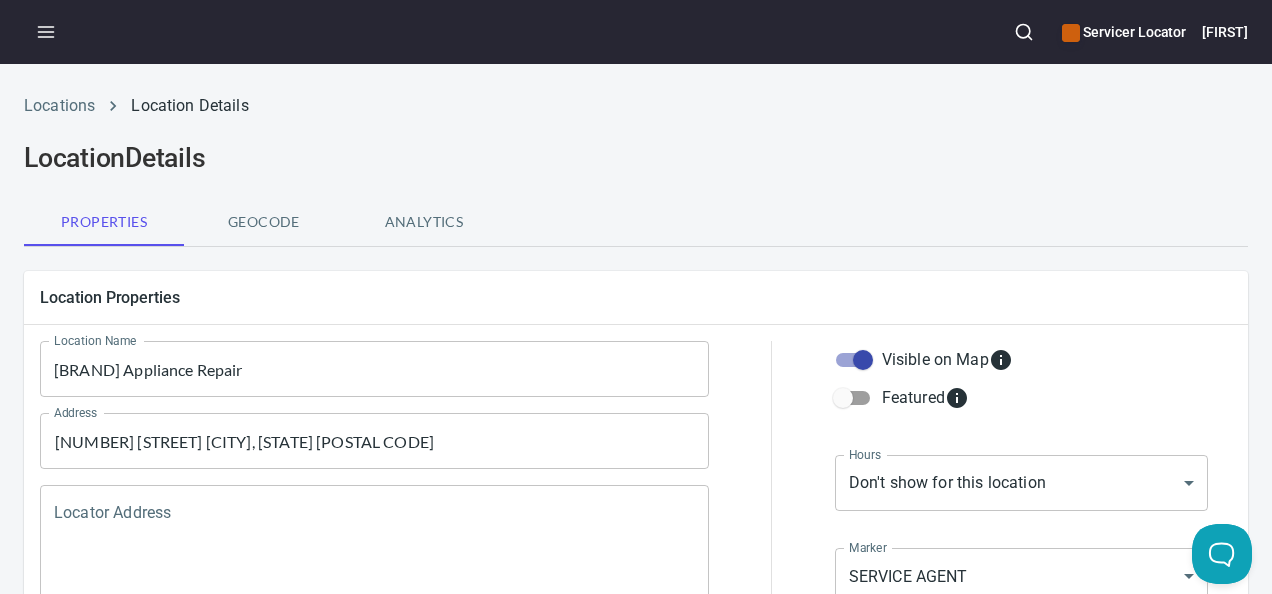 scroll, scrollTop: 0, scrollLeft: 0, axis: both 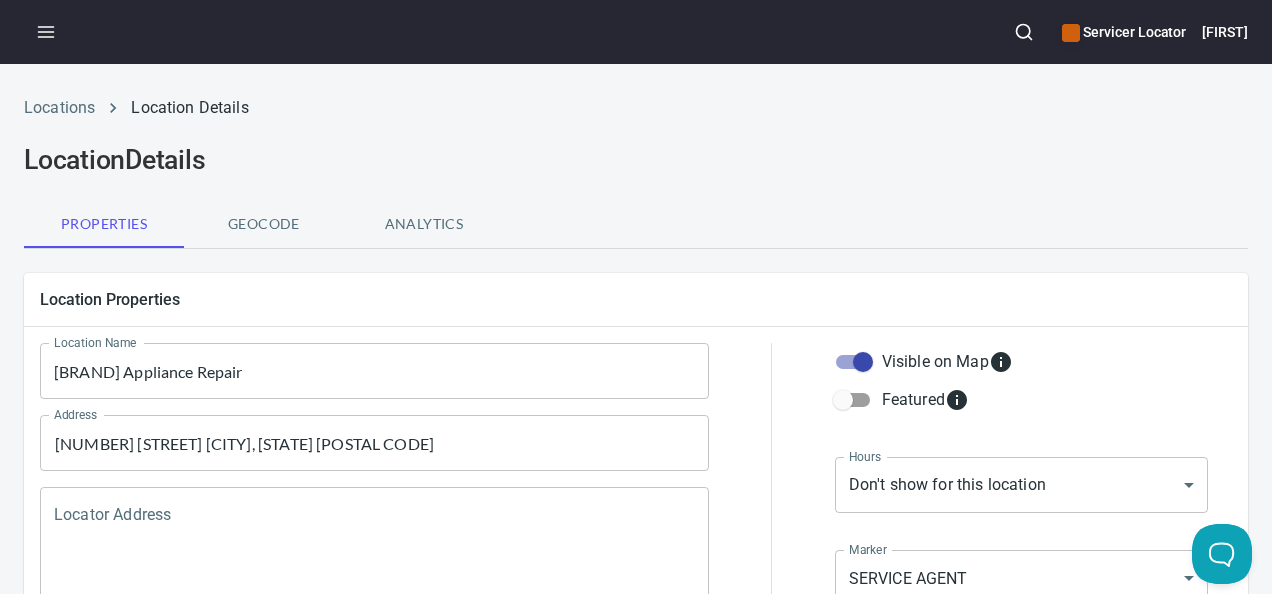 click on "[BRAND] Appliance Repair" at bounding box center [374, 371] 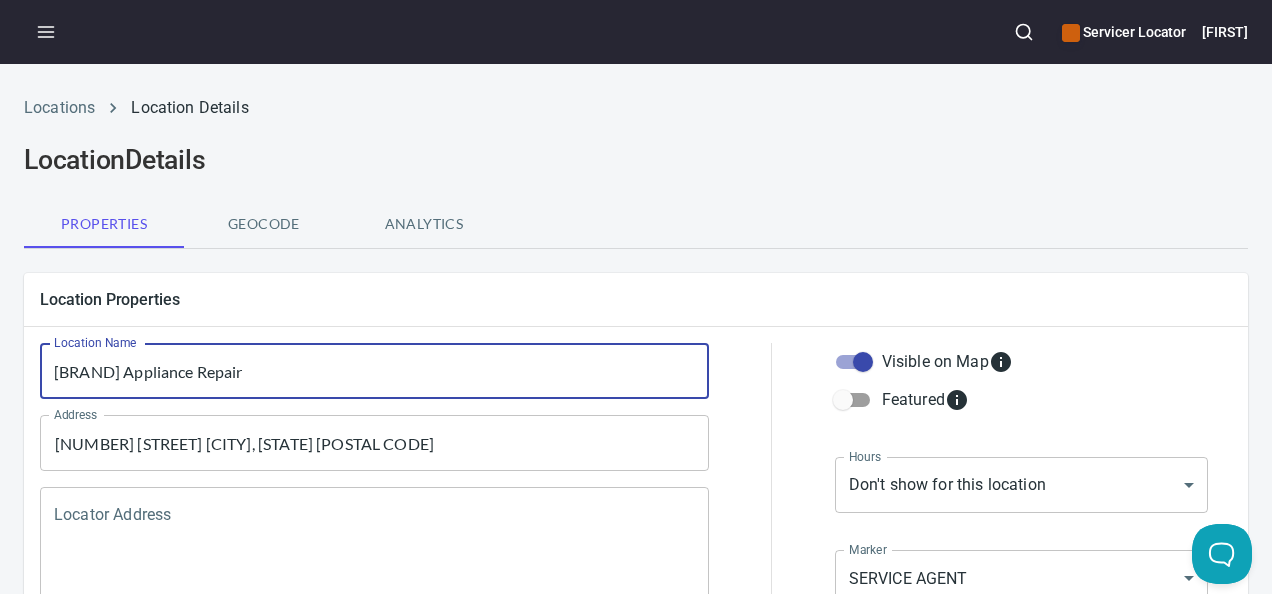 click on "[BRAND] Appliance Repair" at bounding box center (374, 371) 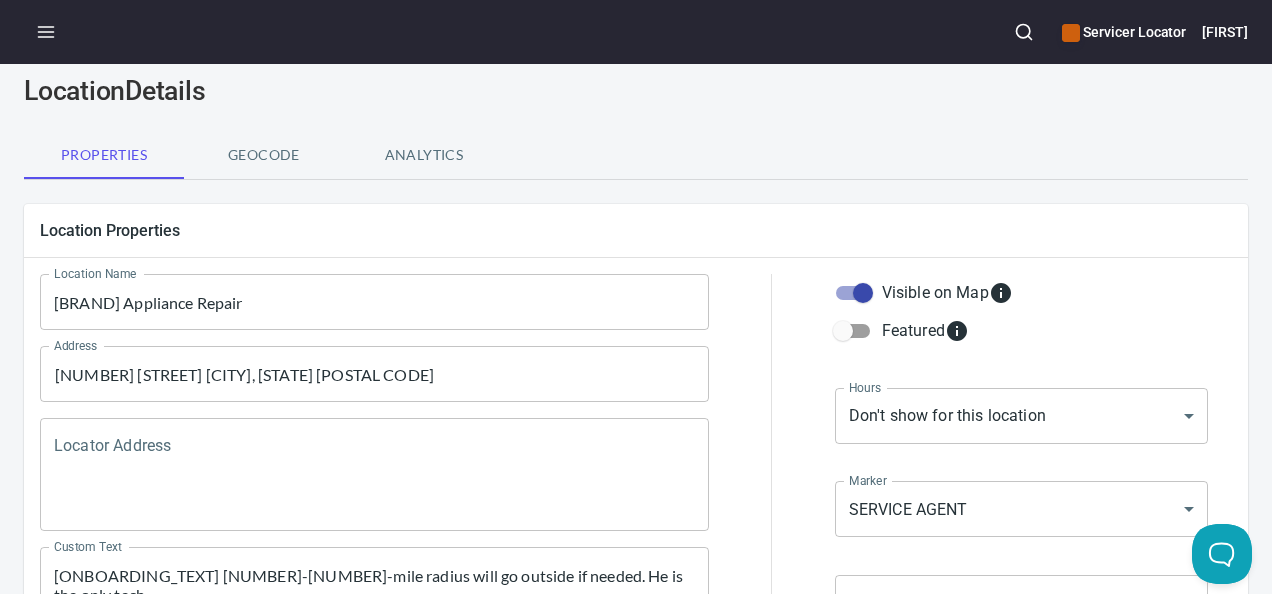 scroll, scrollTop: 100, scrollLeft: 0, axis: vertical 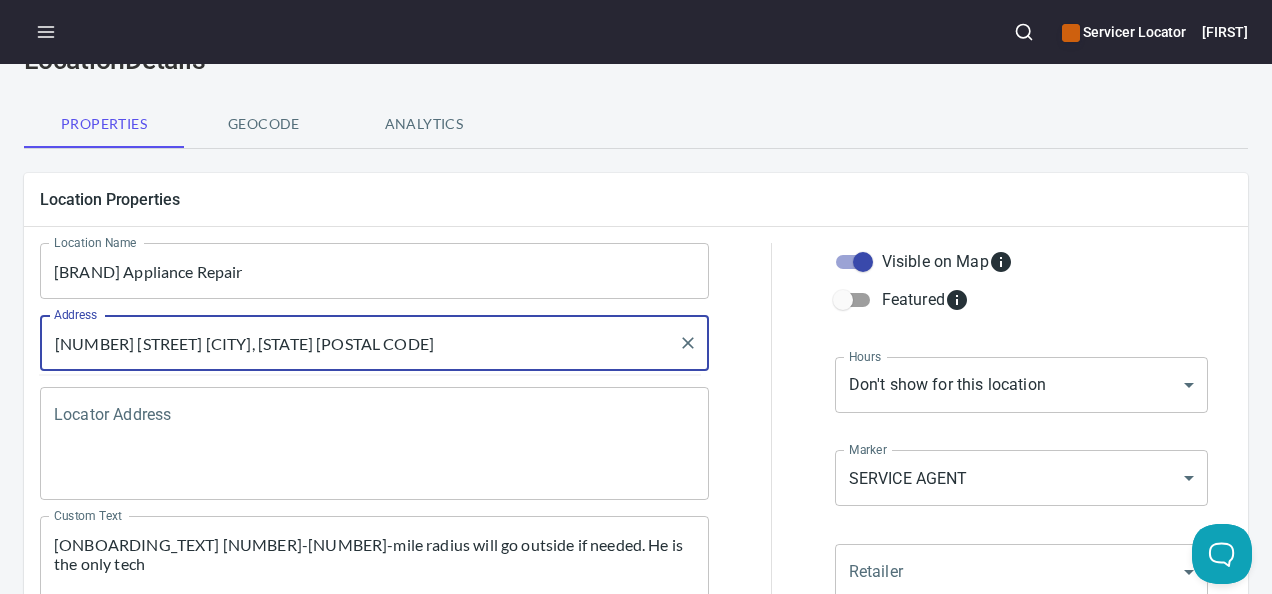 drag, startPoint x: 390, startPoint y: 337, endPoint x: 40, endPoint y: 339, distance: 350.0057 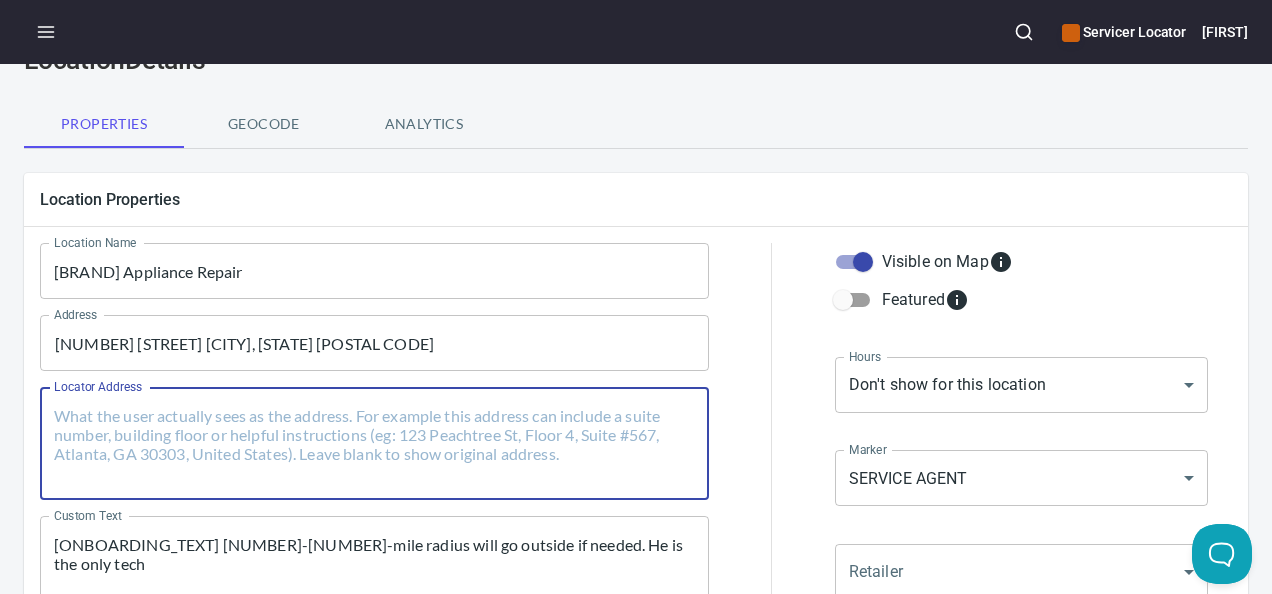 click on "Locator Address" at bounding box center [374, 444] 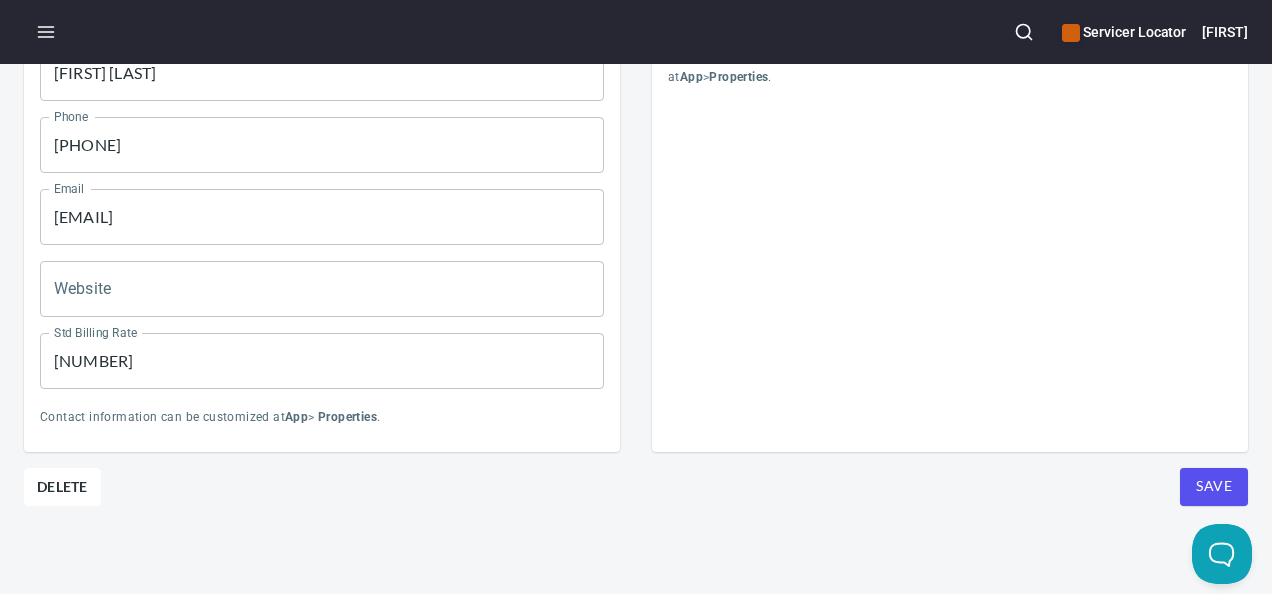 scroll, scrollTop: 1010, scrollLeft: 0, axis: vertical 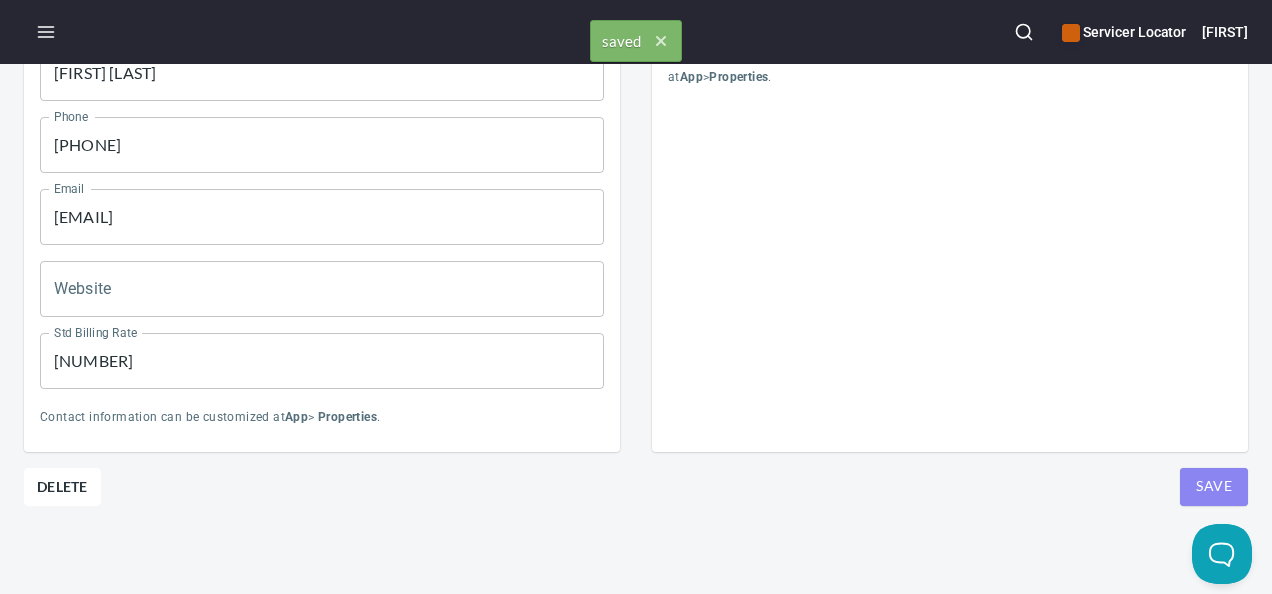 click on "Save" at bounding box center (1214, 487) 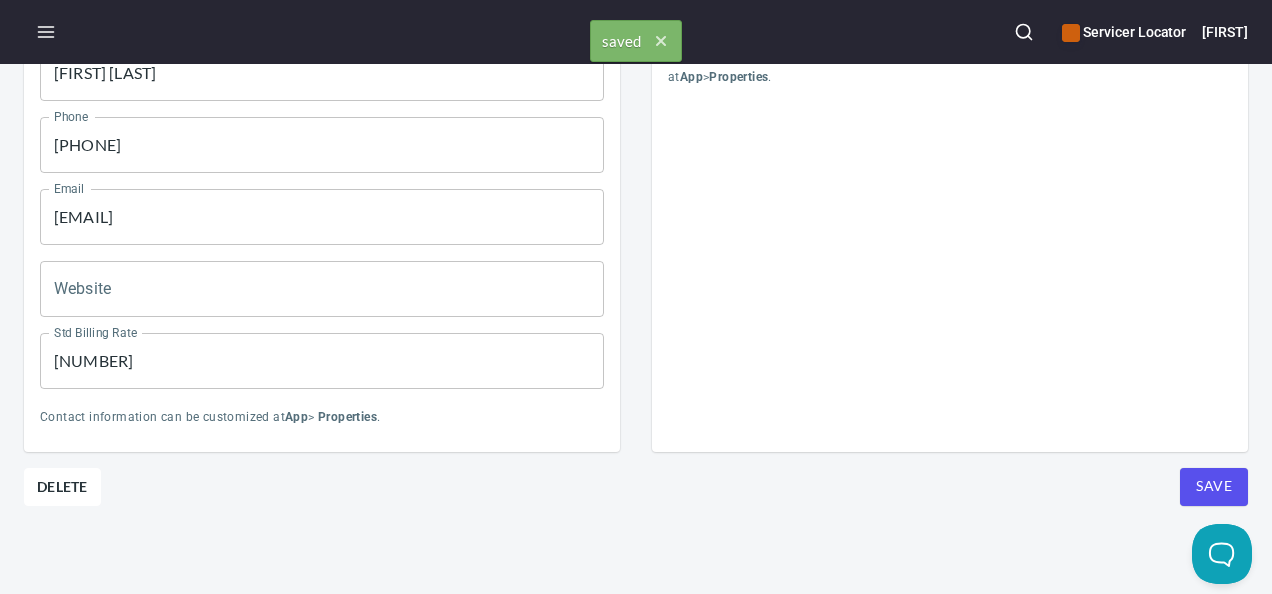 click on "Save" at bounding box center [1214, 487] 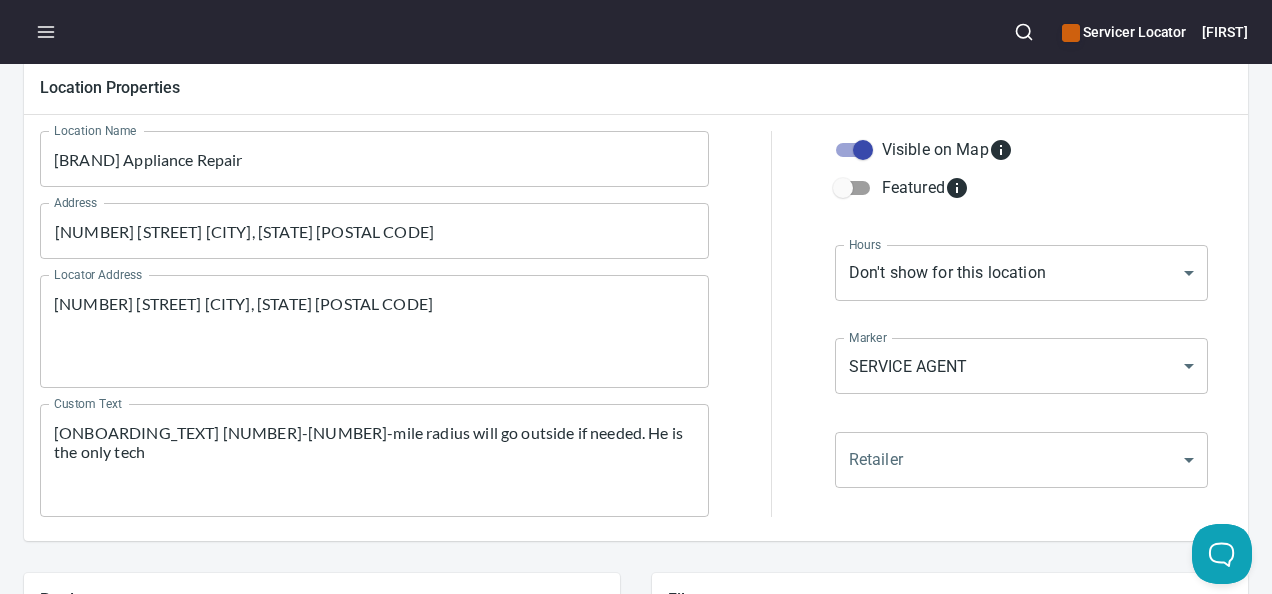 scroll, scrollTop: 110, scrollLeft: 0, axis: vertical 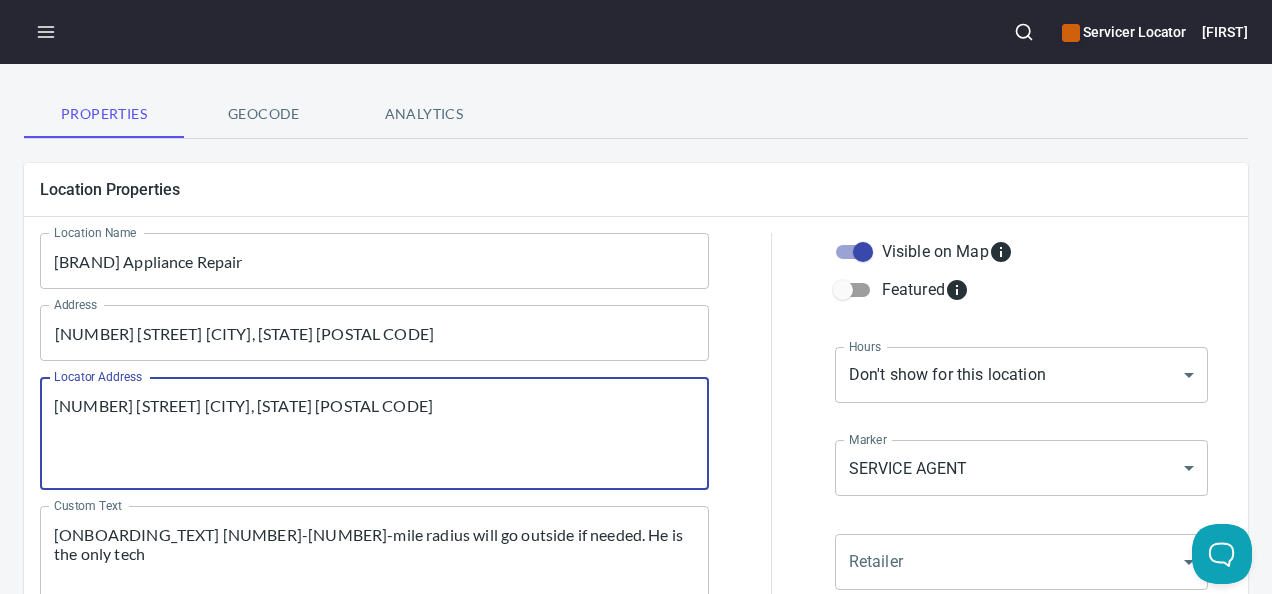 drag, startPoint x: 135, startPoint y: 400, endPoint x: 410, endPoint y: 388, distance: 275.2617 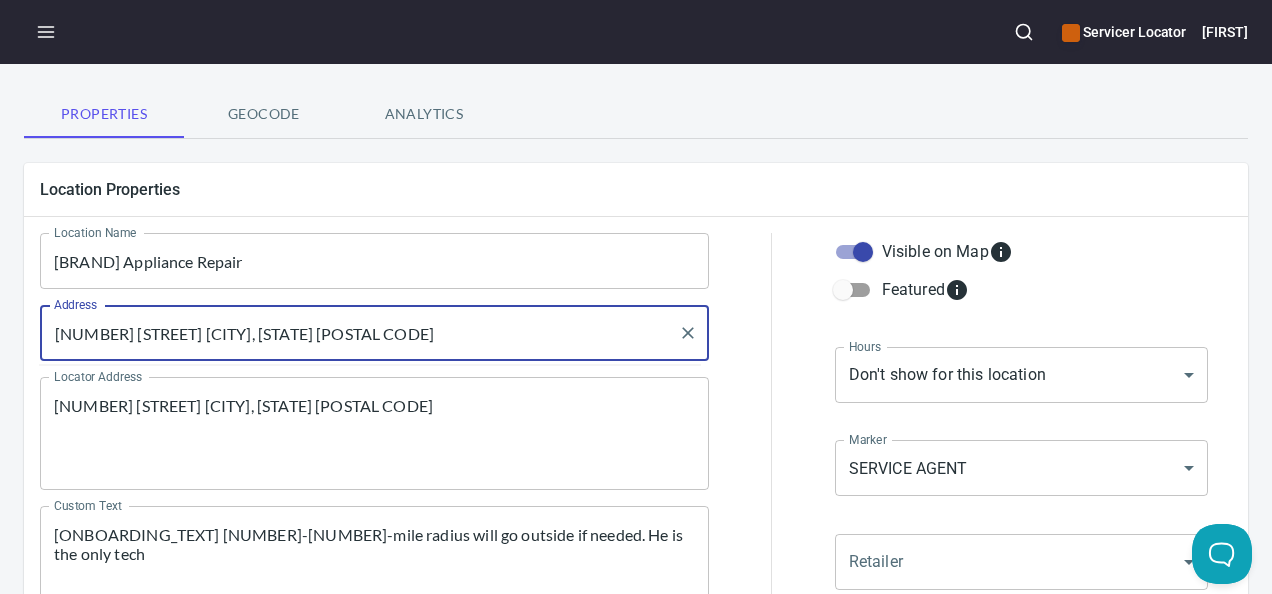 drag, startPoint x: 366, startPoint y: 334, endPoint x: -4, endPoint y: 338, distance: 370.0216 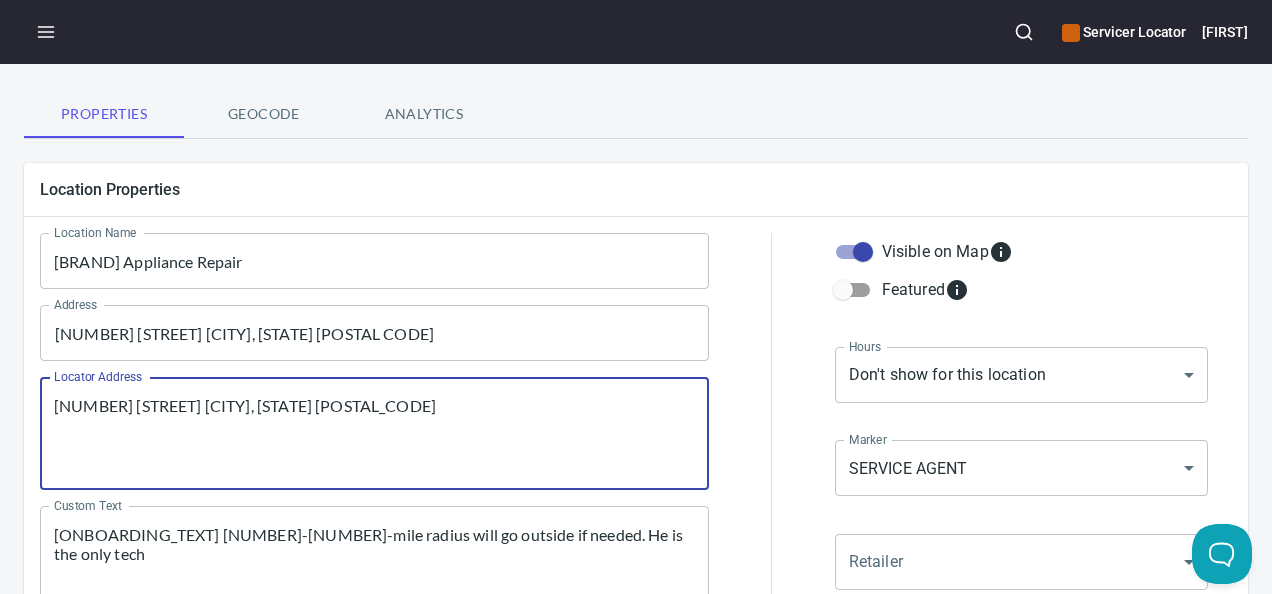 click on "[NUMBER] [STREET] [CITY], [STATE] [POSTAL_CODE]" at bounding box center [374, 434] 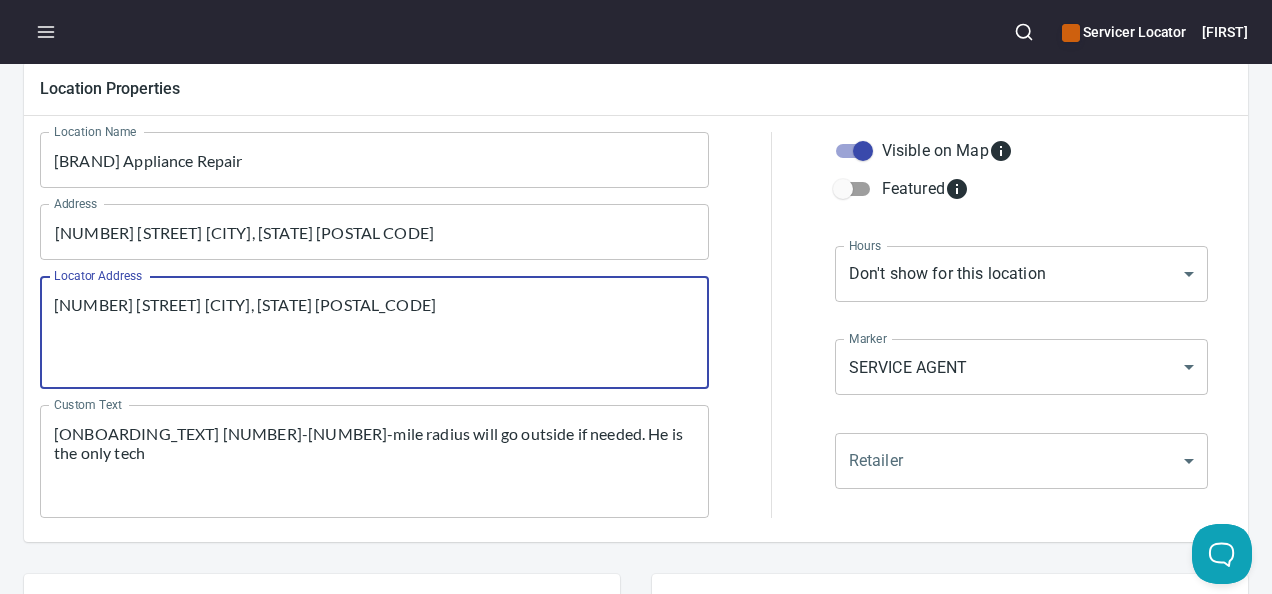 scroll, scrollTop: 210, scrollLeft: 0, axis: vertical 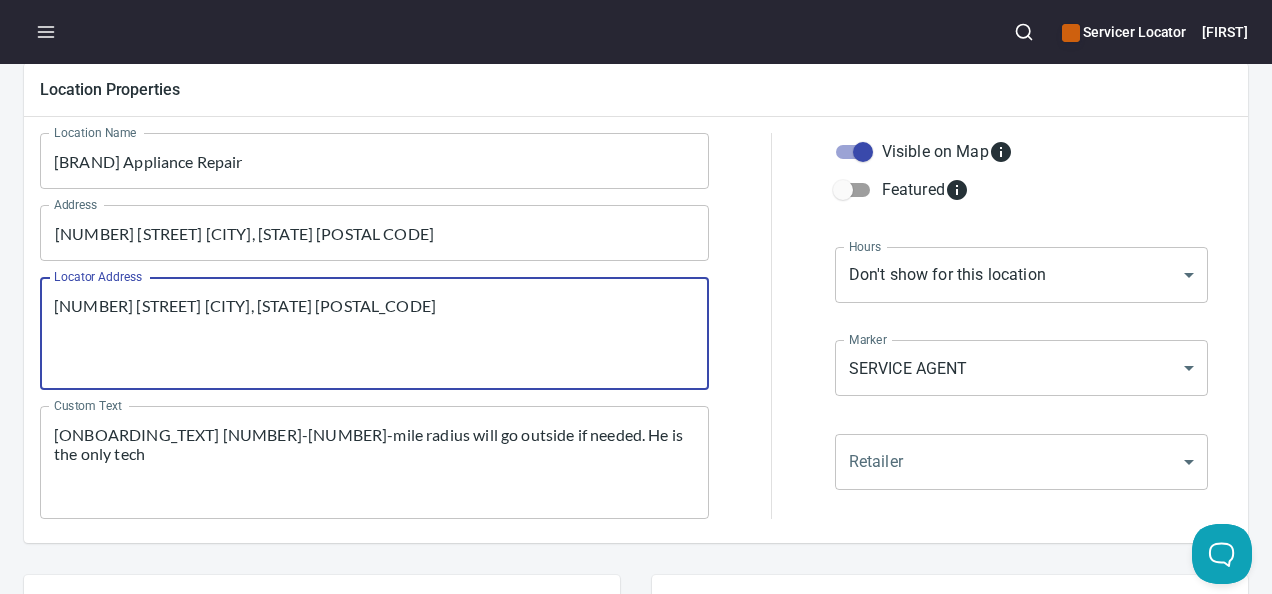 click on "[NUMBER] [STREET] [CITY], [STATE] [POSTAL_CODE]" at bounding box center [374, 334] 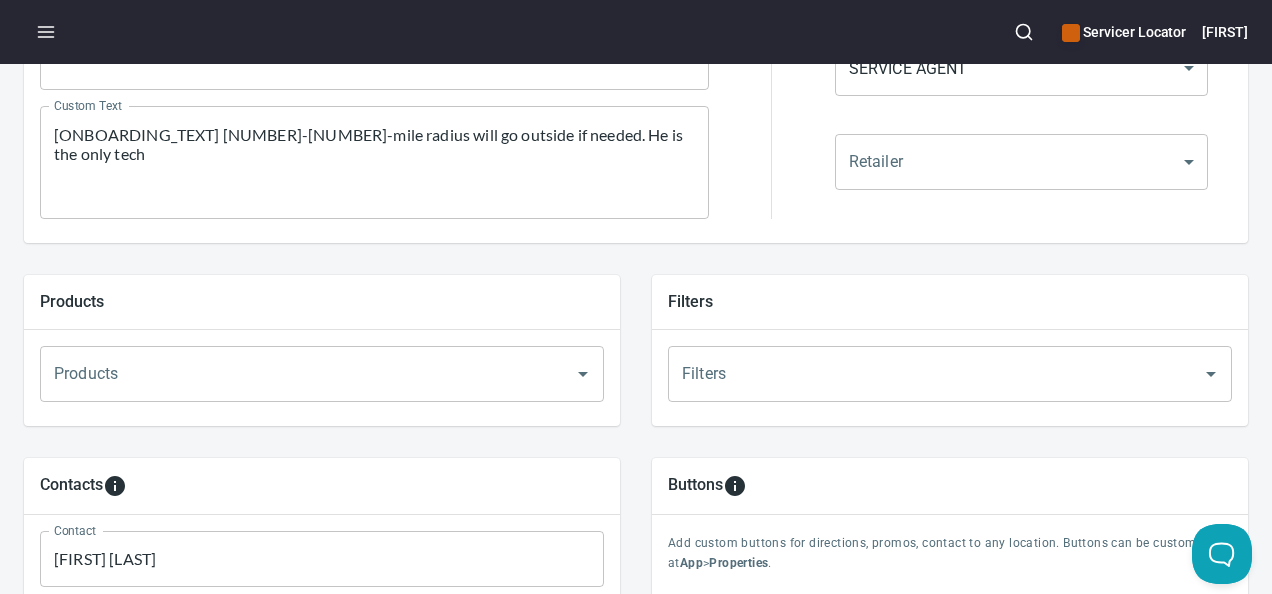 scroll, scrollTop: 710, scrollLeft: 0, axis: vertical 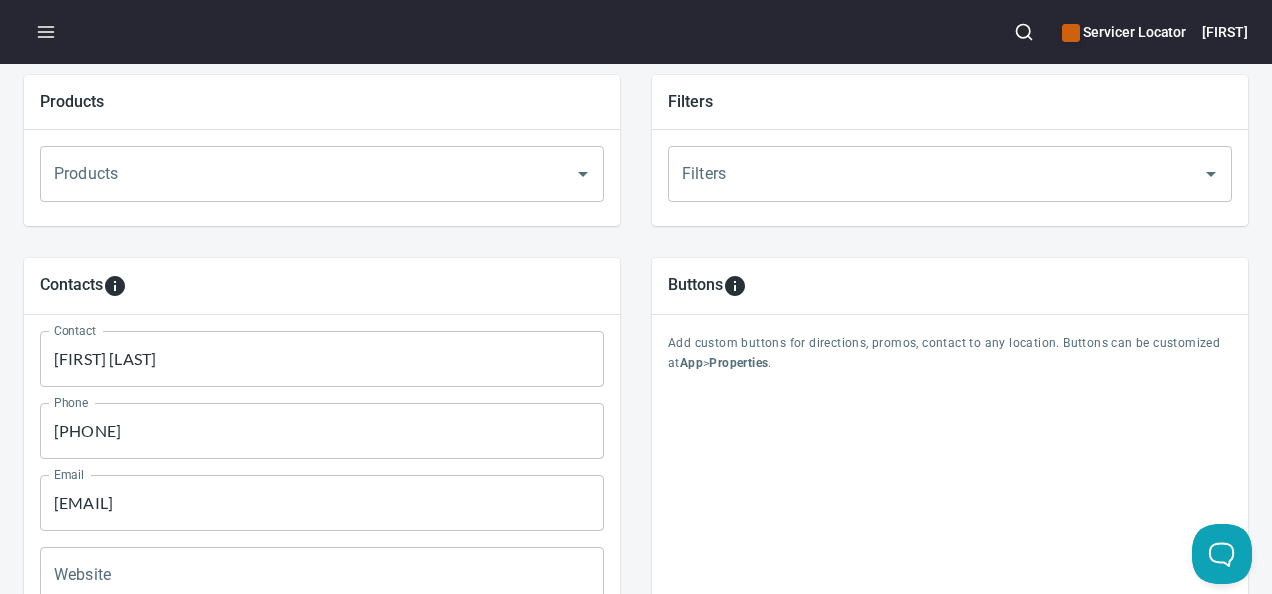 click on "Products" at bounding box center (294, 174) 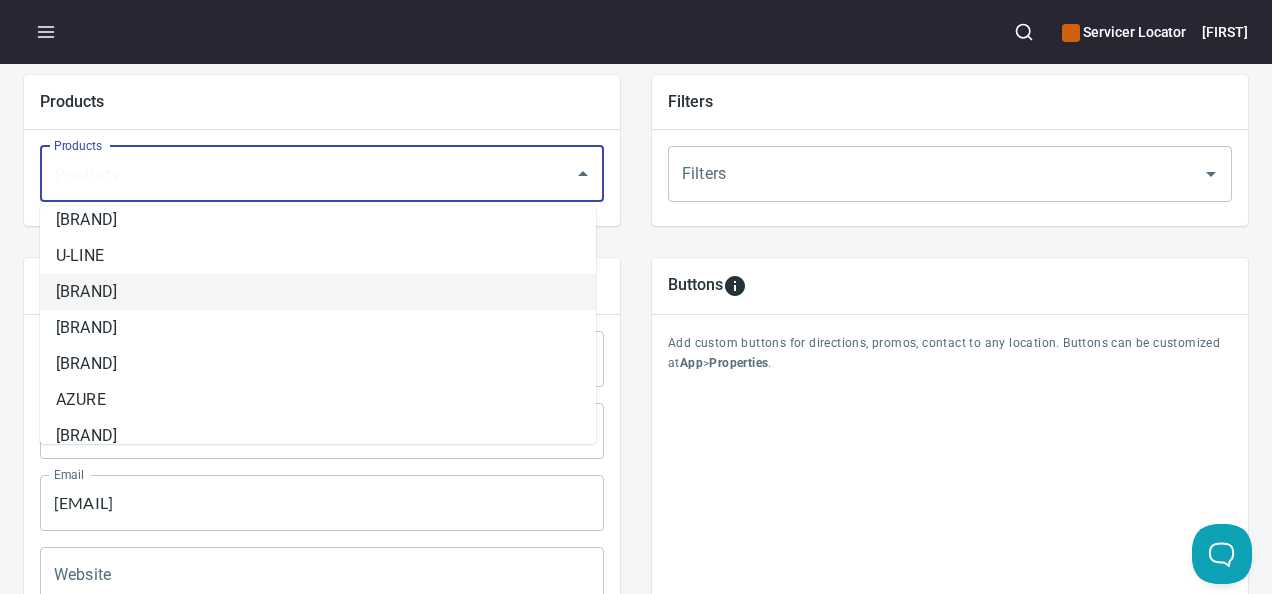 scroll, scrollTop: 200, scrollLeft: 0, axis: vertical 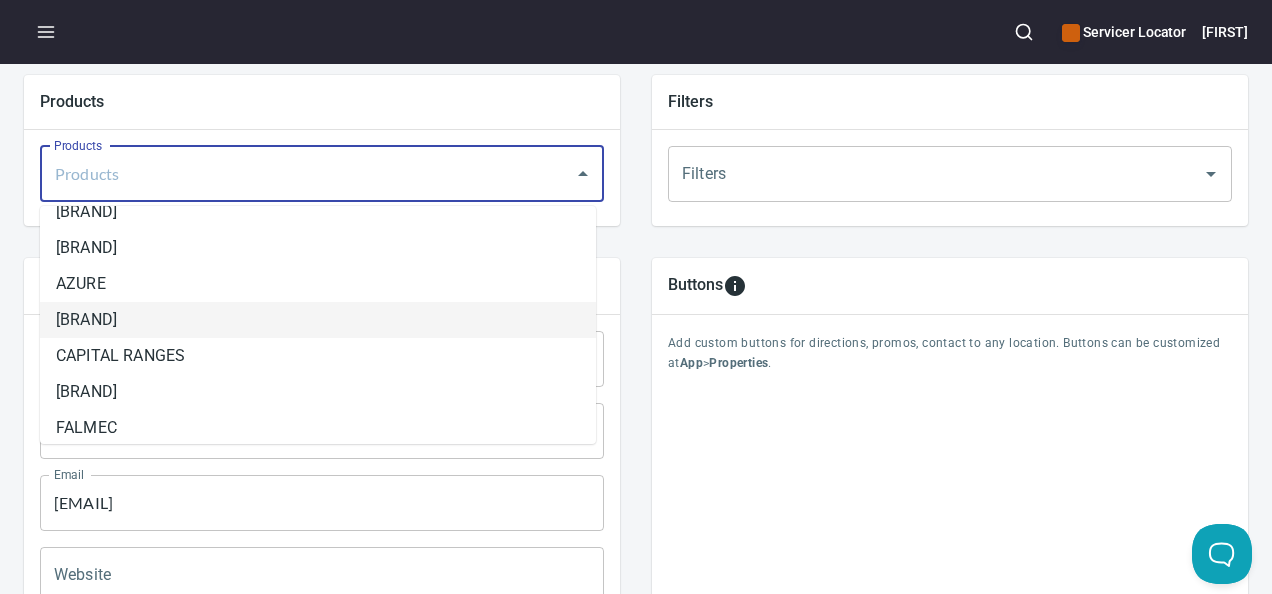 click on "[BRAND]" at bounding box center (318, 320) 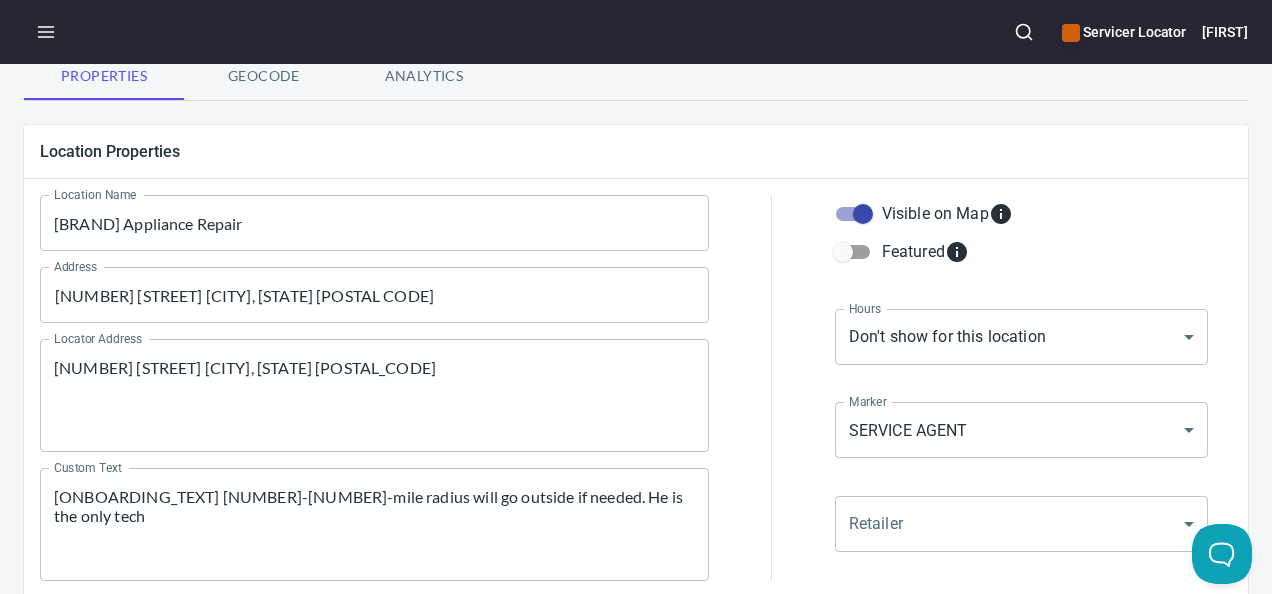 scroll, scrollTop: 0, scrollLeft: 0, axis: both 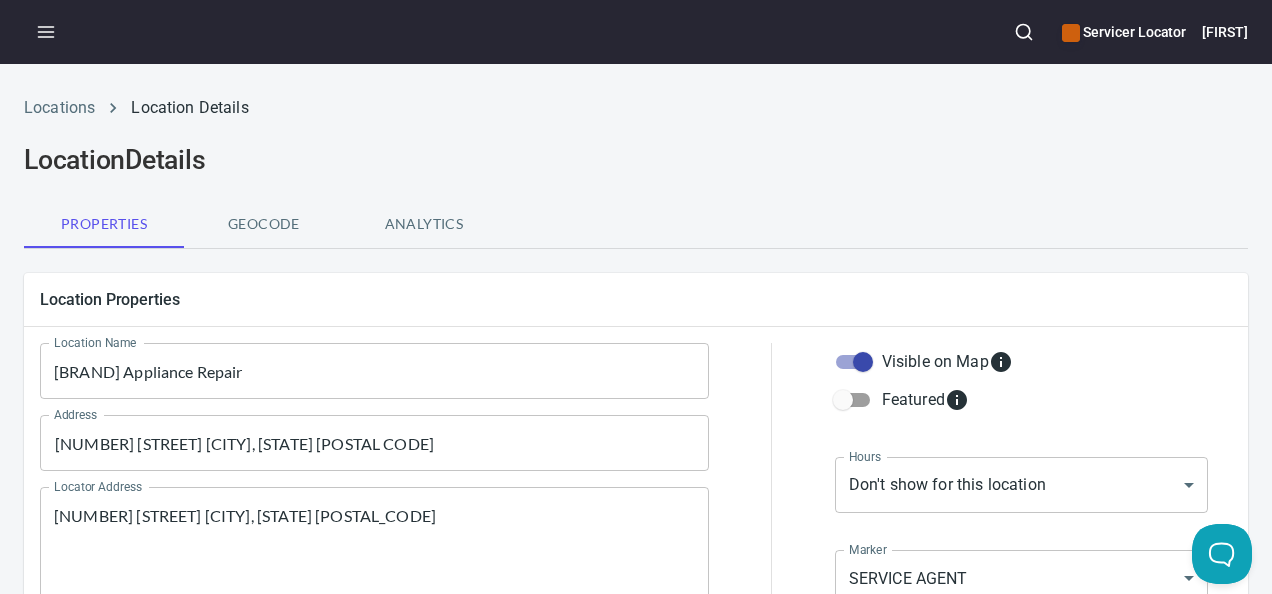 drag, startPoint x: 164, startPoint y: 204, endPoint x: 196, endPoint y: 215, distance: 33.83785 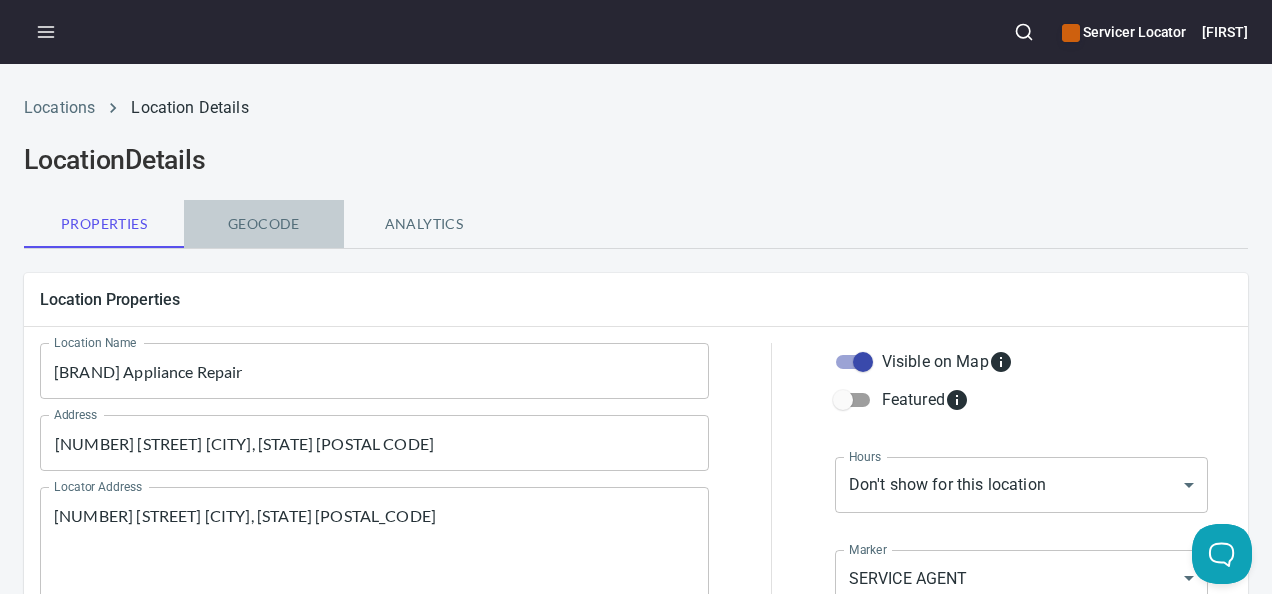 click on "Geocode" at bounding box center [264, 224] 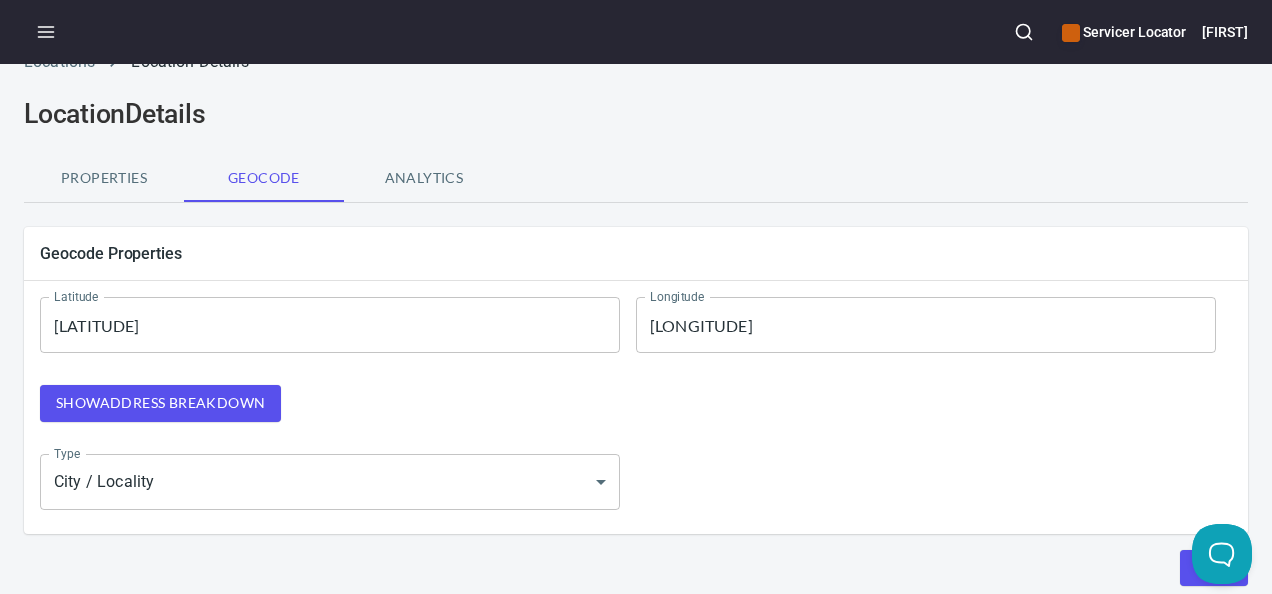 scroll, scrollTop: 0, scrollLeft: 0, axis: both 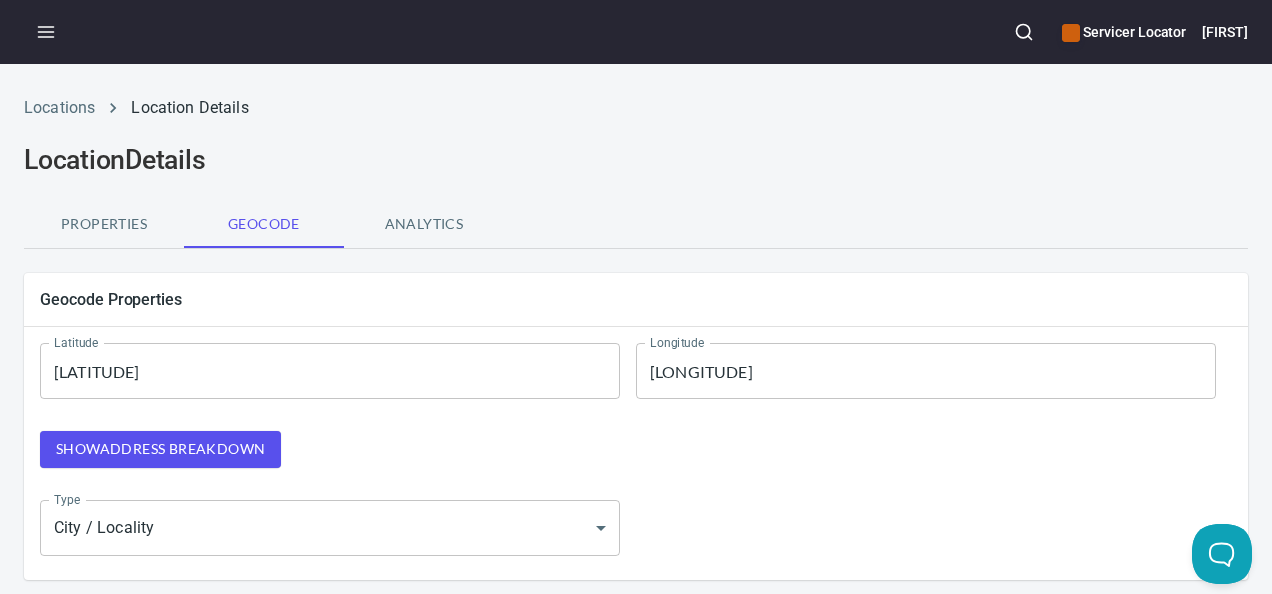 click on "Show  address breakdown" at bounding box center (160, 449) 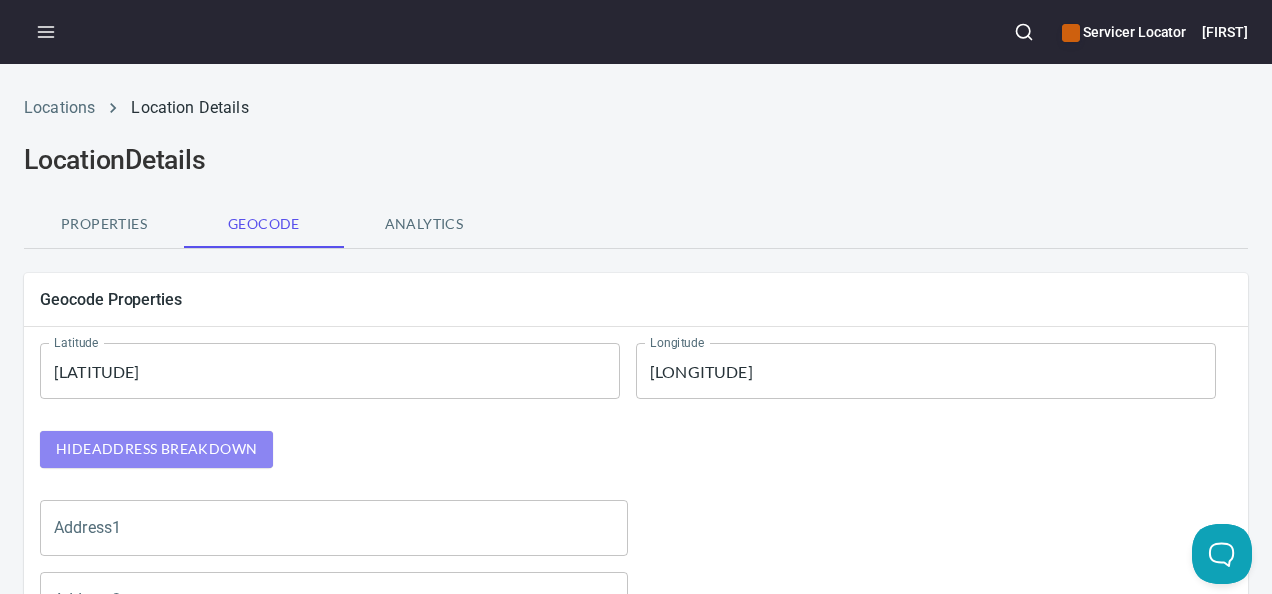 click on "Hide address breakdown" at bounding box center [156, 449] 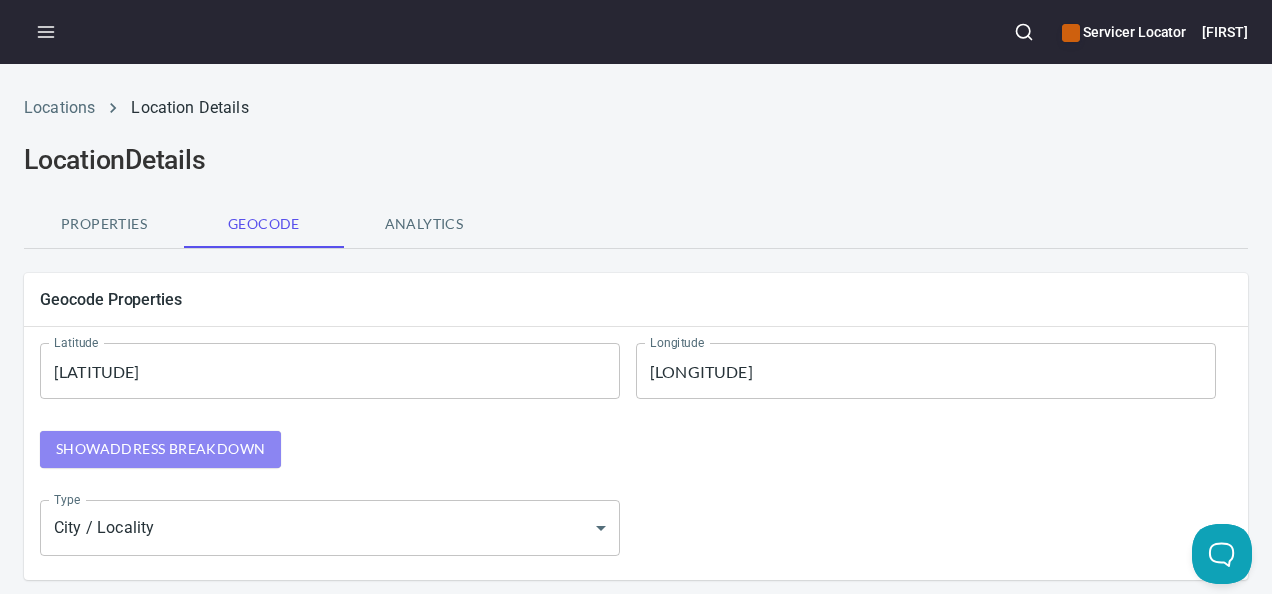 click on "Show  address breakdown" at bounding box center (160, 449) 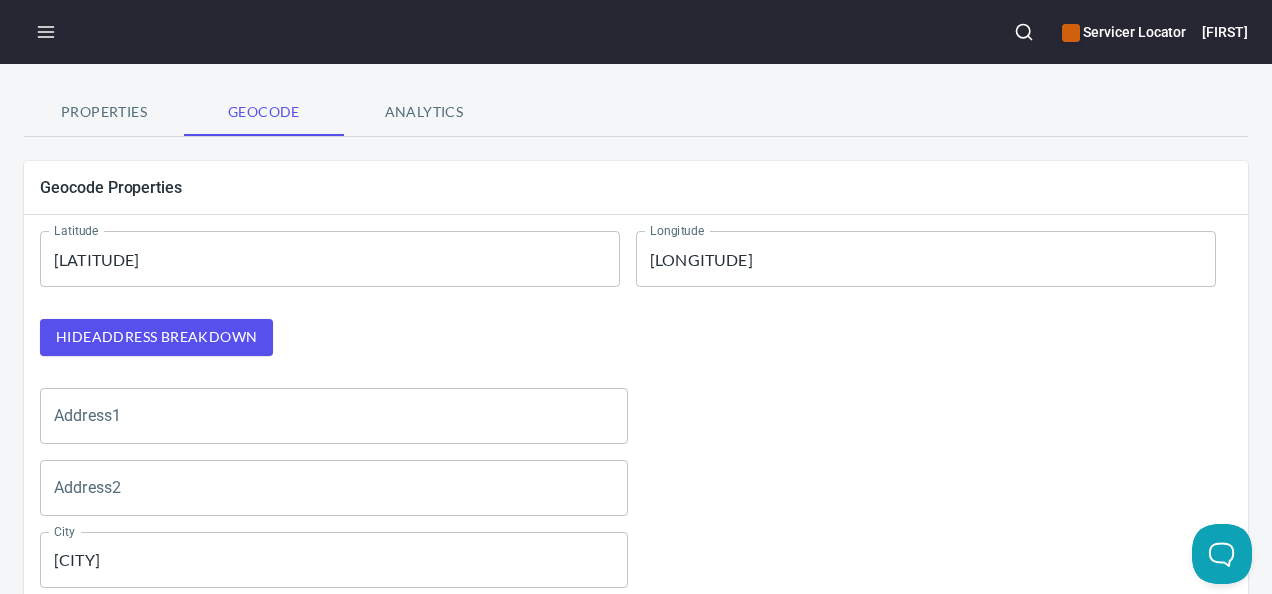 scroll, scrollTop: 200, scrollLeft: 0, axis: vertical 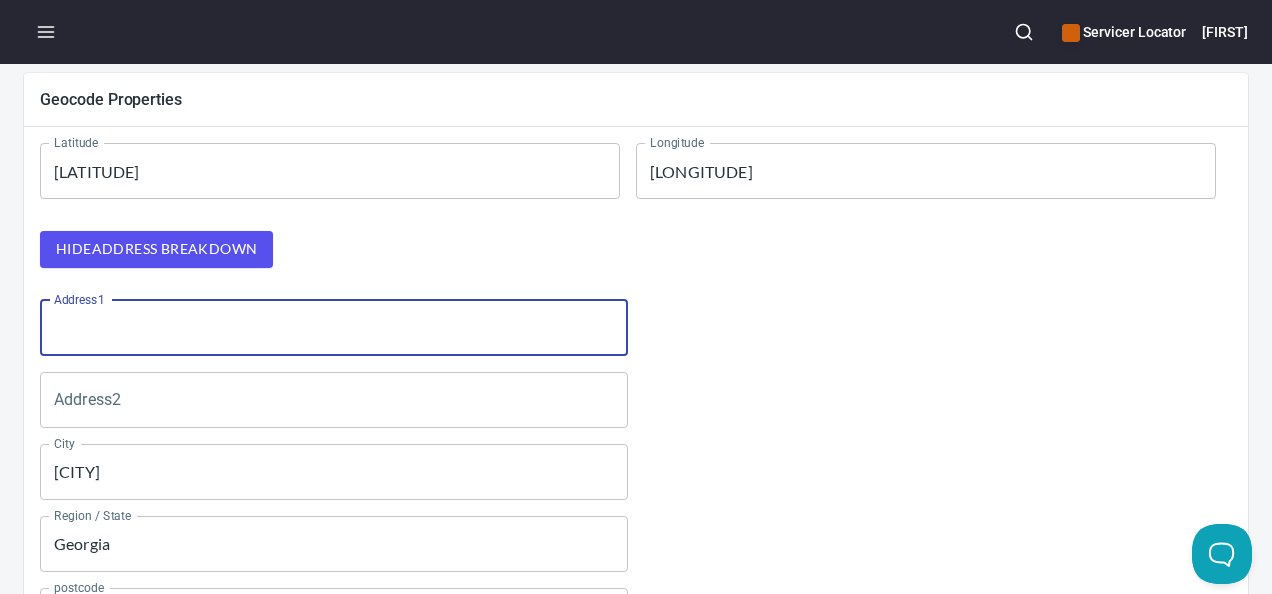 click on "Address1" at bounding box center [334, 328] 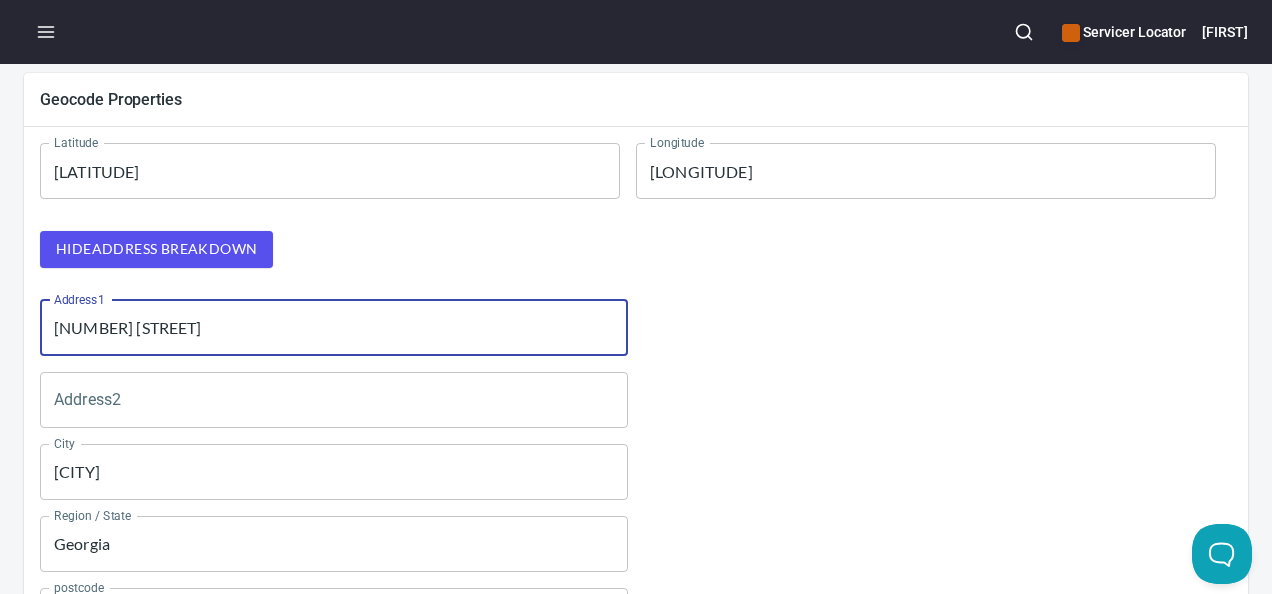 type on "[NUMBER] [STREET]" 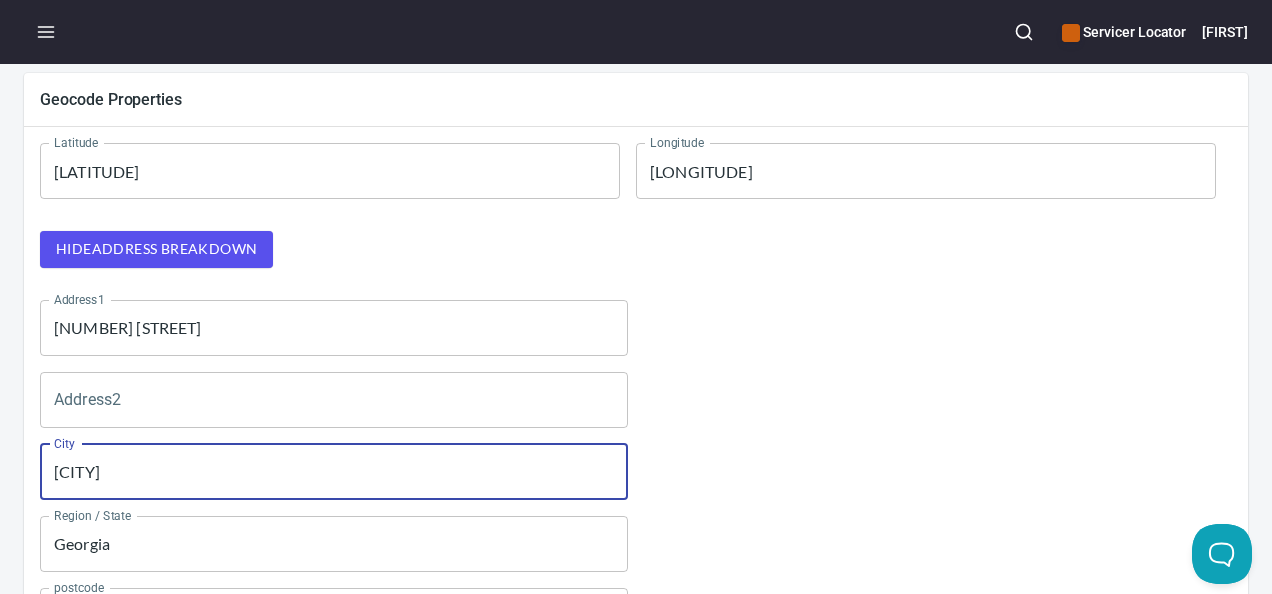 click on "[CITY]" at bounding box center [334, 472] 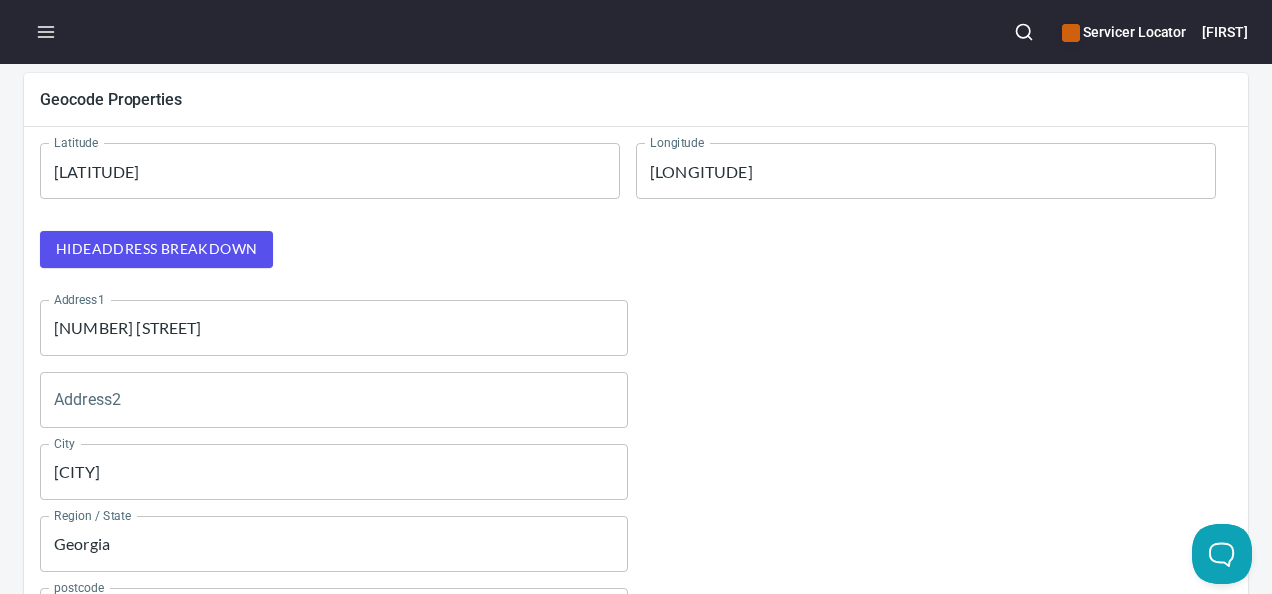 click on "[CITY]" at bounding box center [334, 472] 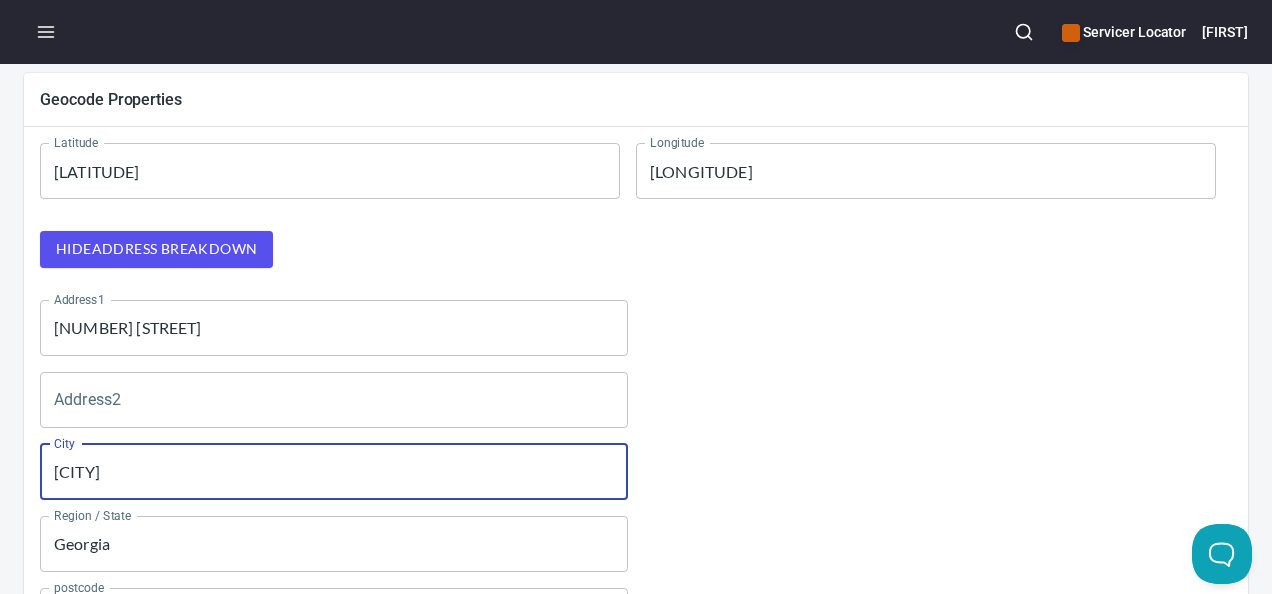 click on "[CITY]" at bounding box center (334, 472) 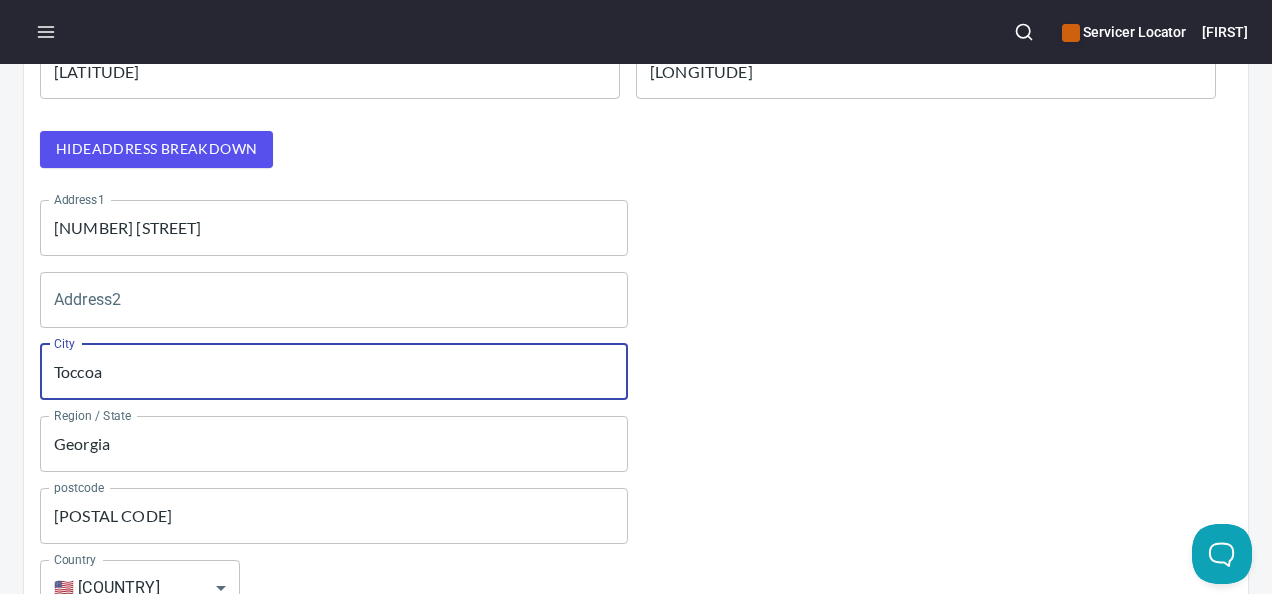 scroll, scrollTop: 500, scrollLeft: 0, axis: vertical 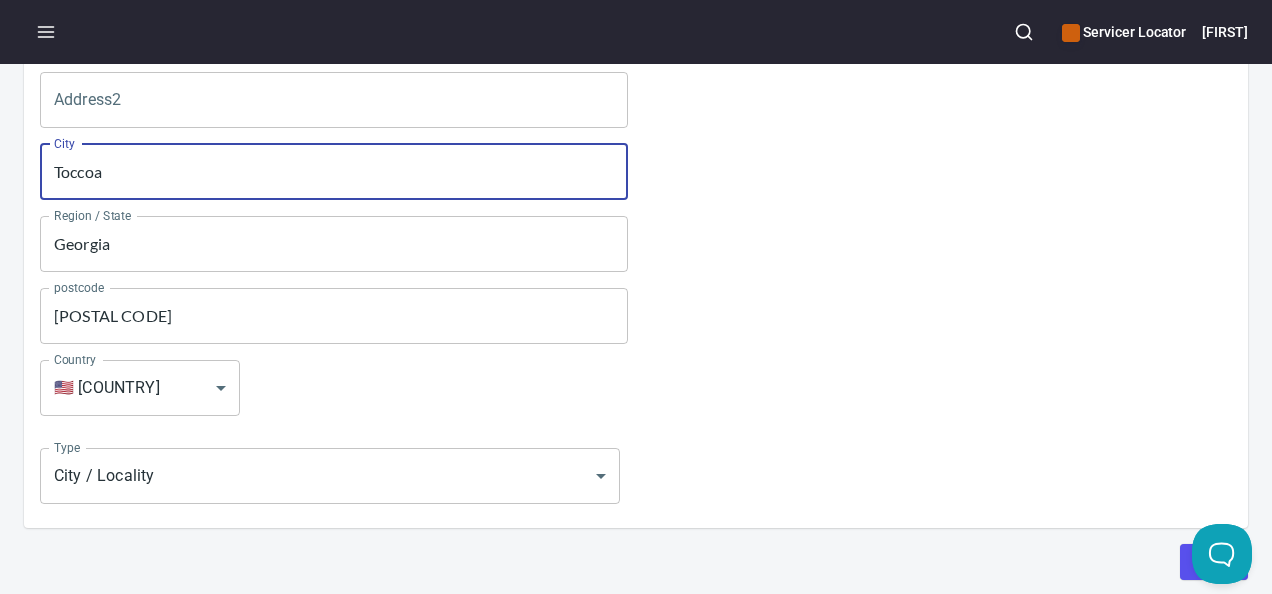 type on "Toccoa" 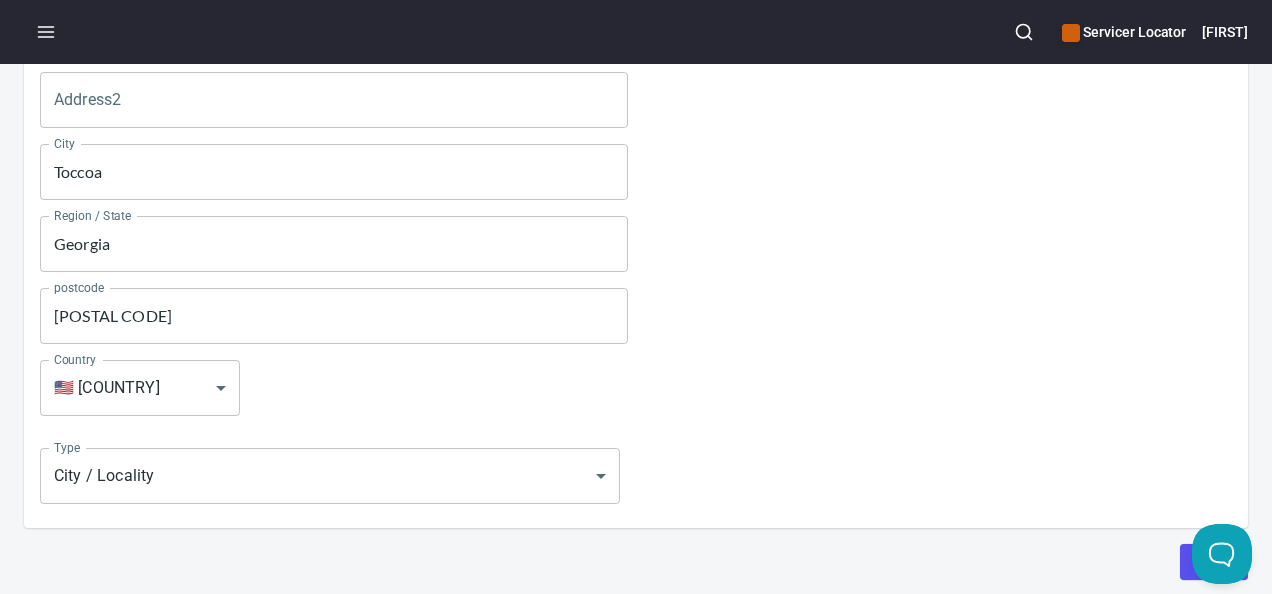 click on "[POSTAL CODE]" at bounding box center [334, 316] 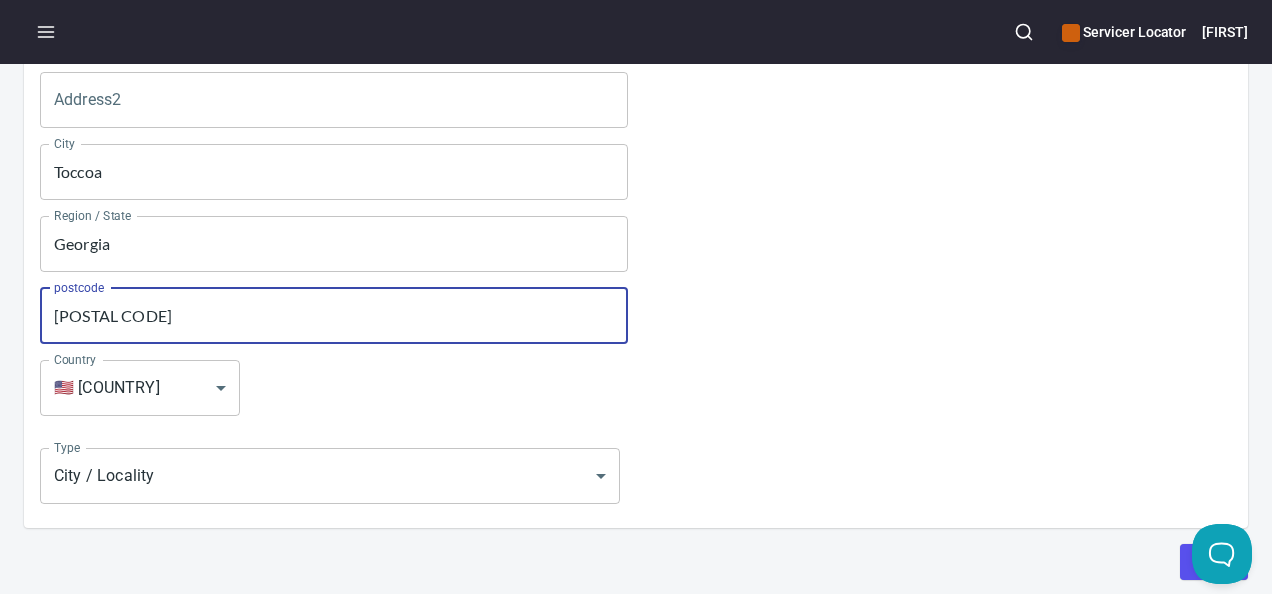 click on "[POSTAL CODE]" at bounding box center (334, 316) 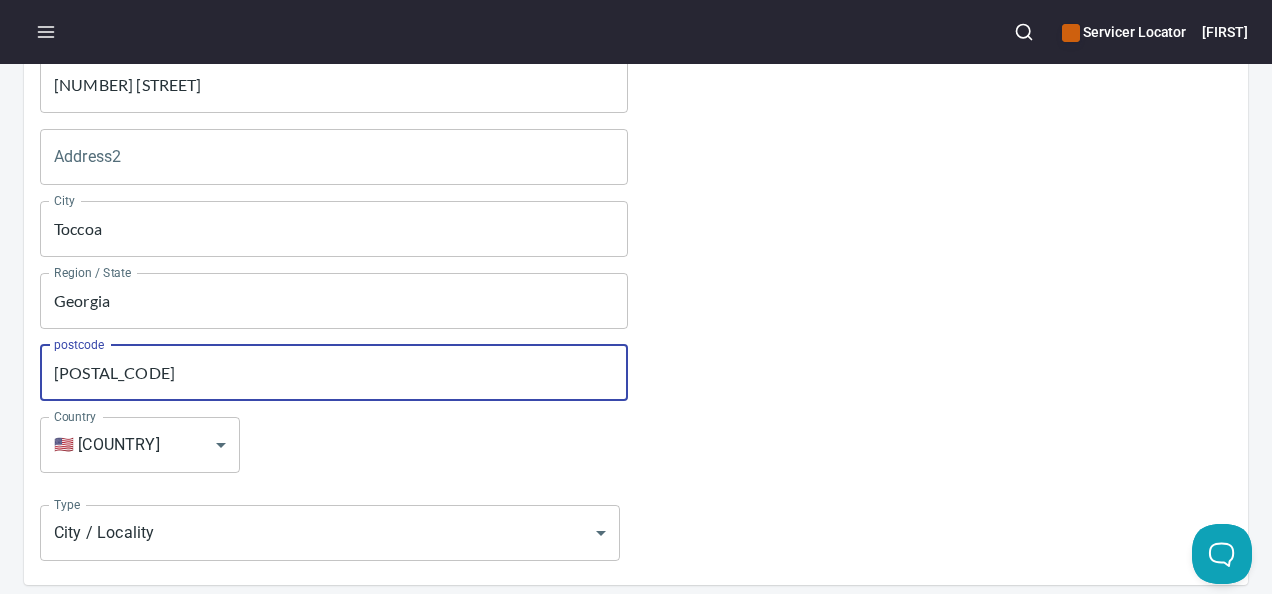 scroll, scrollTop: 574, scrollLeft: 0, axis: vertical 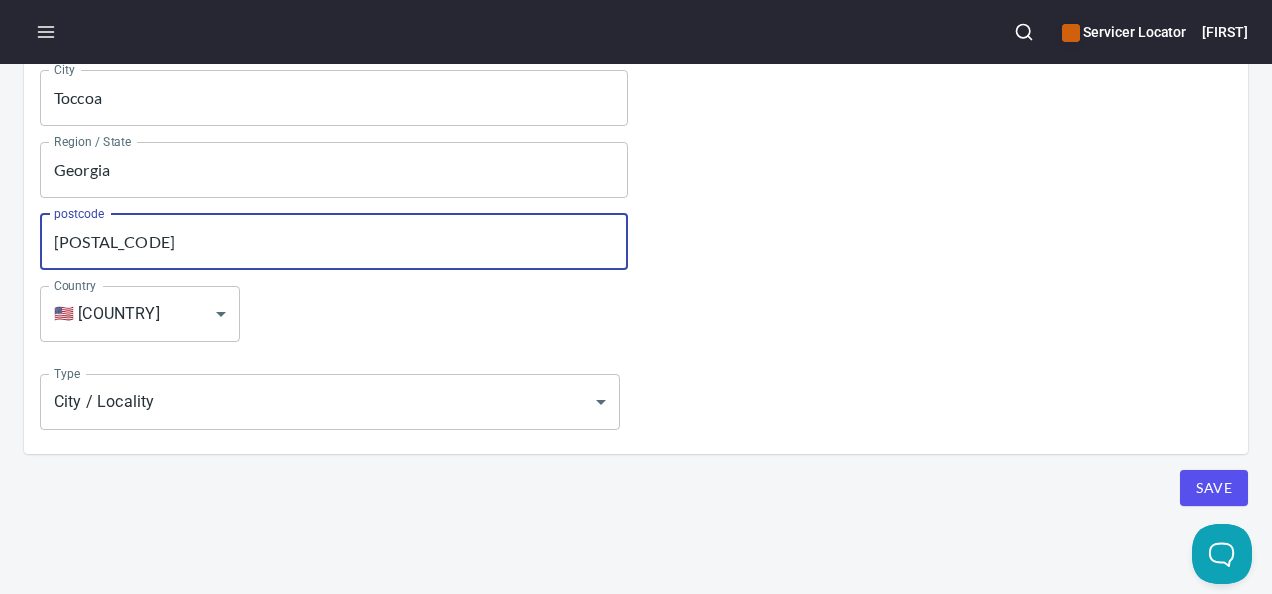 type on "[POSTAL_CODE]" 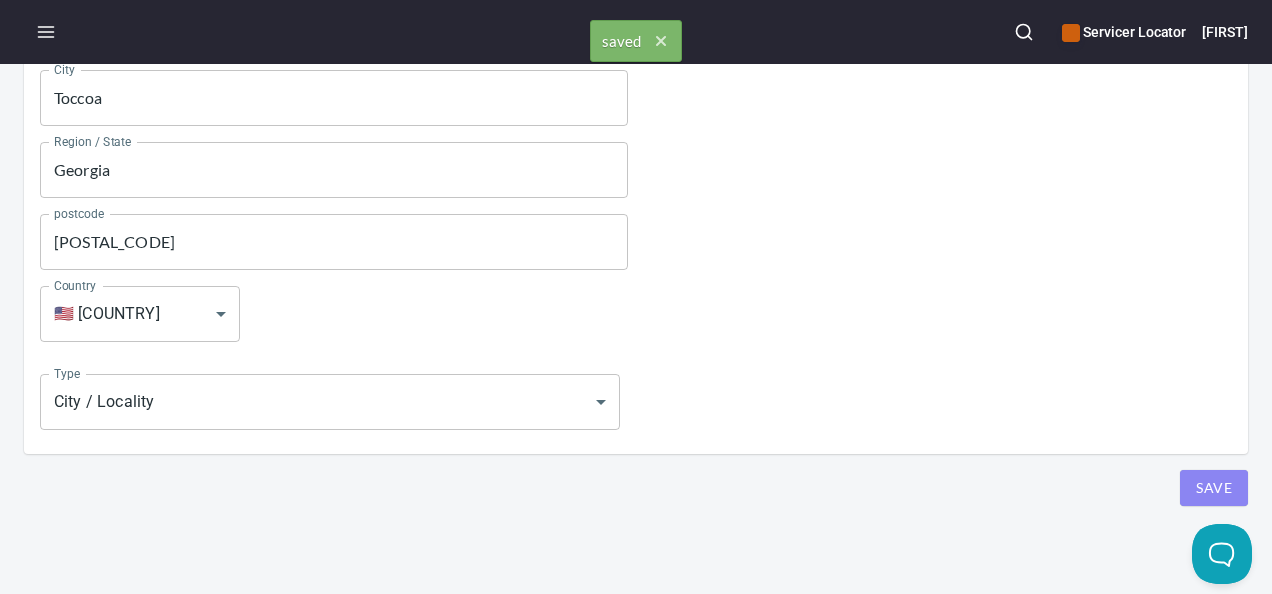 click on "Save" at bounding box center (1214, 488) 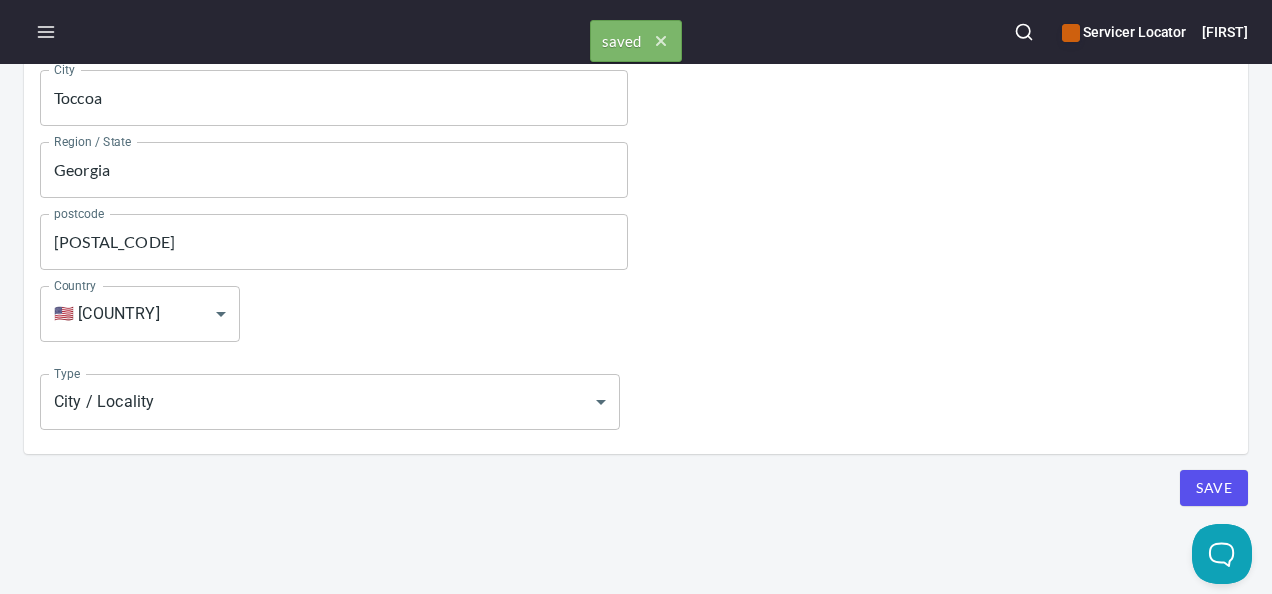 click on "Save" at bounding box center (1214, 488) 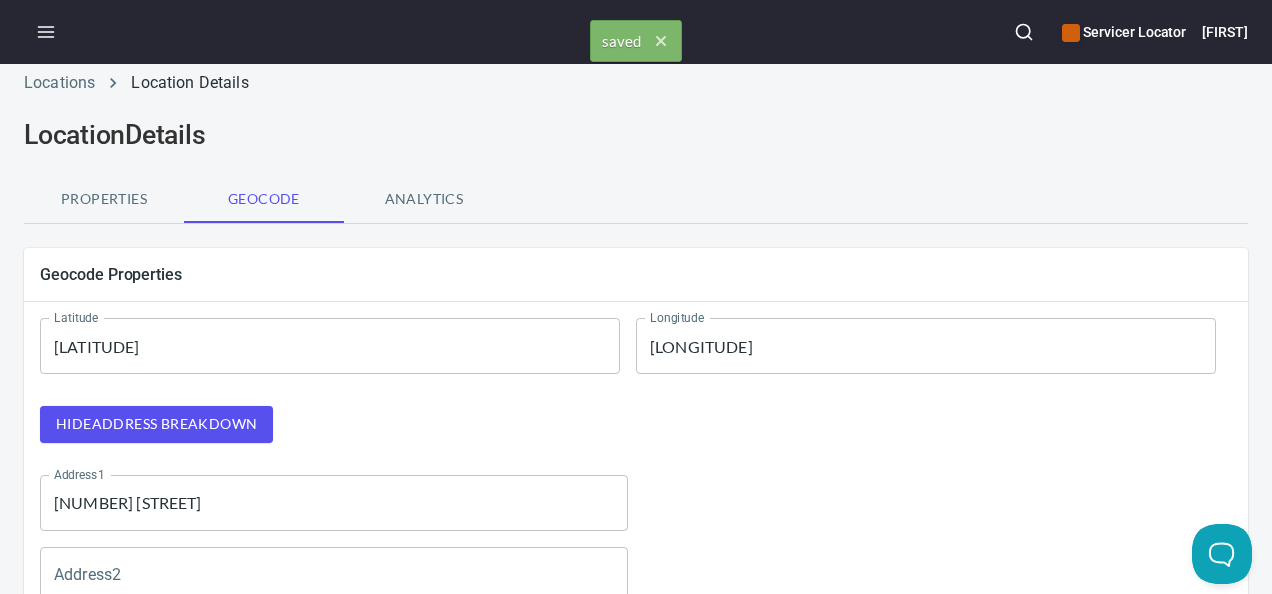 scroll, scrollTop: 0, scrollLeft: 0, axis: both 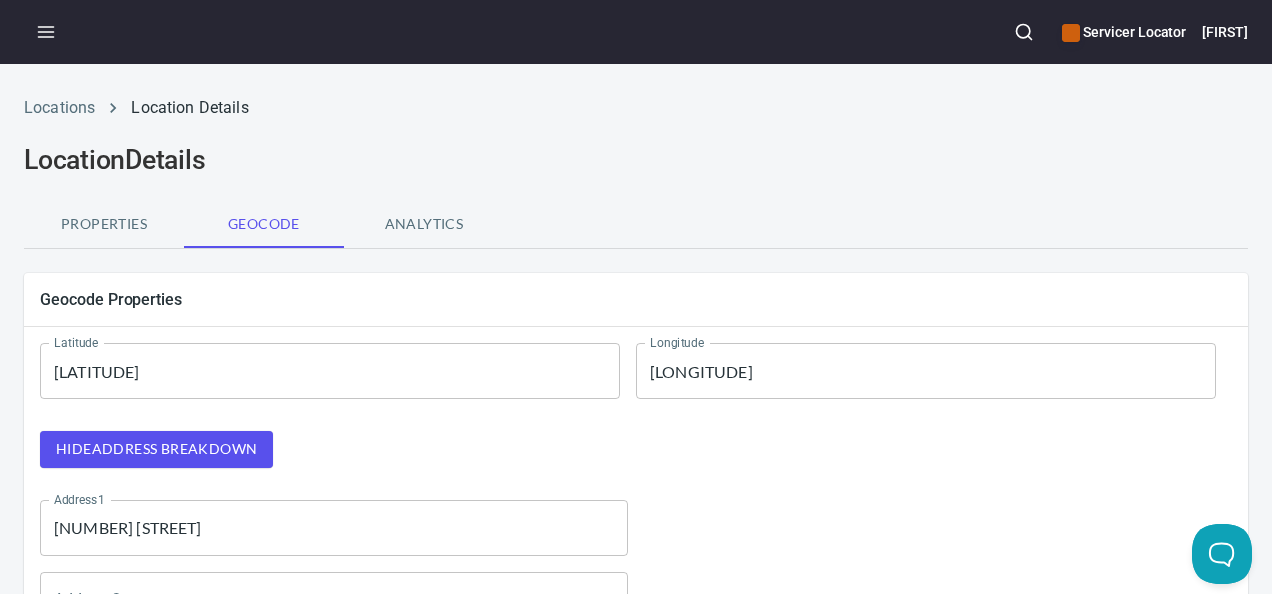 click on "Properties" at bounding box center (104, 224) 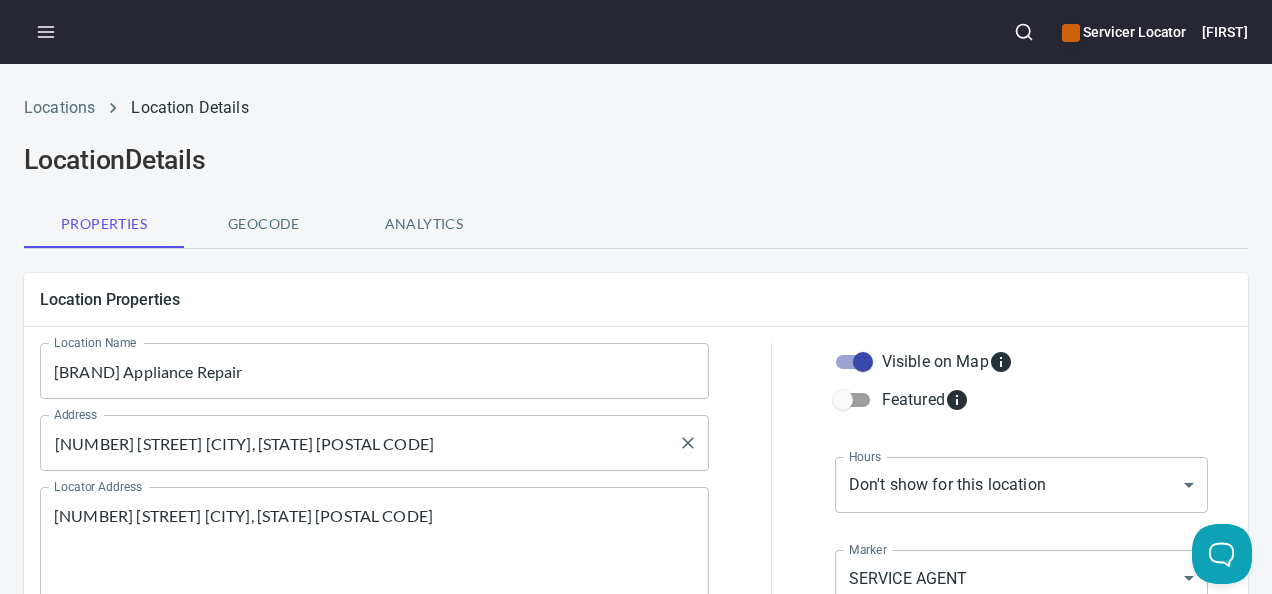 click on "[NUMBER] [STREET] [CITY], [STATE] [POSTAL CODE]" at bounding box center [359, 443] 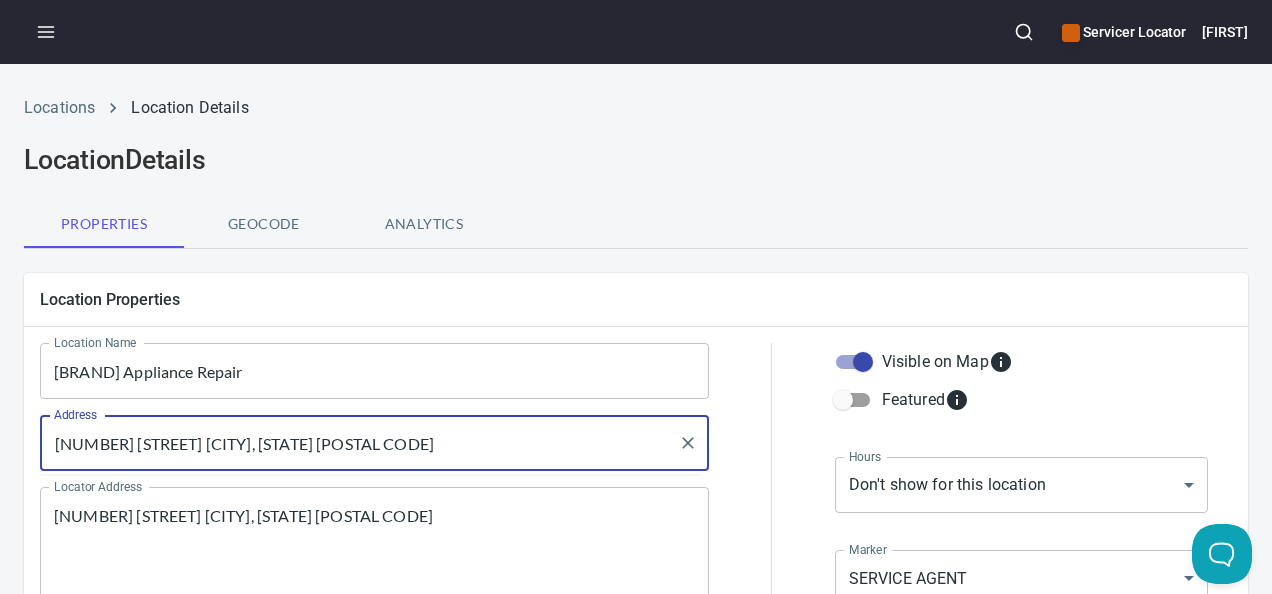 click on "[NUMBER] [STREET] [CITY], [STATE] [POSTAL CODE]" at bounding box center [359, 443] 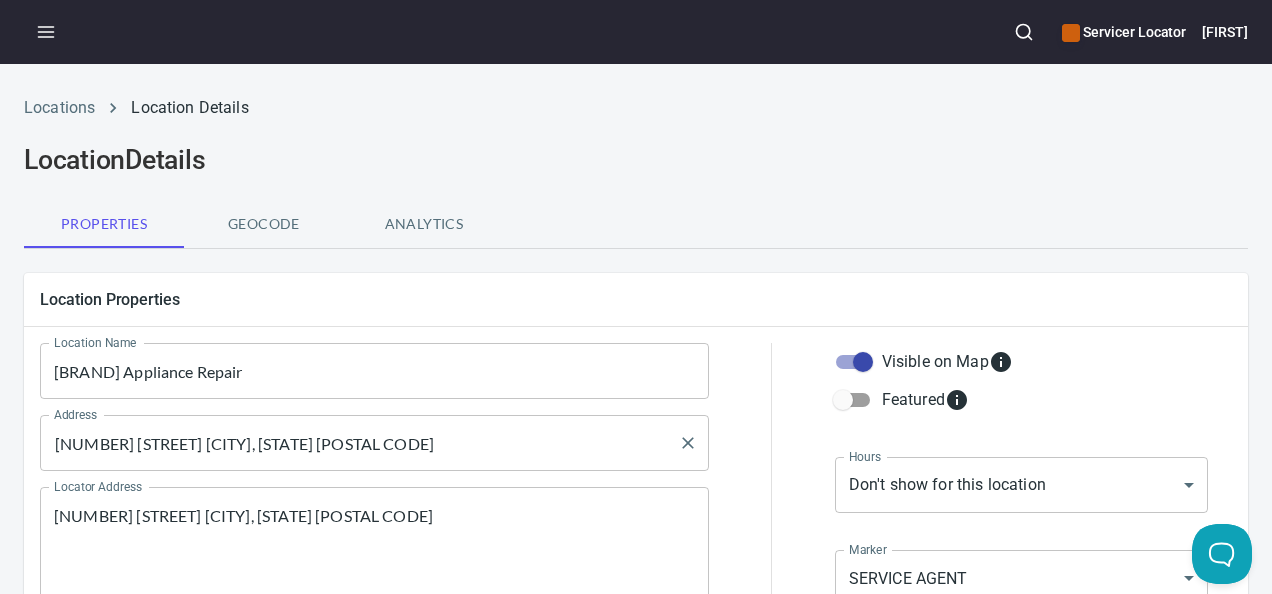 scroll, scrollTop: 100, scrollLeft: 0, axis: vertical 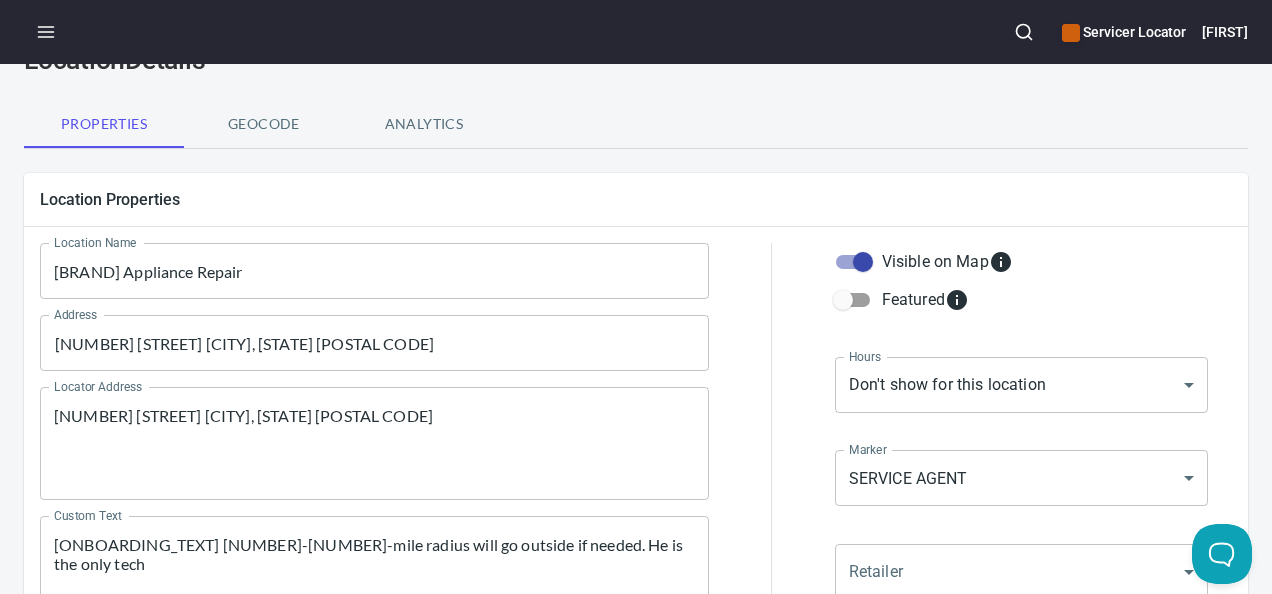 click on "Location Name Drolet Appliance Repair Location Name Address [NUMBER] [STREET] [CITY], [STATE] [POSTAL_CODE] Address Locator Address [NUMBER] [STREET] [CITY], [STATE] [POSTAL_CODE] Locator Address Custom Text [ONBOARDING_TEXT] [NUMBER]- [NUMBER]-mile radius will go outside if needed. He is the only tech  Custom Text" at bounding box center (374, 436) 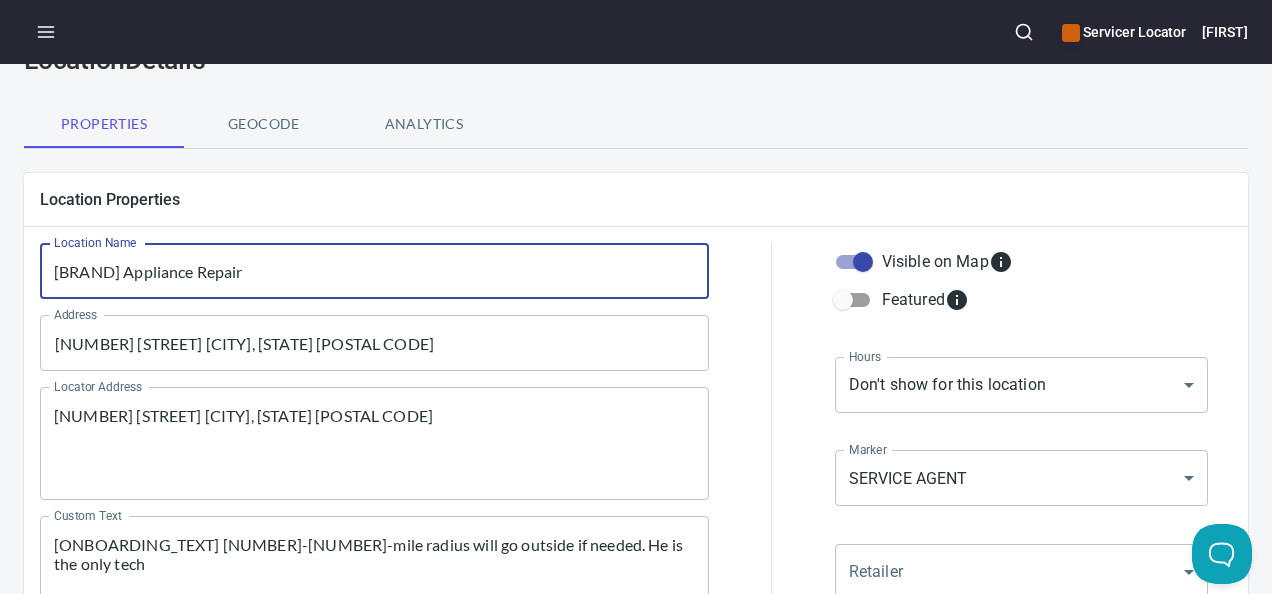 click on "[BRAND] Appliance Repair" at bounding box center (374, 271) 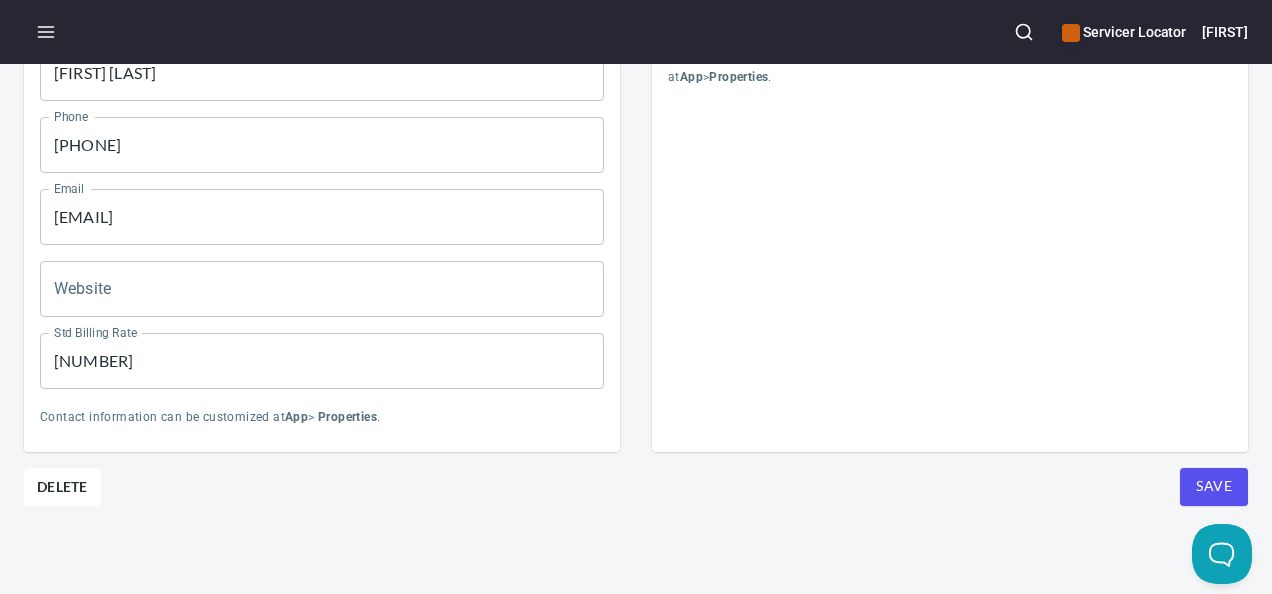 scroll, scrollTop: 1010, scrollLeft: 0, axis: vertical 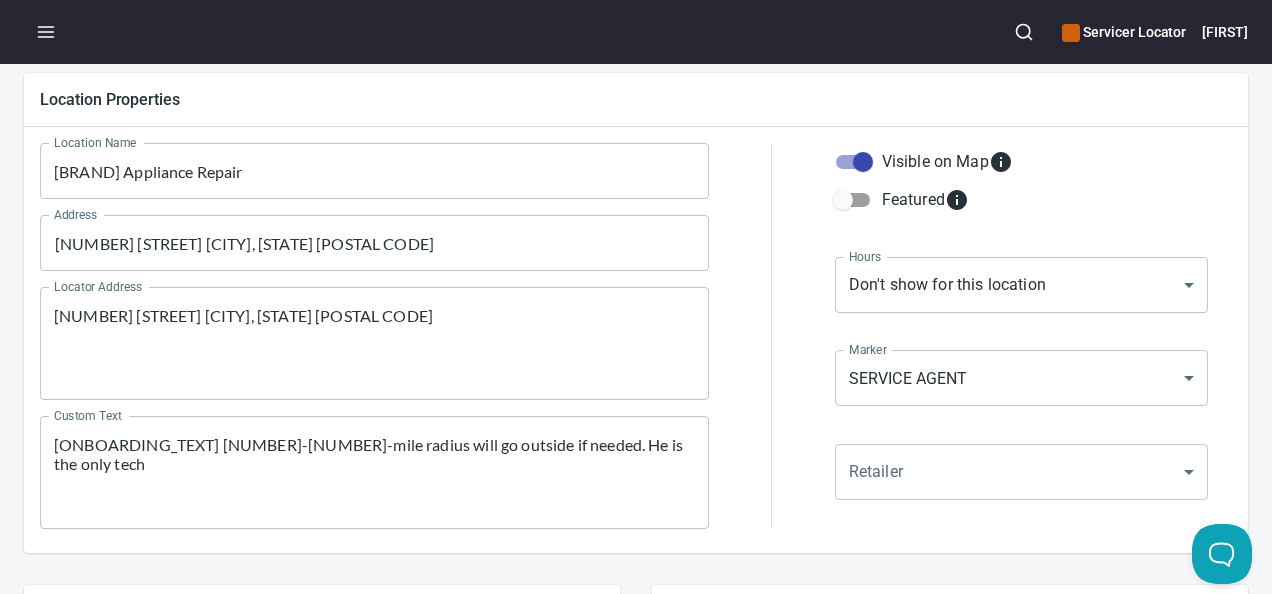 click on "[NUMBER] [STREET] [CITY], [STATE] [POSTAL CODE]" at bounding box center (374, 344) 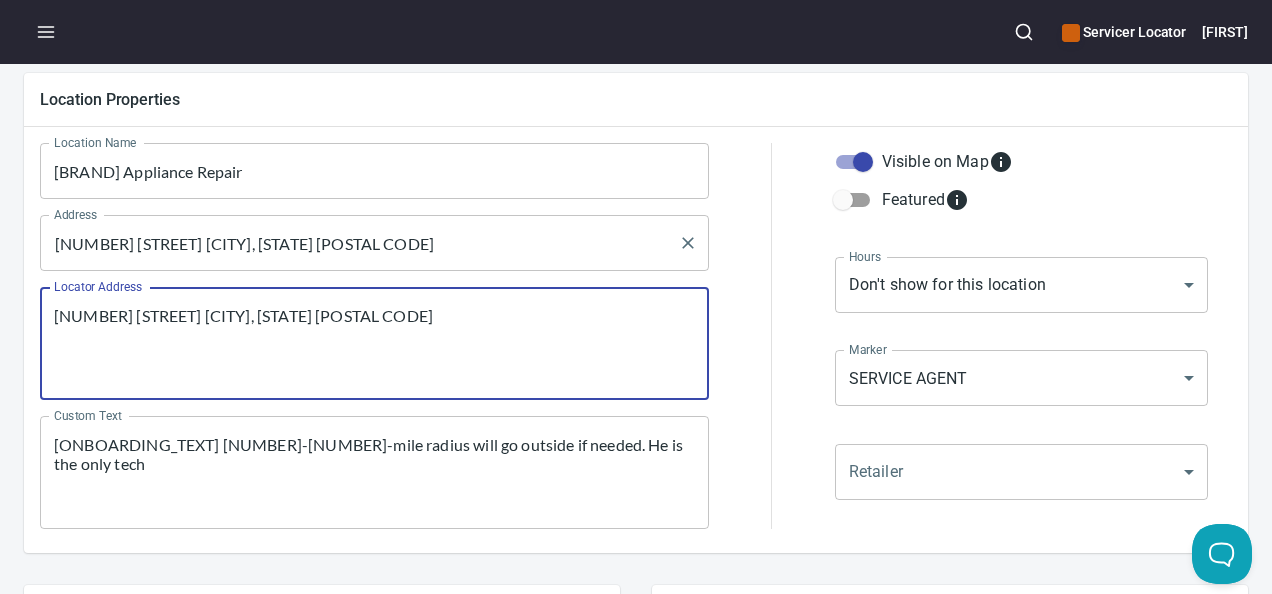 click on "[NUMBER] [STREET] [CITY], [STATE] [POSTAL CODE]" at bounding box center [359, 243] 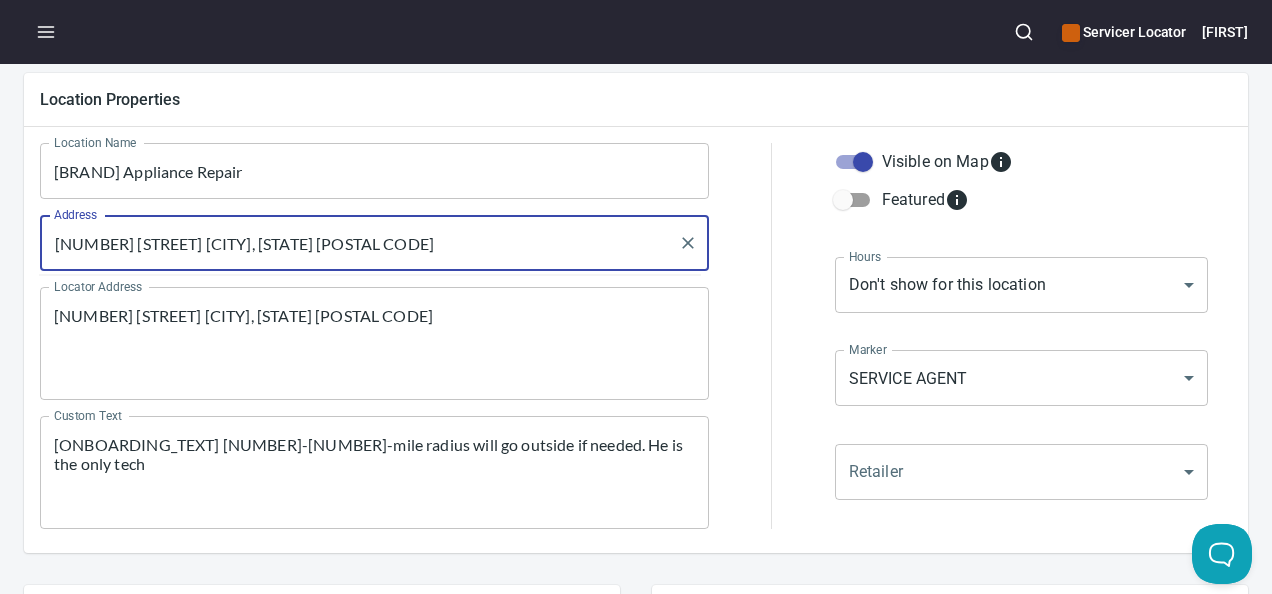 click on "[NUMBER] [STREET] [CITY], [STATE] [POSTAL CODE]" at bounding box center [374, 344] 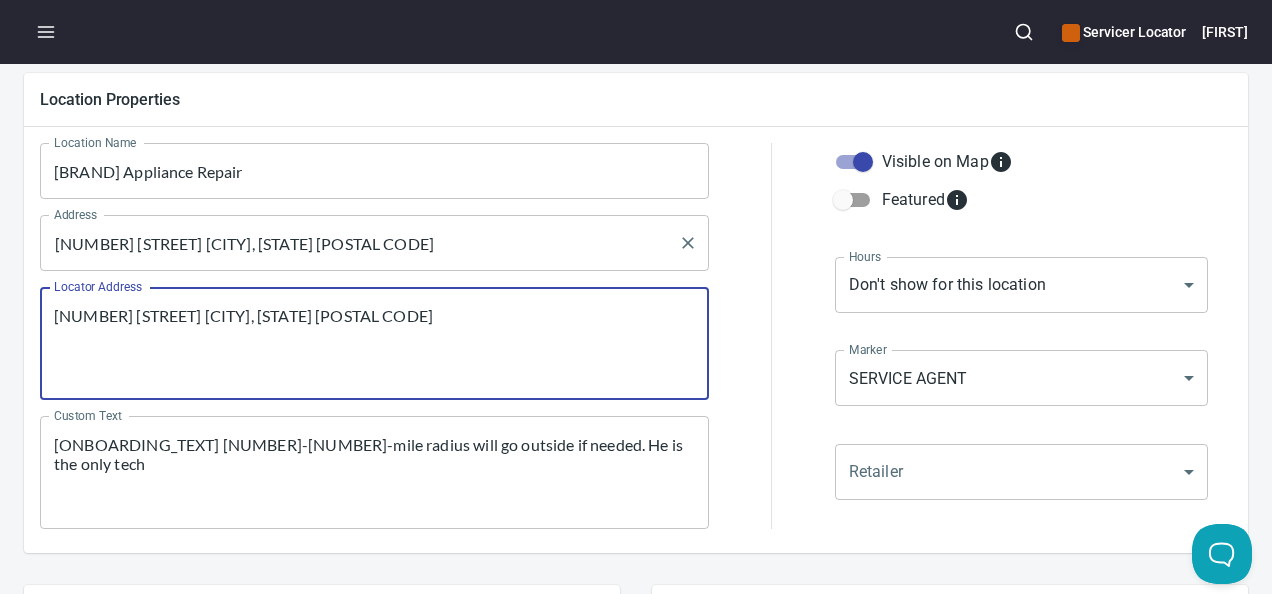 click on "[NUMBER] [STREET] [CITY], [STATE] [POSTAL CODE]" at bounding box center (359, 243) 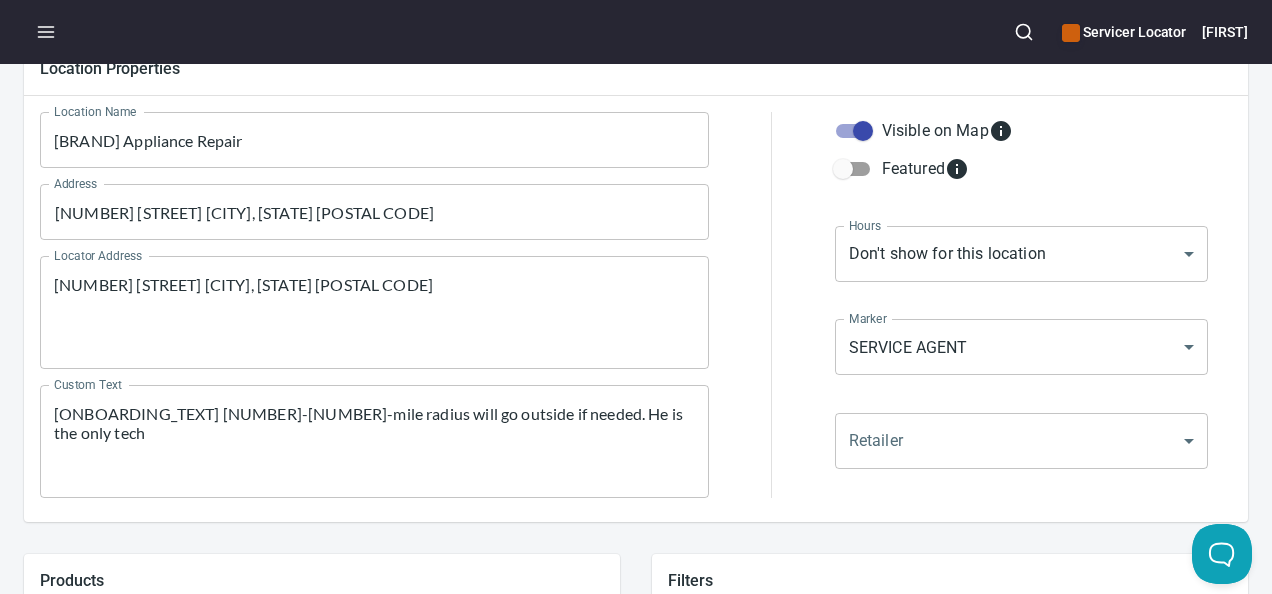 scroll, scrollTop: 200, scrollLeft: 0, axis: vertical 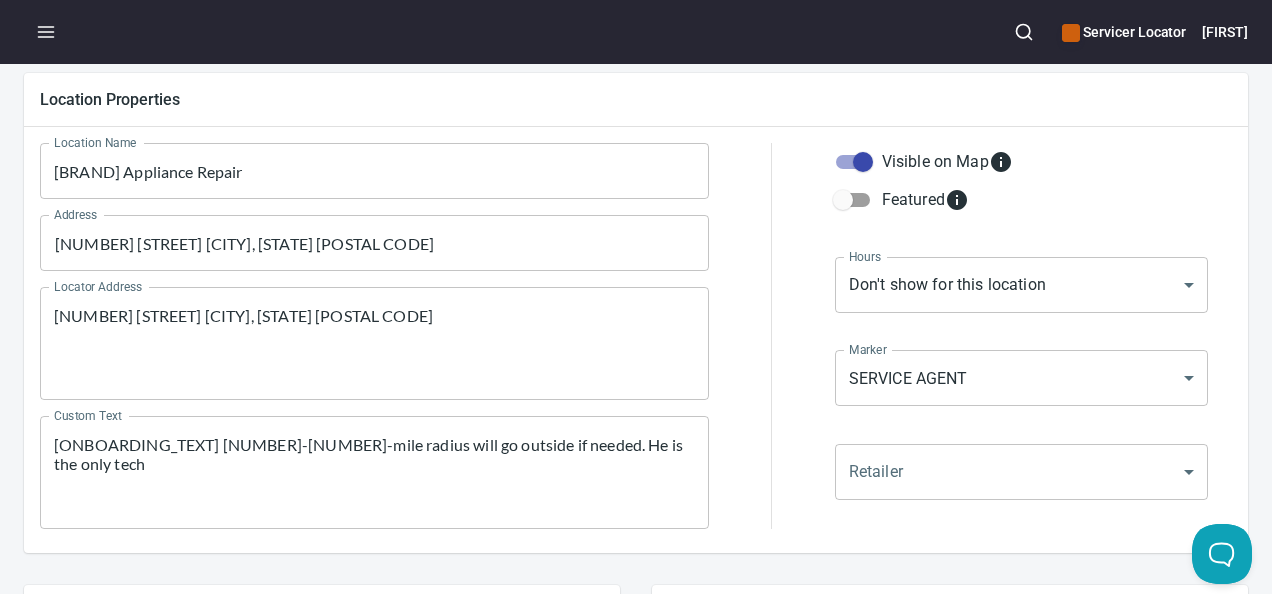 click on "[NUMBER] [STREET] [CITY], [STATE] [POSTAL CODE]" at bounding box center [374, 344] 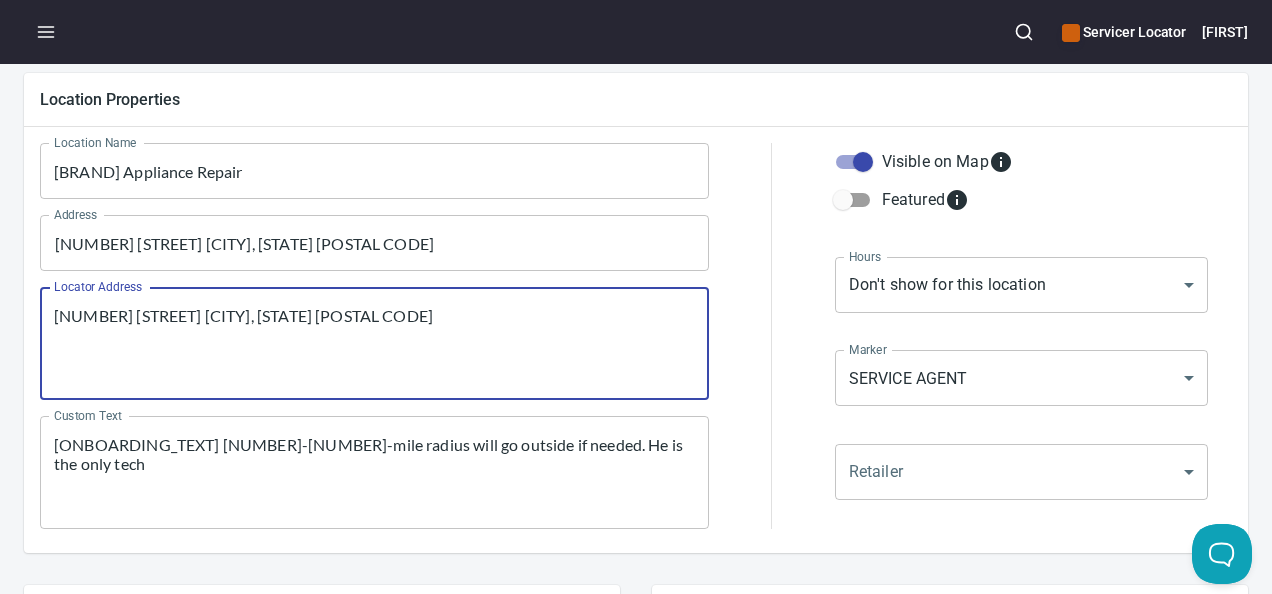 click on "[NUMBER] [STREET] [CITY], [STATE] [POSTAL CODE]" at bounding box center (374, 344) 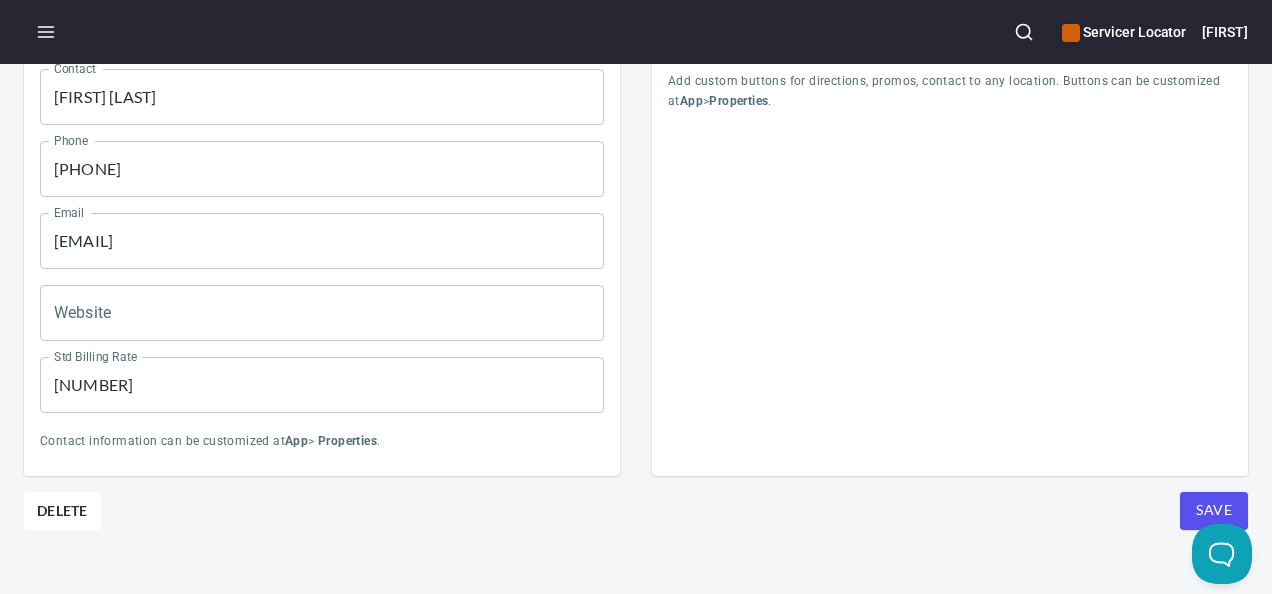 scroll, scrollTop: 1010, scrollLeft: 0, axis: vertical 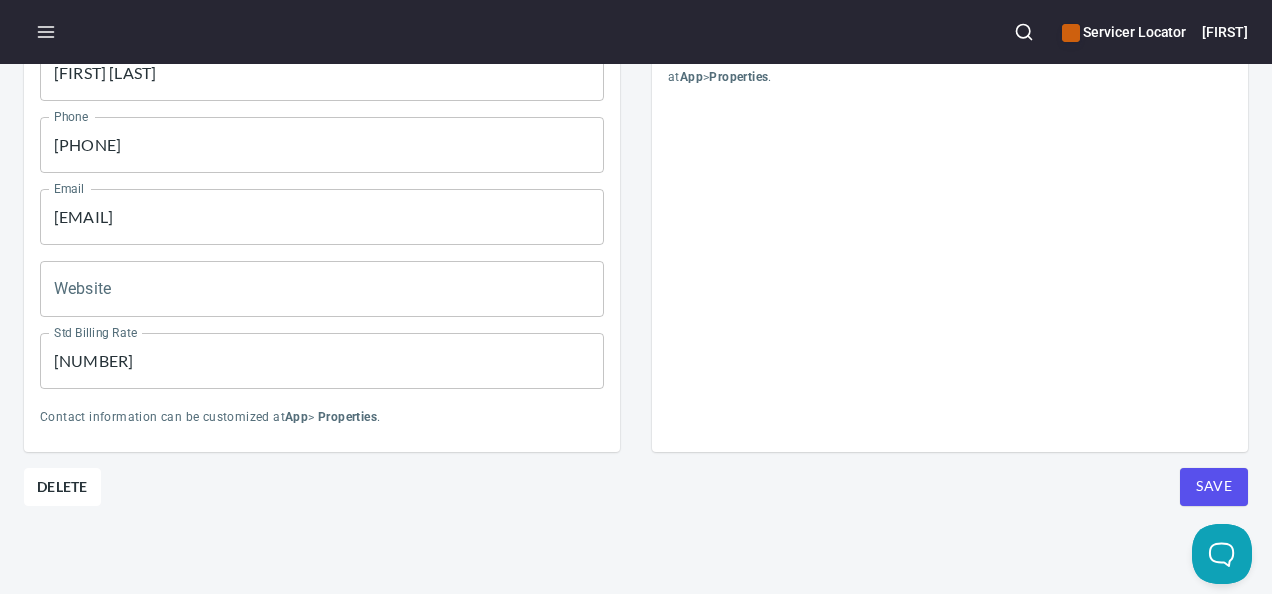click on "Save" at bounding box center (1214, 486) 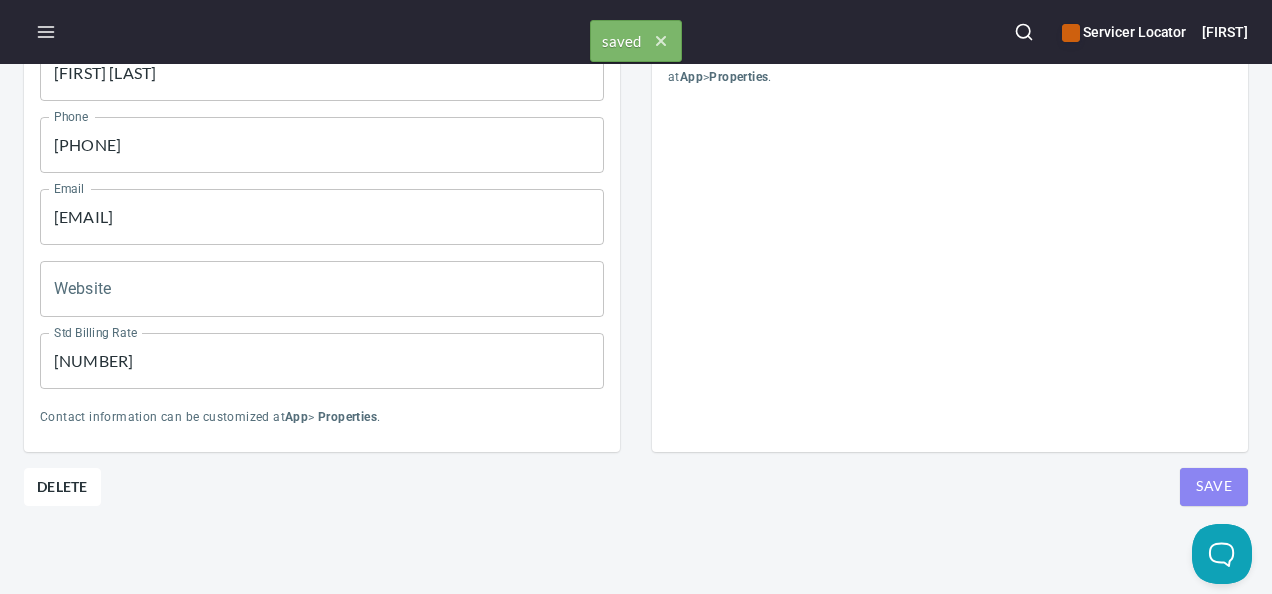 click on "Save" at bounding box center [1214, 486] 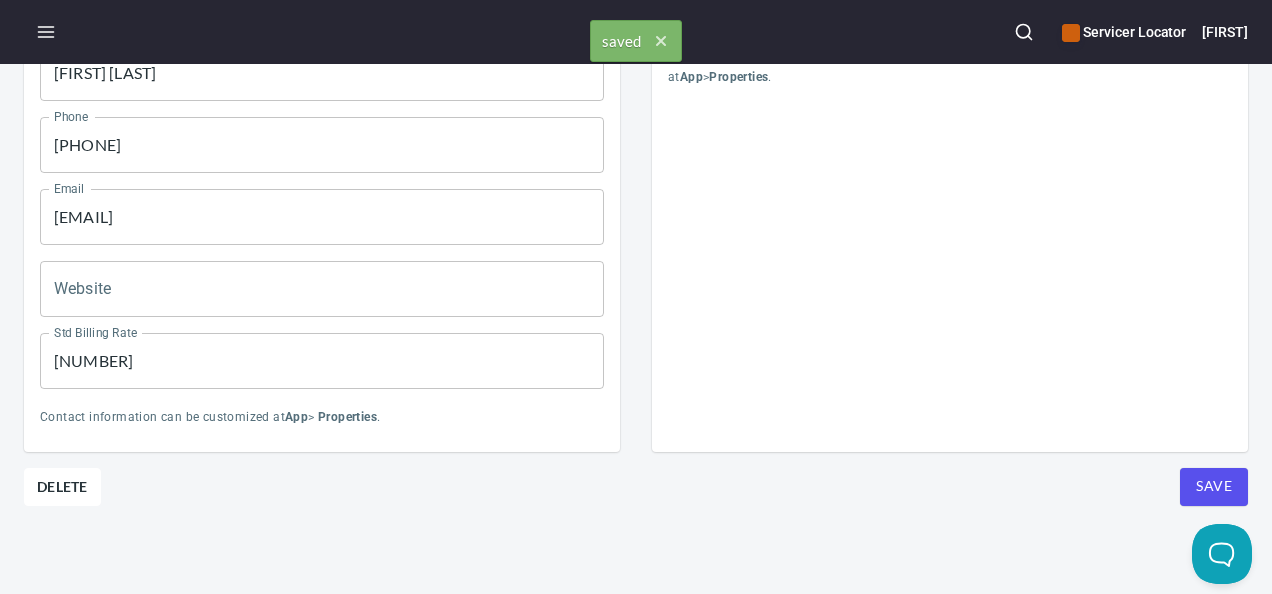 click on "Save" at bounding box center [1214, 486] 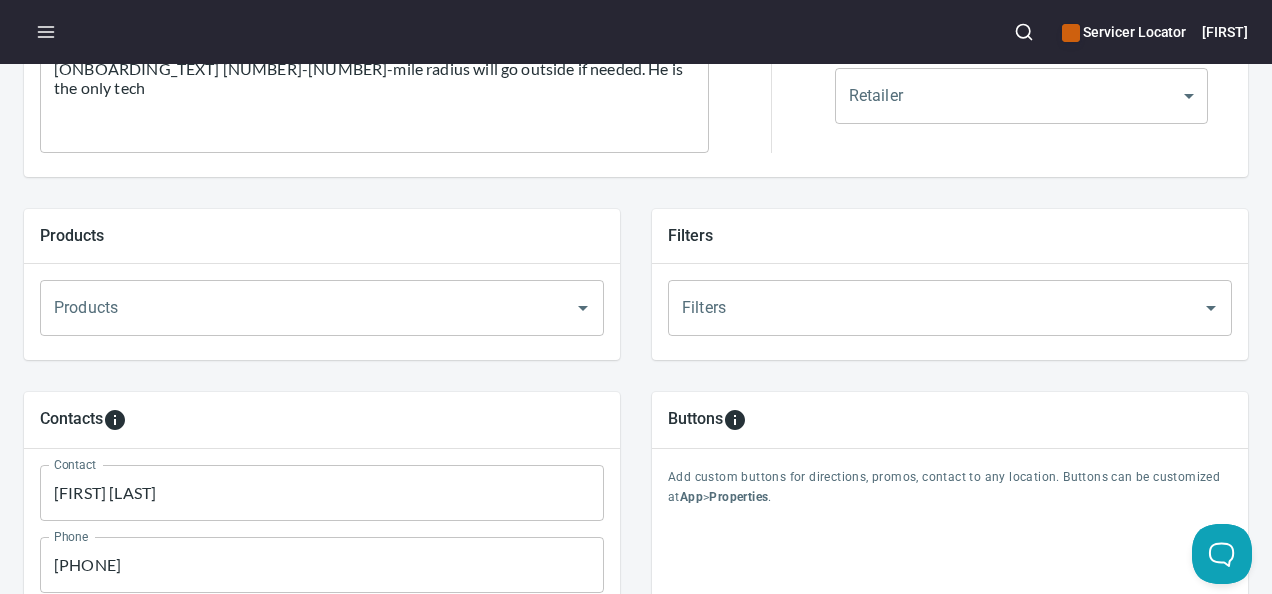 scroll, scrollTop: 610, scrollLeft: 0, axis: vertical 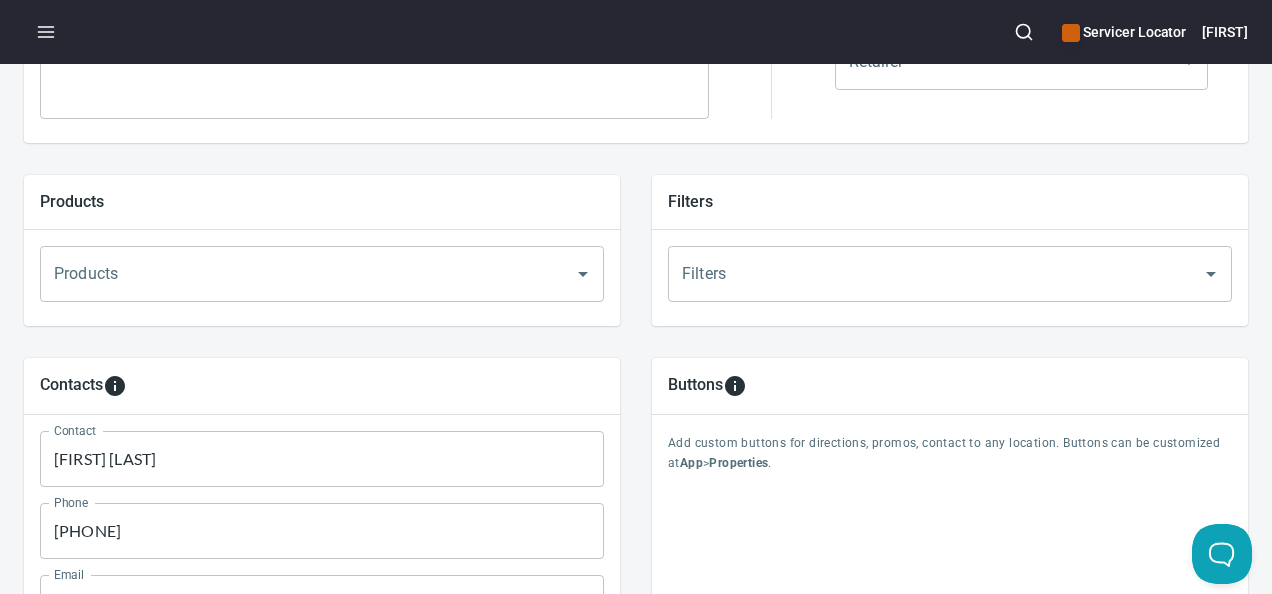 click on "Products" at bounding box center [294, 274] 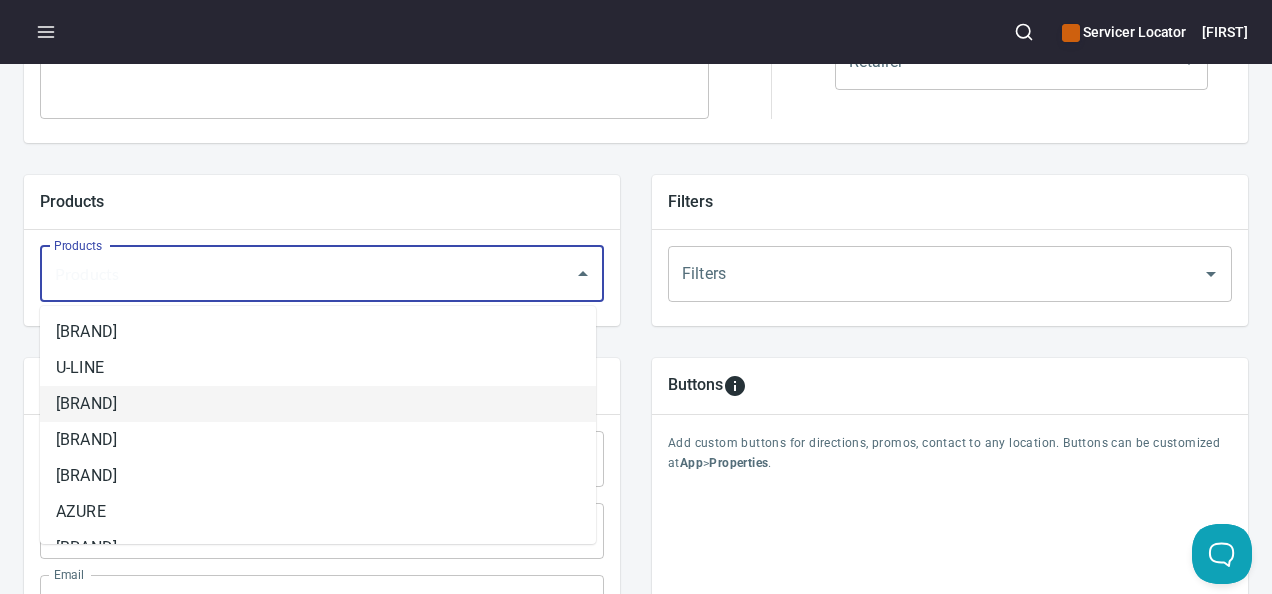 scroll, scrollTop: 100, scrollLeft: 0, axis: vertical 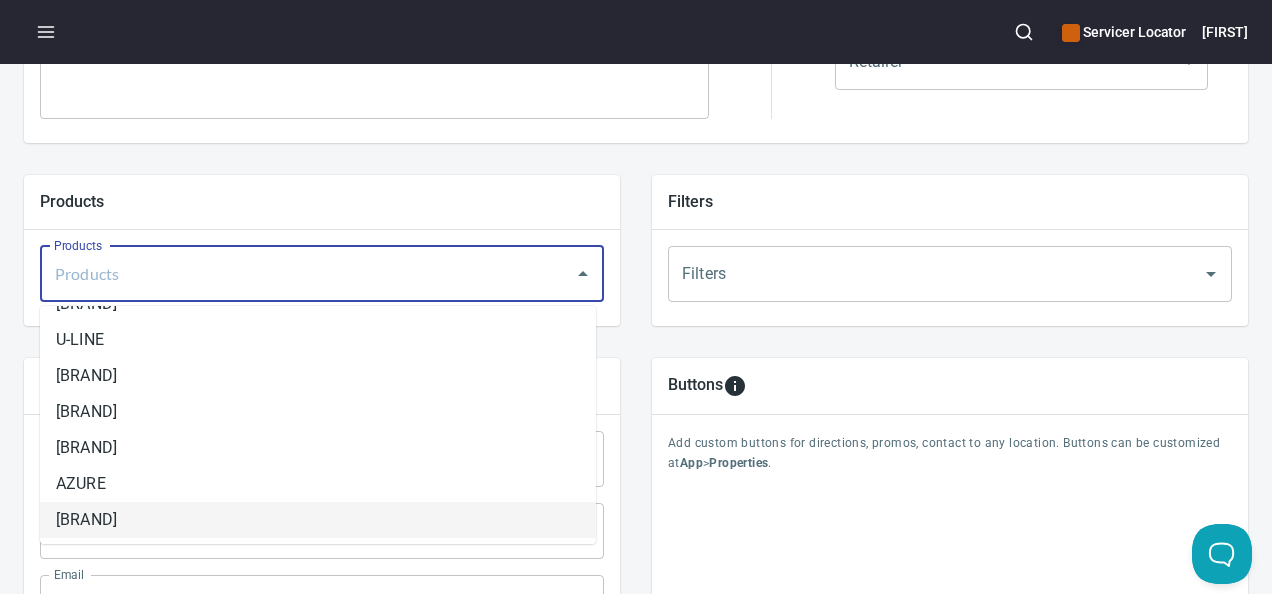 click on "[BRAND]" at bounding box center [318, 520] 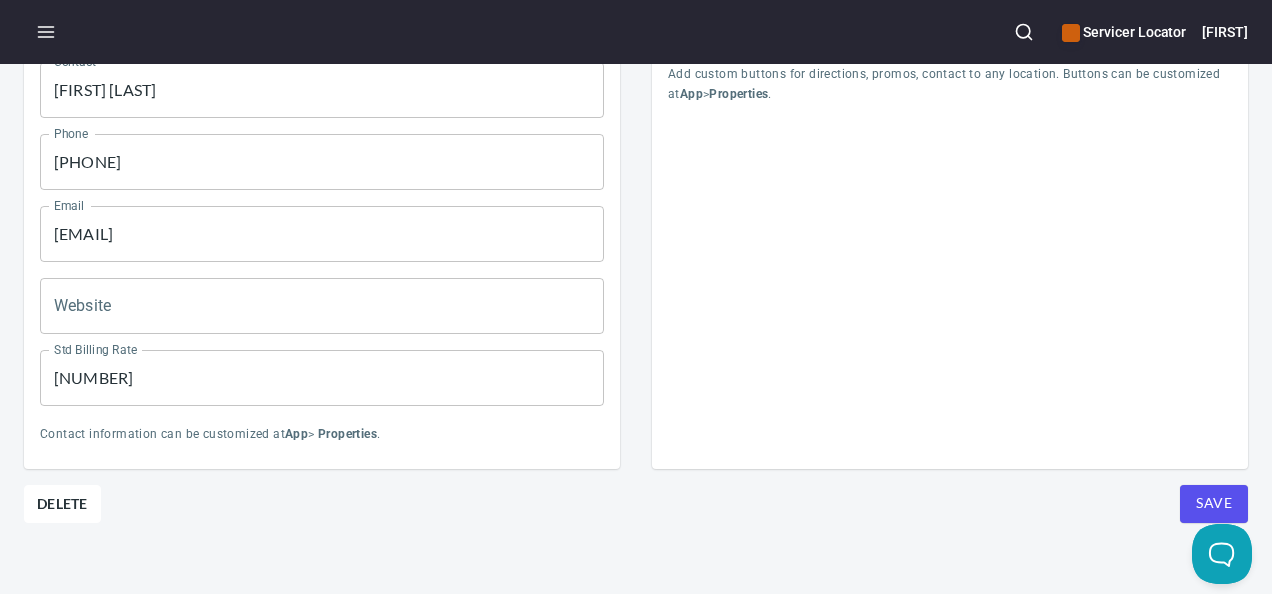 scroll, scrollTop: 1010, scrollLeft: 0, axis: vertical 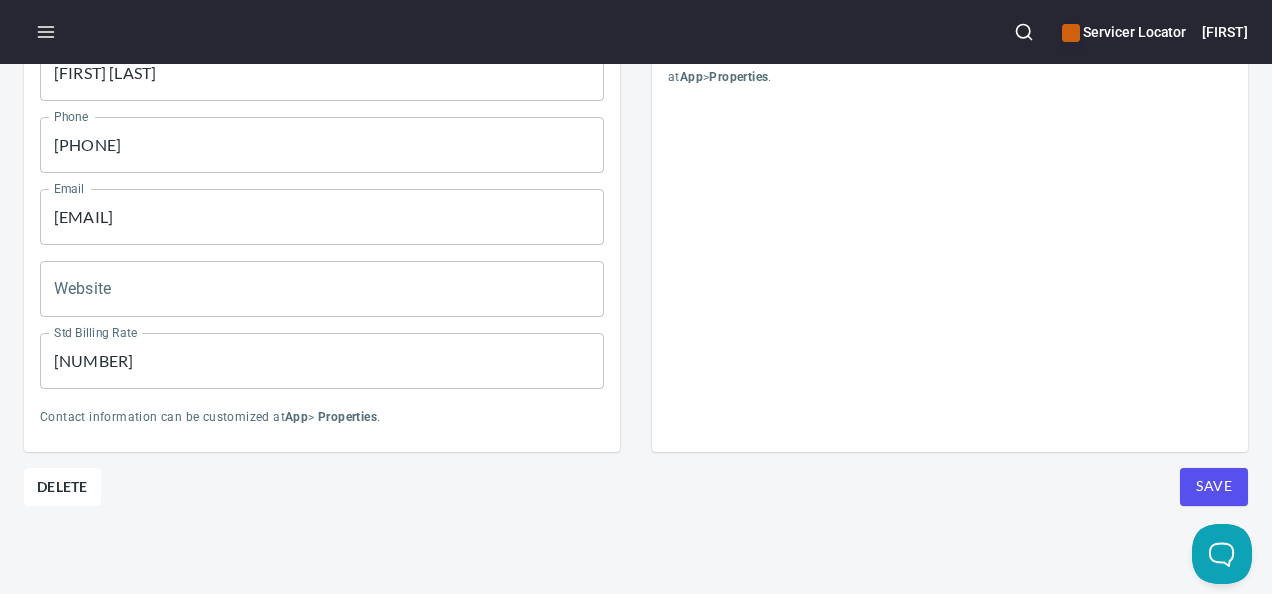 click on "Save" at bounding box center (1214, 486) 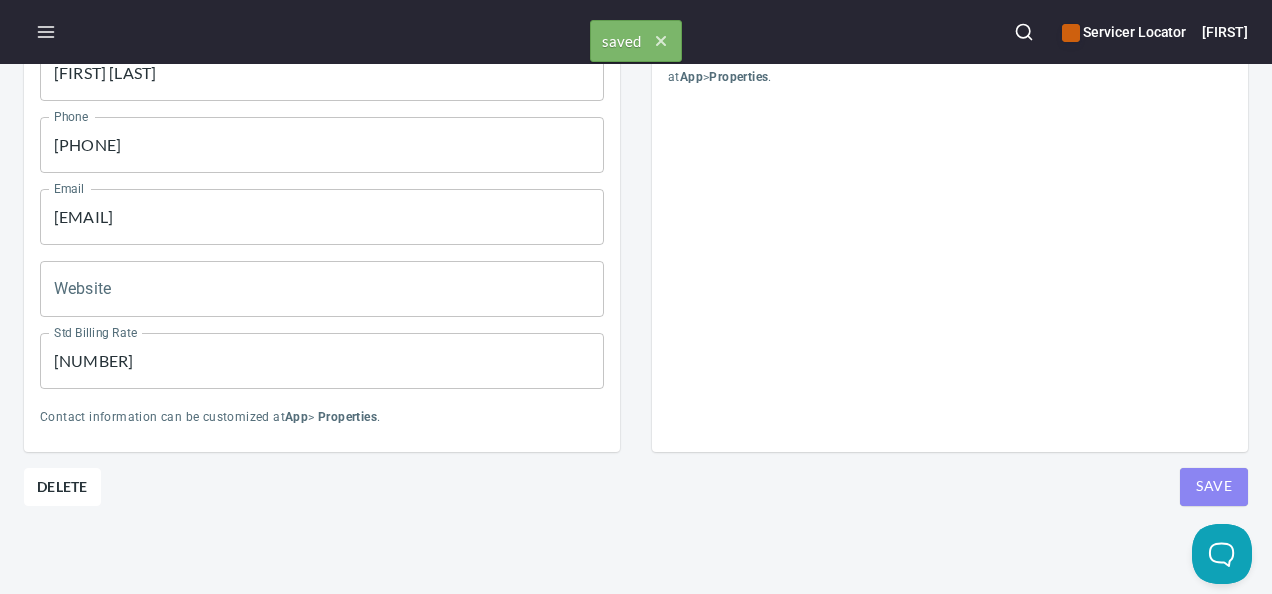 click on "Save" at bounding box center [1214, 486] 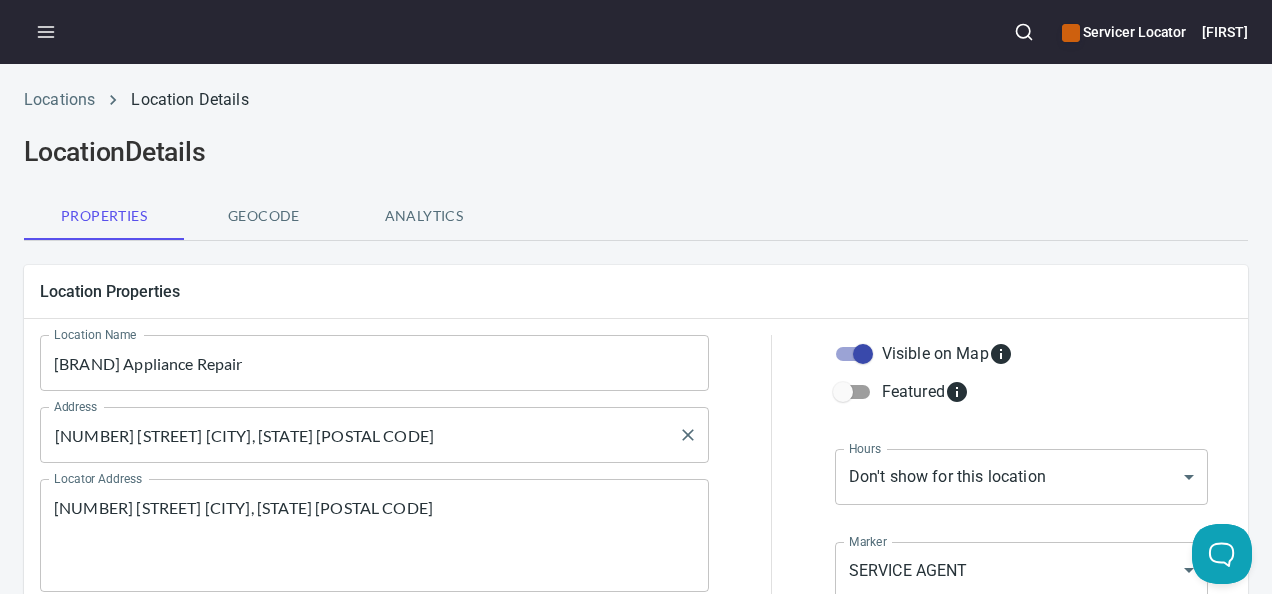 scroll, scrollTop: 0, scrollLeft: 0, axis: both 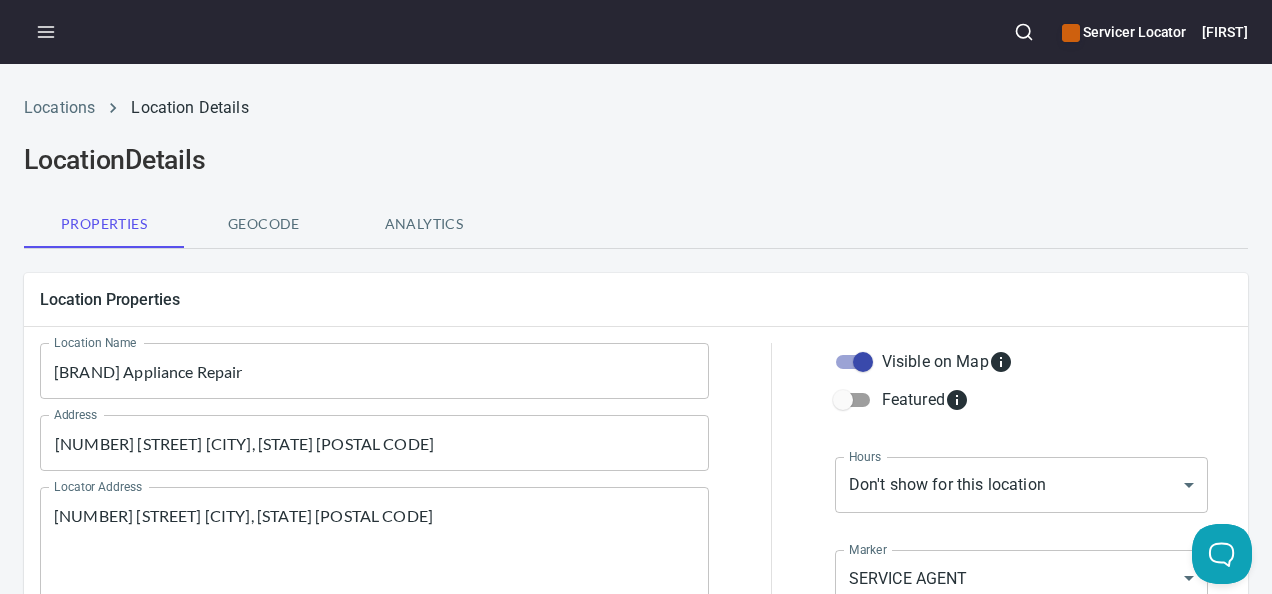 click on "Geocode" at bounding box center (264, 224) 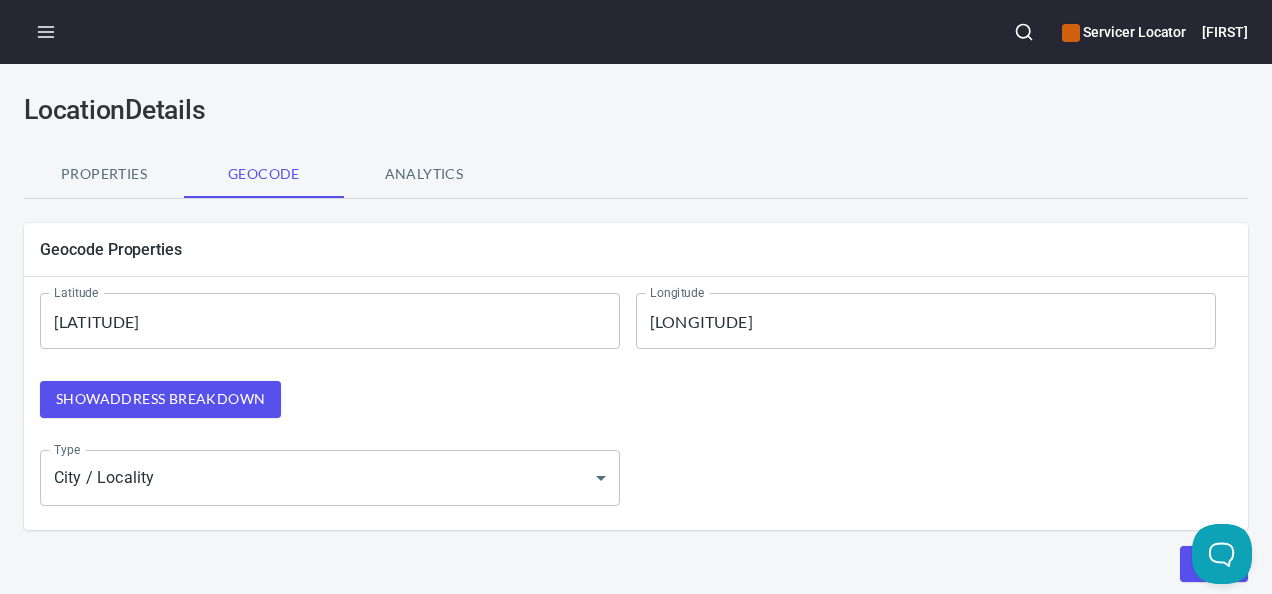 scroll, scrollTop: 0, scrollLeft: 0, axis: both 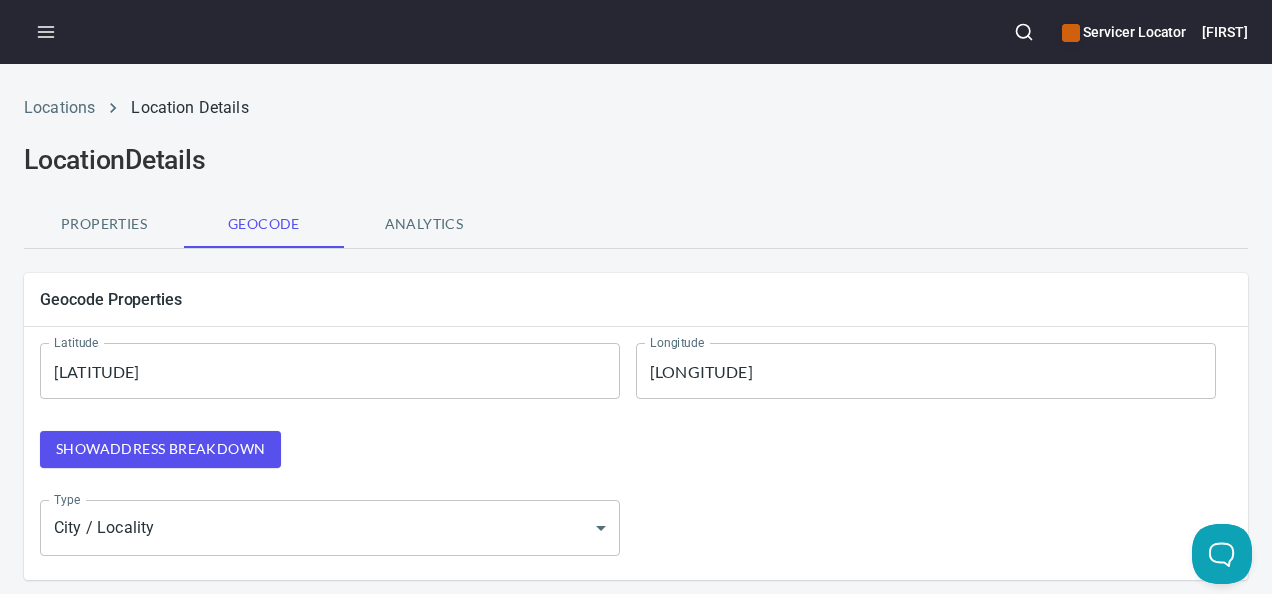 click on "Properties" at bounding box center [104, 224] 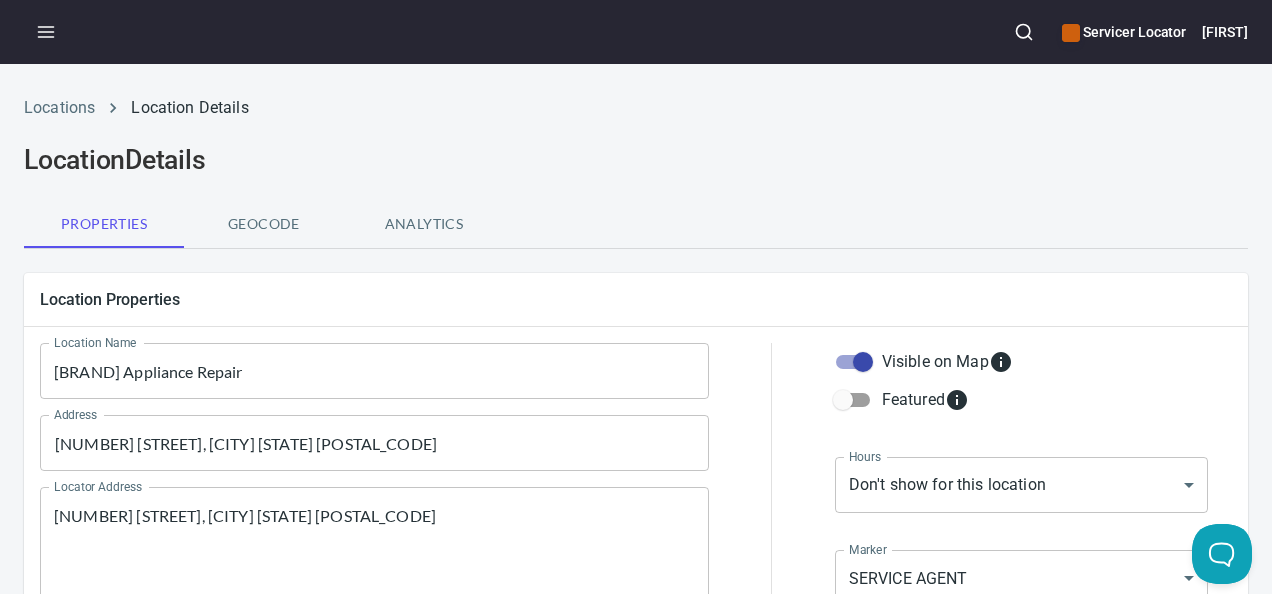 click on "Geocode" at bounding box center [264, 224] 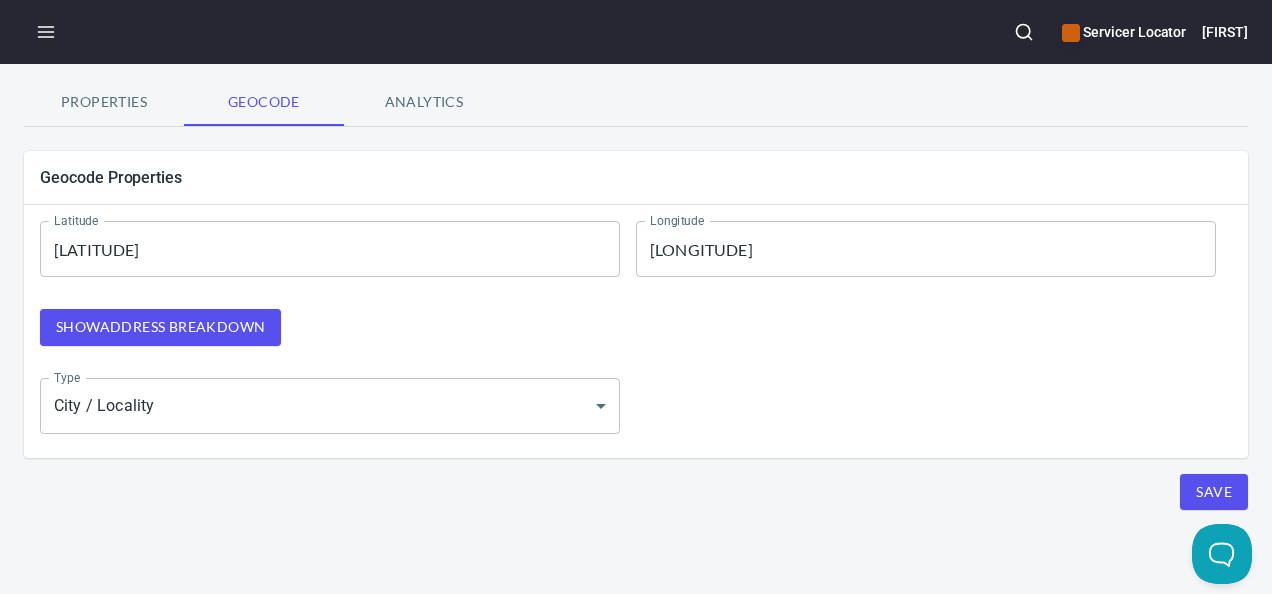scroll, scrollTop: 126, scrollLeft: 0, axis: vertical 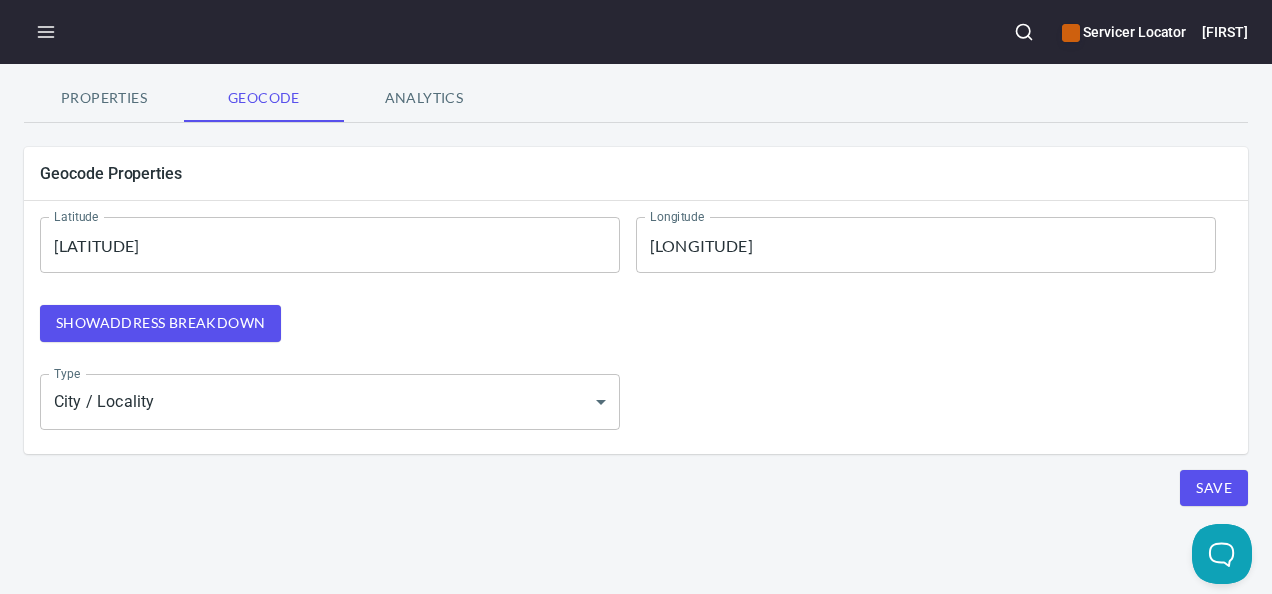 click on "Show  address breakdown" at bounding box center [160, 323] 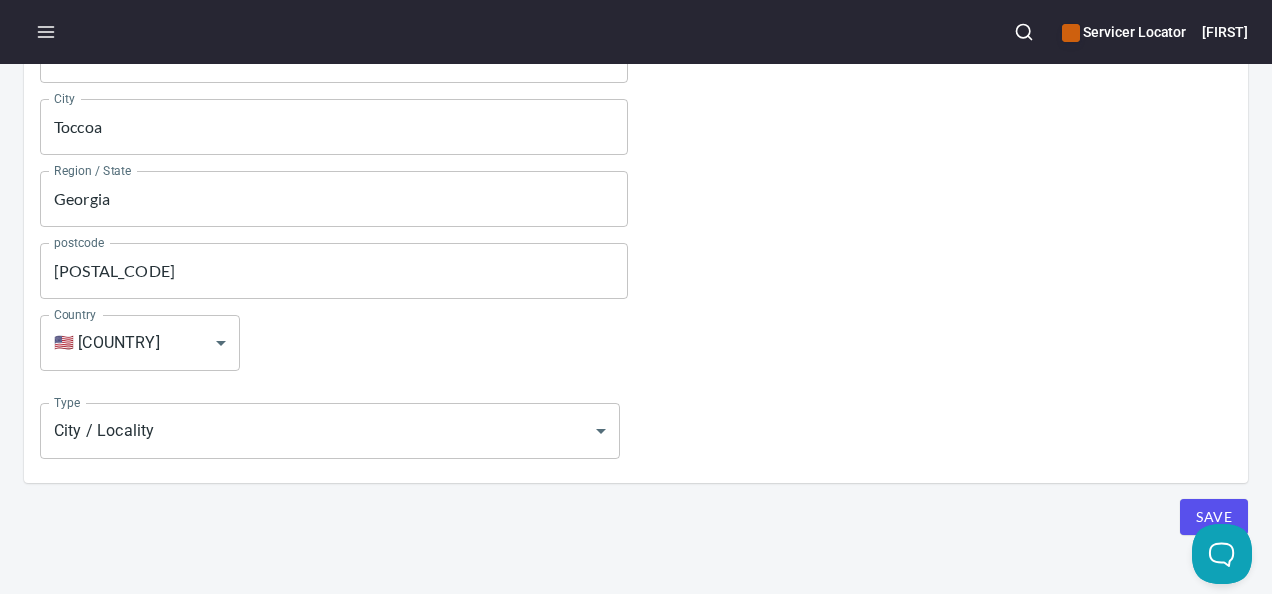 scroll, scrollTop: 574, scrollLeft: 0, axis: vertical 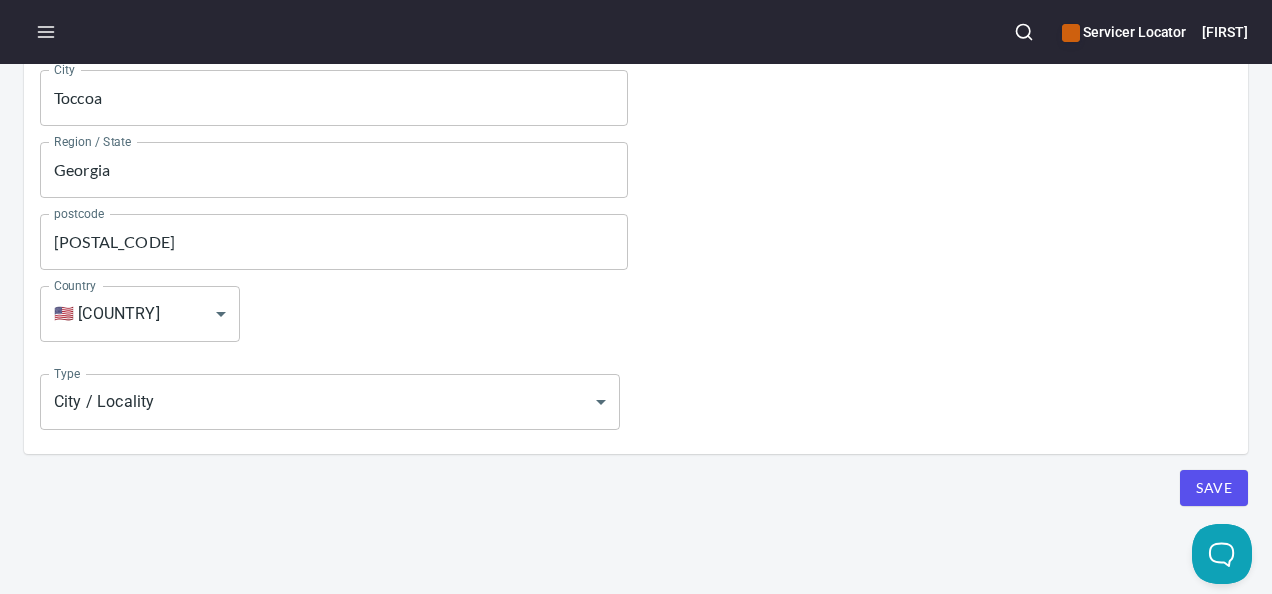 click on "Servicer Locator Rebekah Locations Location Details Location Details Properties Geocode Analytics Geocode Properties Latitude [LATITUDE] Latitude Longitude [LONGITUDE] Longitude Hide address breakdown Address1 [NUMBER] [STREET] Address1 Address2 Address2 City [CITY] City Region / State [STATE] Region / State postcode [POSTAL CODE] postcode Country 🇺🇸 [COUNTRY] US Country Type City / Locality LOCALITY Type Save
Account Billing JavaScript API Help Status Contact Us Give Feedback Logout Servicer Locator Manage apps..." at bounding box center [636, 297] 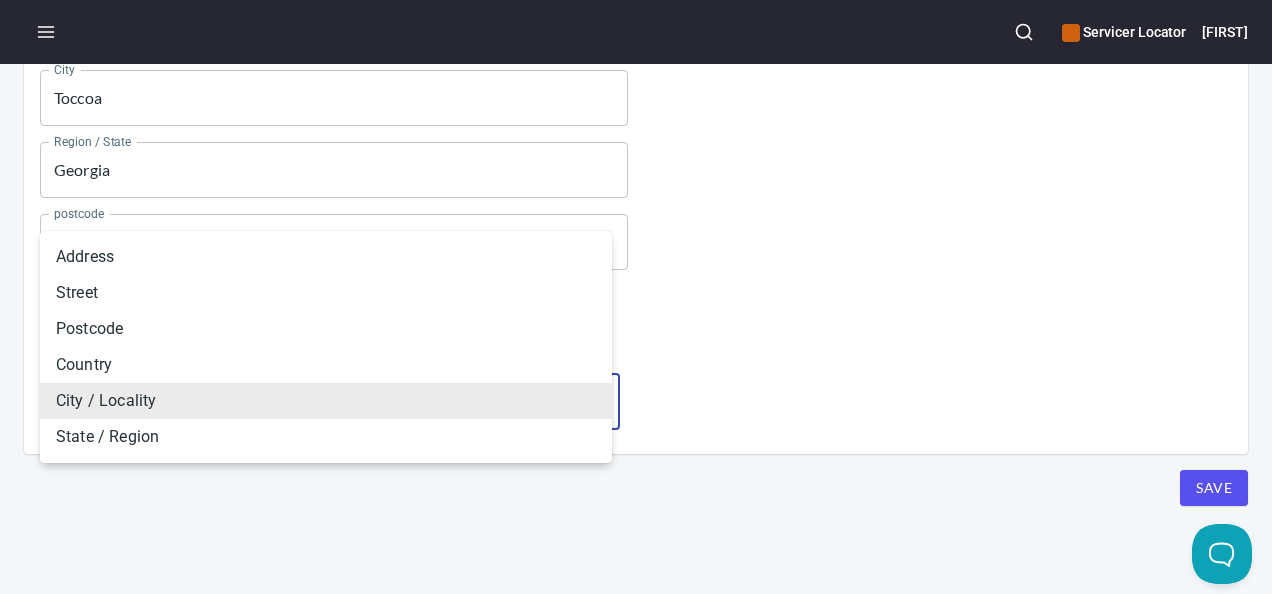 click at bounding box center (636, 297) 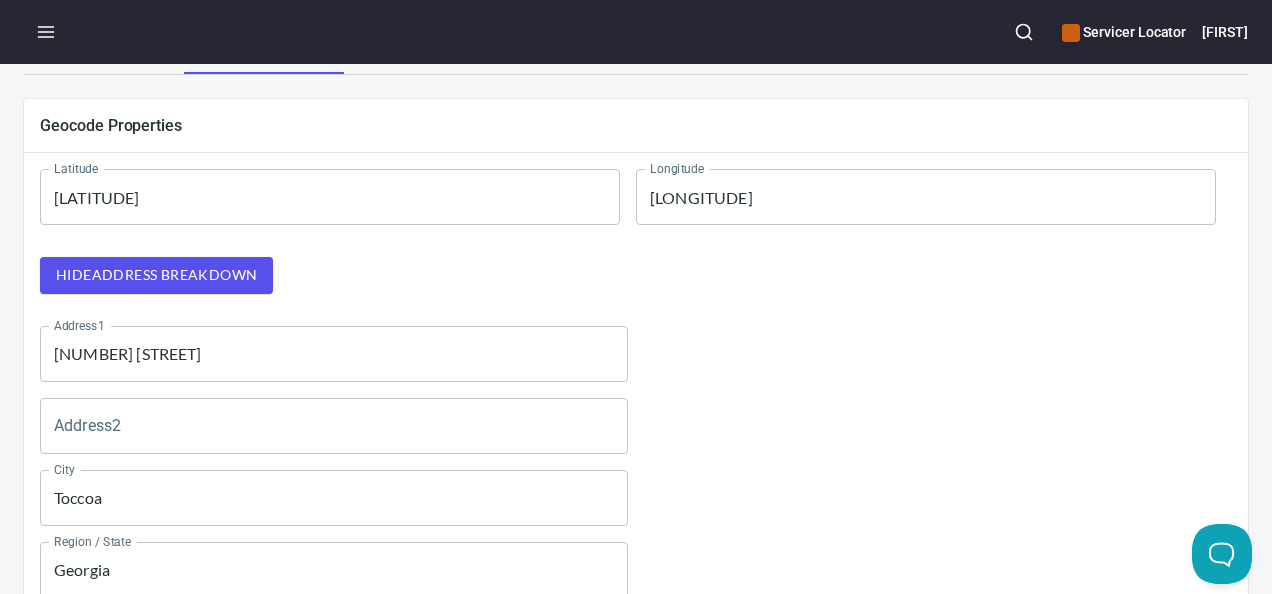 scroll, scrollTop: 0, scrollLeft: 0, axis: both 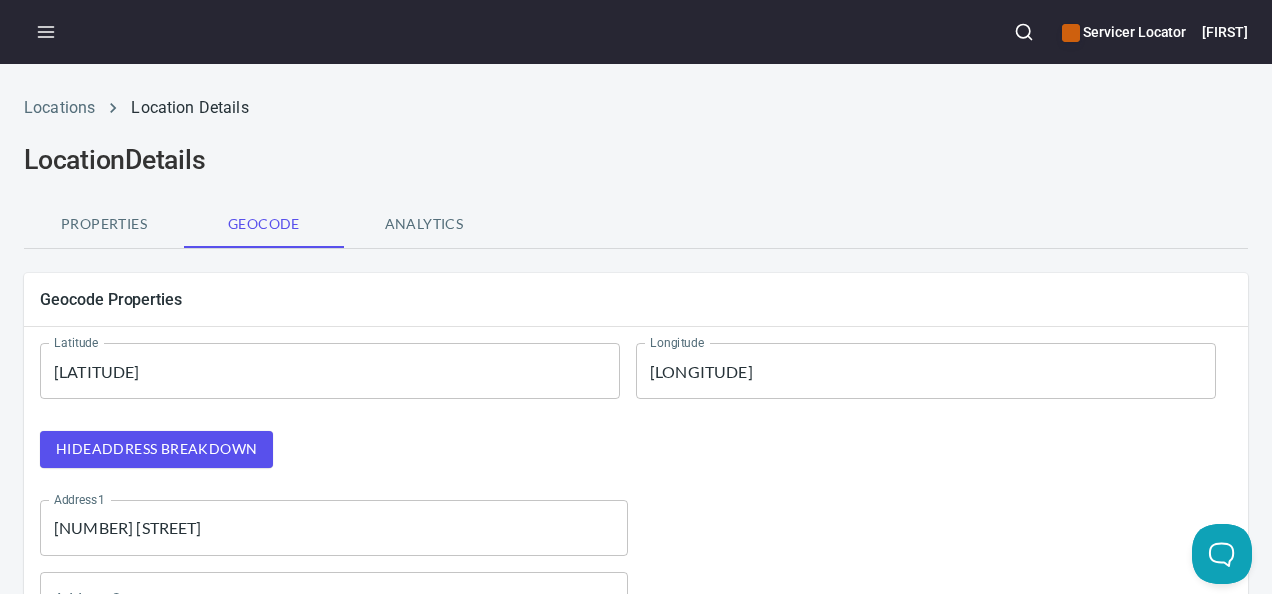 click on "Properties" at bounding box center (104, 224) 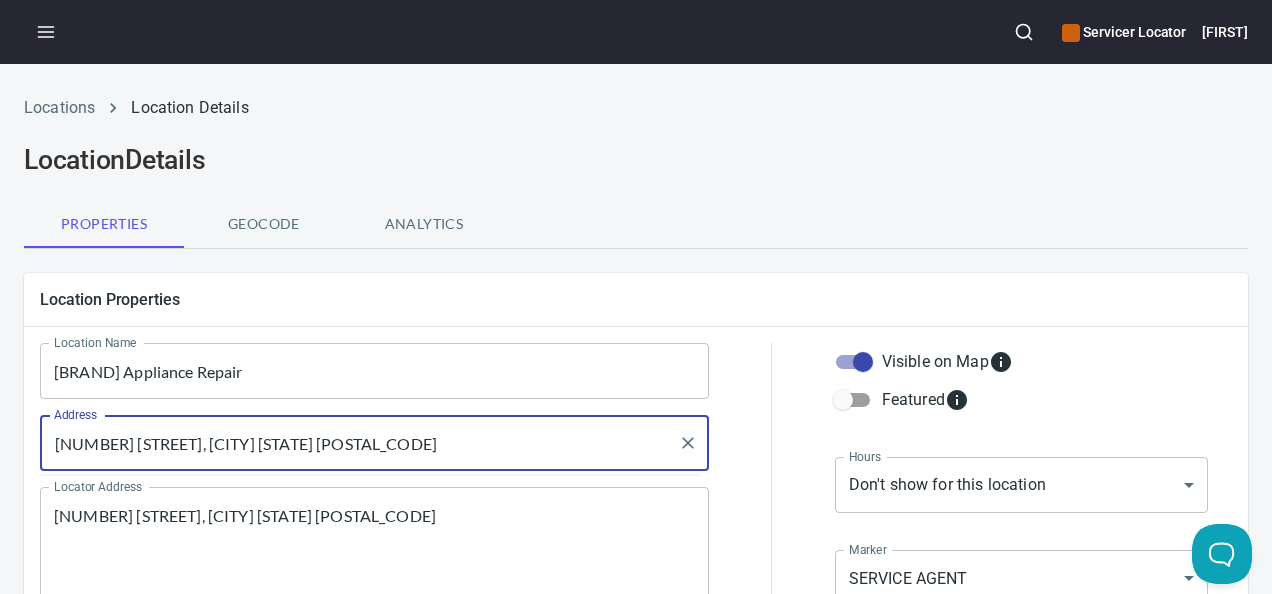 click on "[NUMBER] [STREET], [CITY] [STATE] [POSTAL_CODE]" at bounding box center (359, 443) 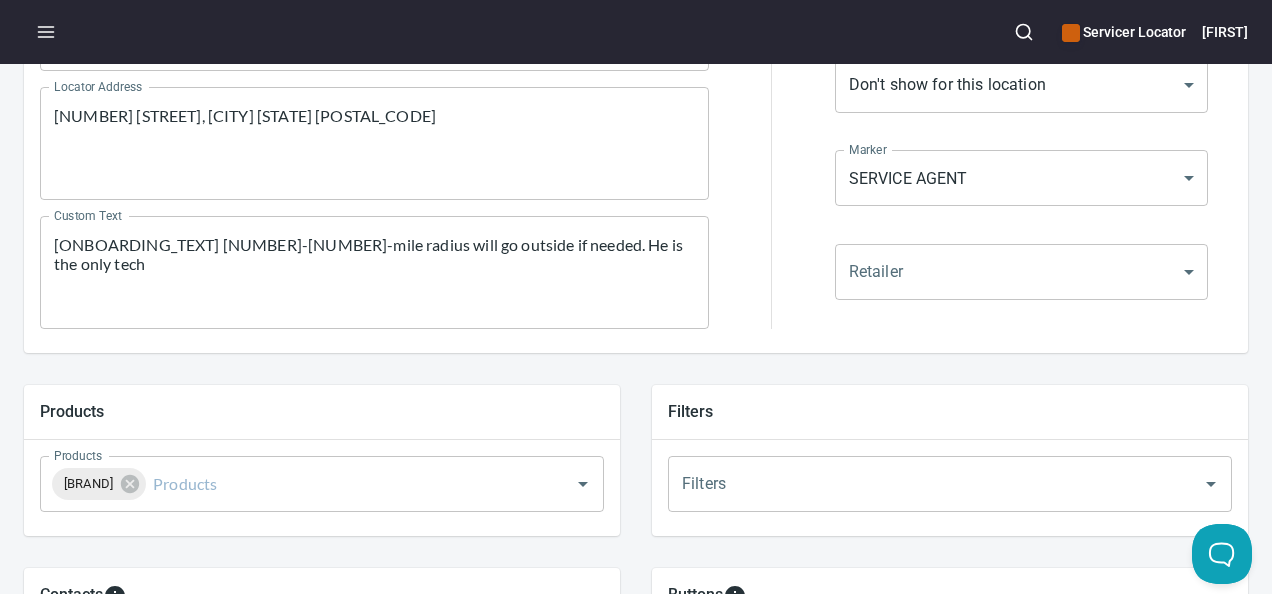 scroll, scrollTop: 500, scrollLeft: 0, axis: vertical 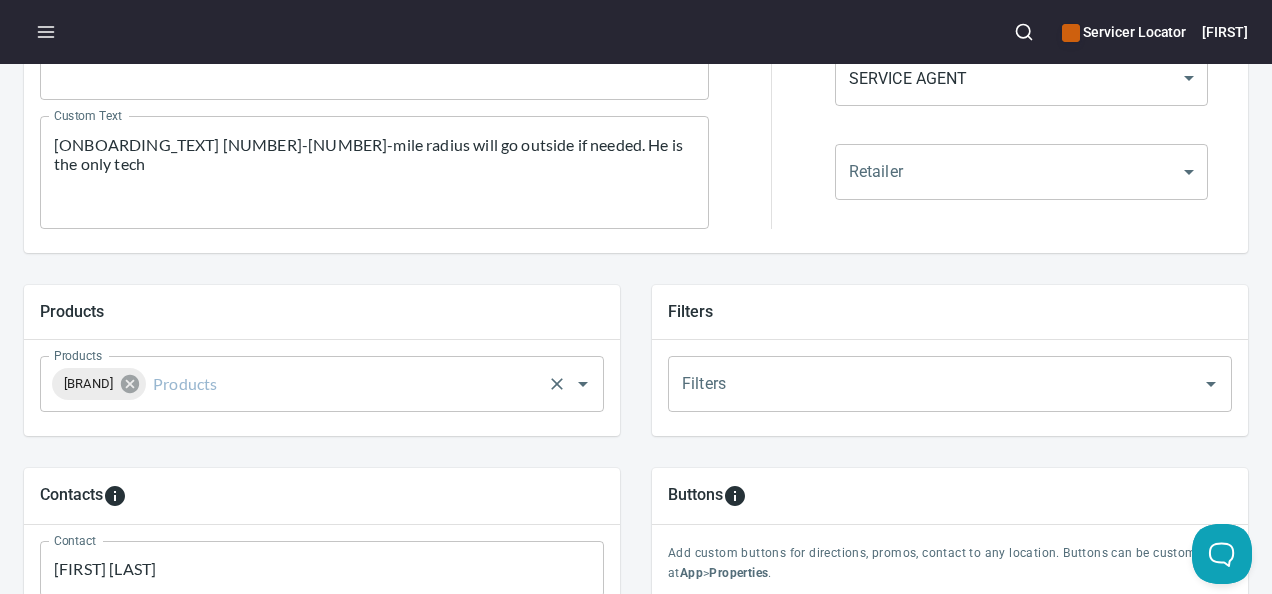 click 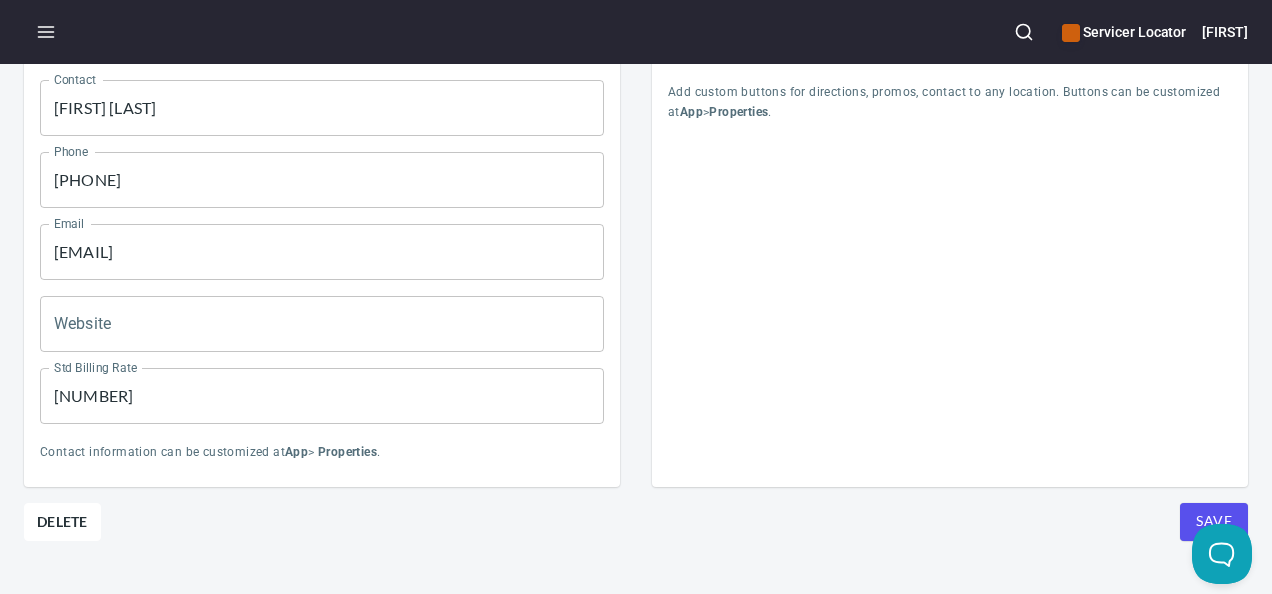 scroll, scrollTop: 1010, scrollLeft: 0, axis: vertical 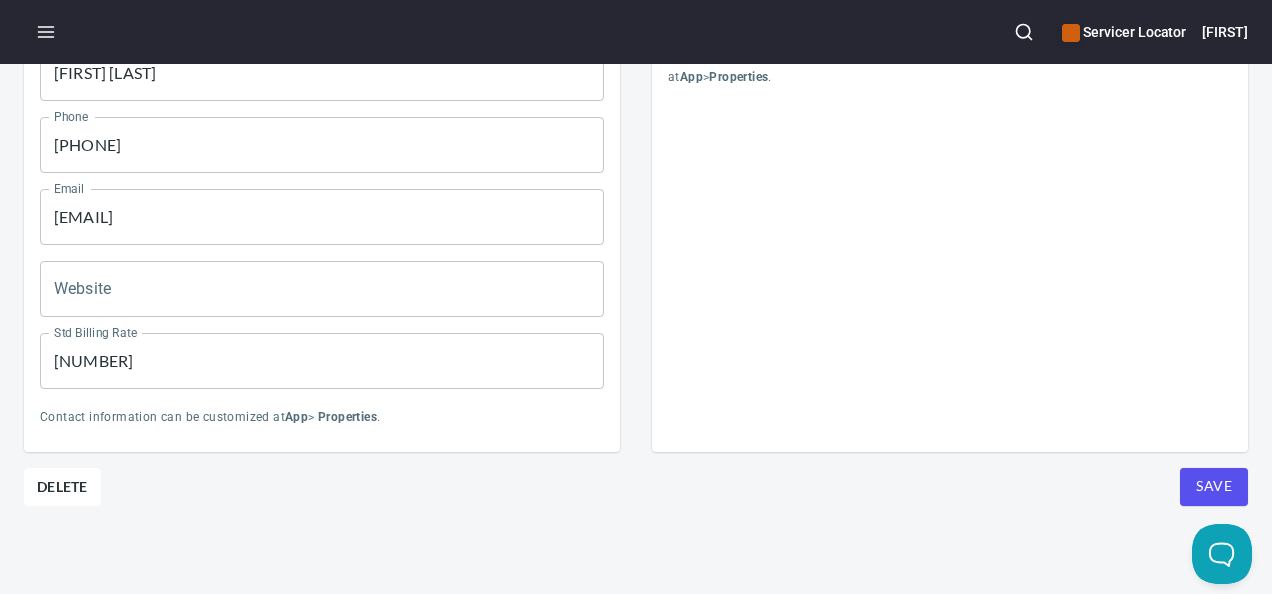 click on "Save" at bounding box center [1214, 486] 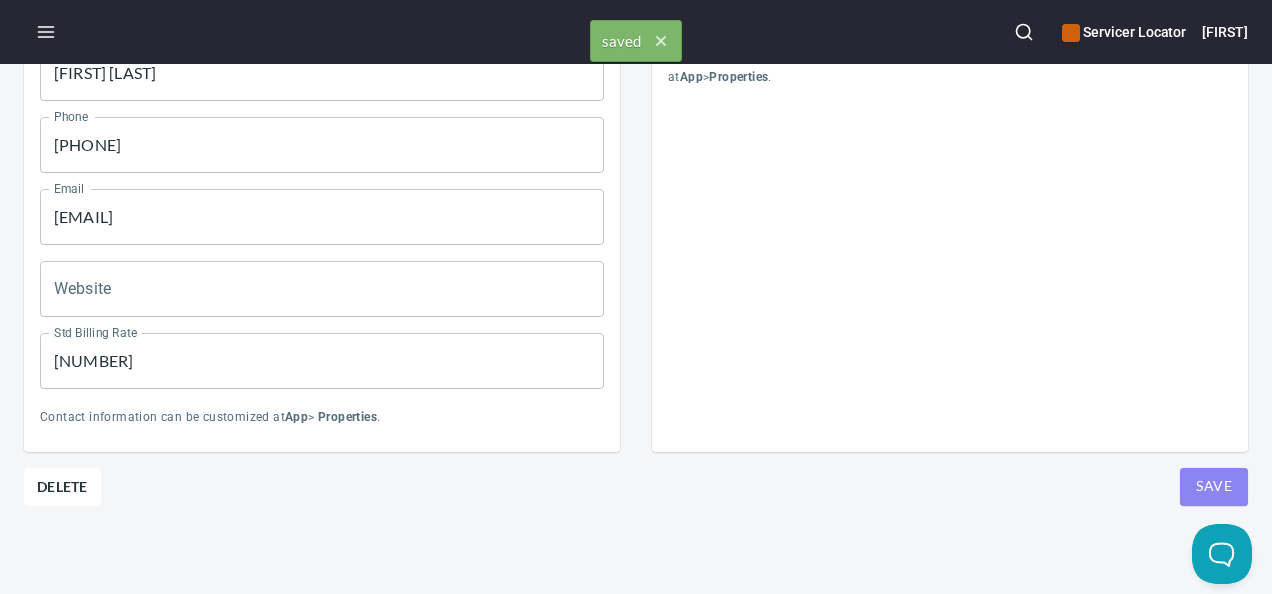 click on "Save" at bounding box center (1214, 486) 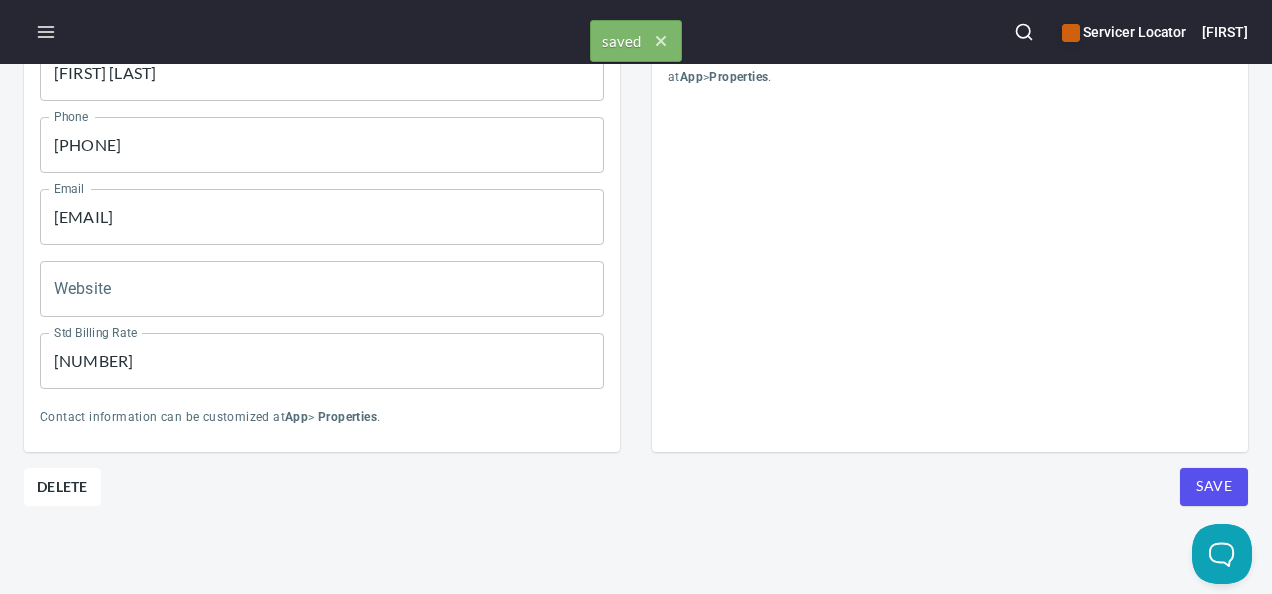 click on "Save" at bounding box center [1214, 486] 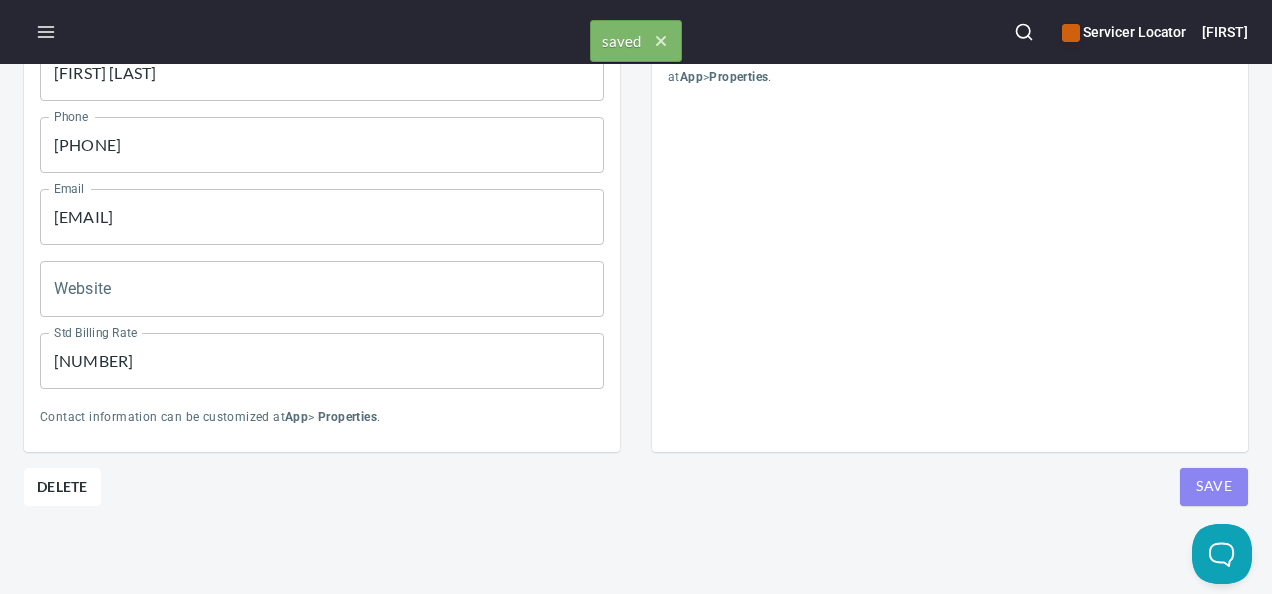 click on "Save" at bounding box center (1214, 486) 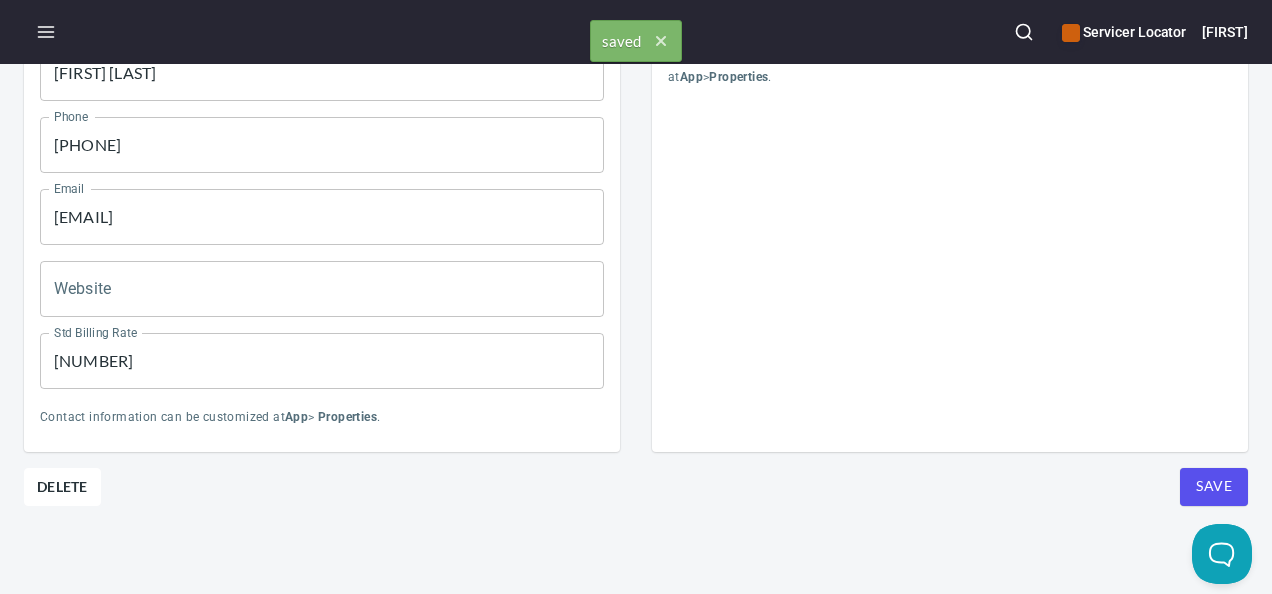 click on "Save" at bounding box center [1214, 486] 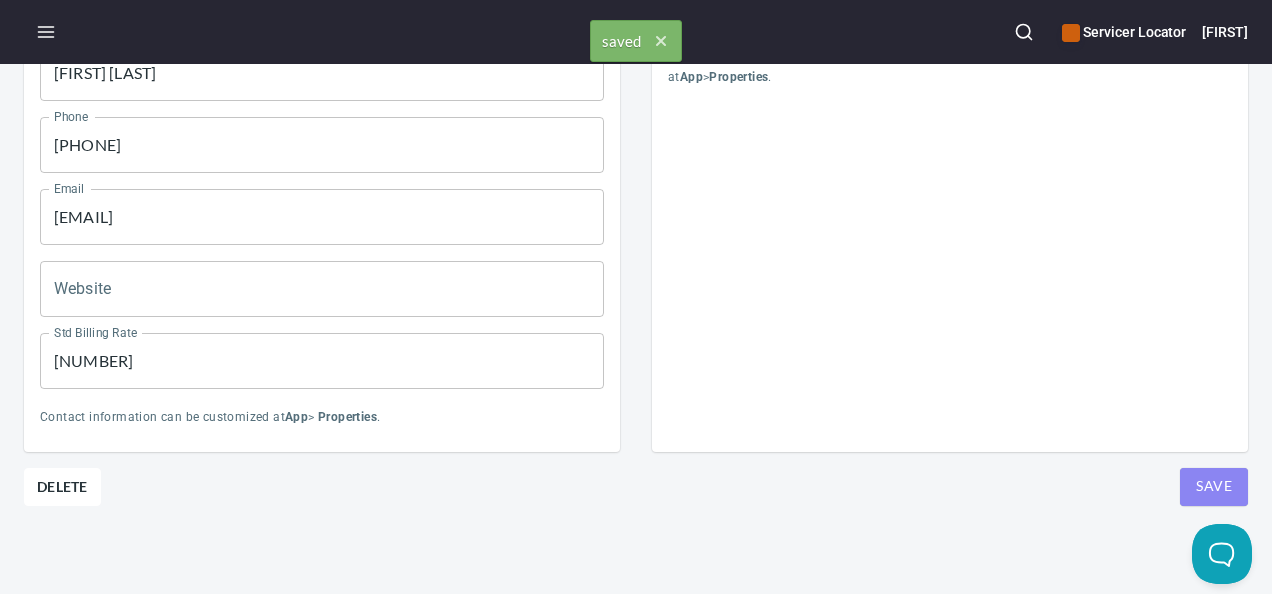 click on "Save" at bounding box center [1214, 486] 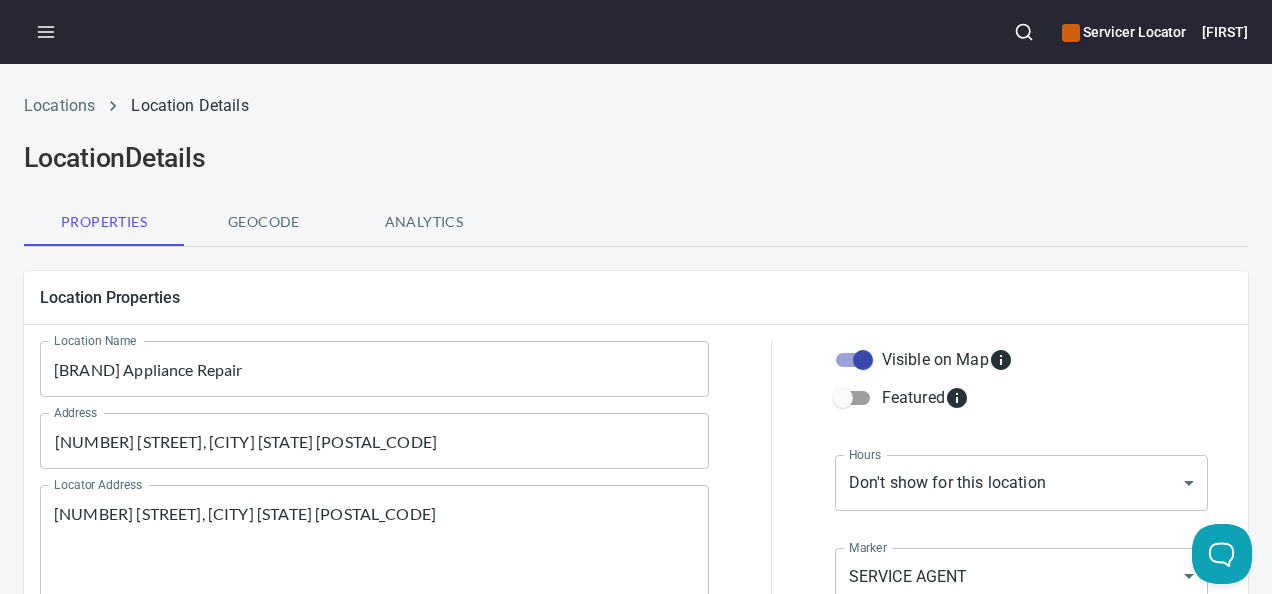 scroll, scrollTop: 0, scrollLeft: 0, axis: both 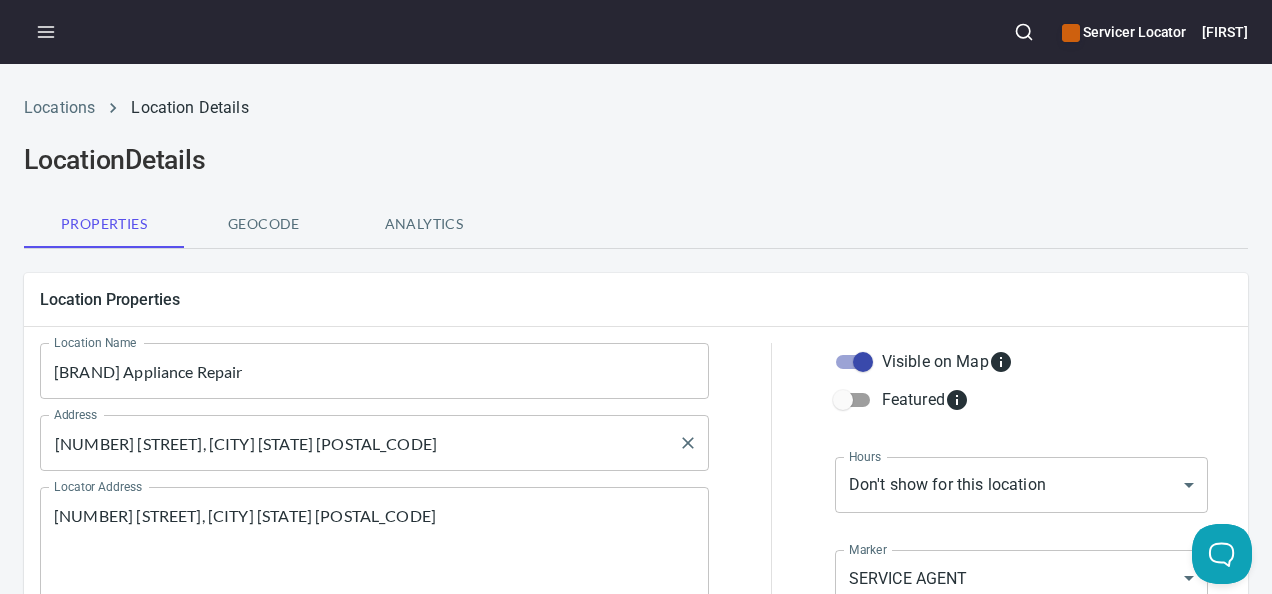 click on "[NUMBER] [STREET], [CITY] [STATE] [POSTAL_CODE]" at bounding box center [359, 443] 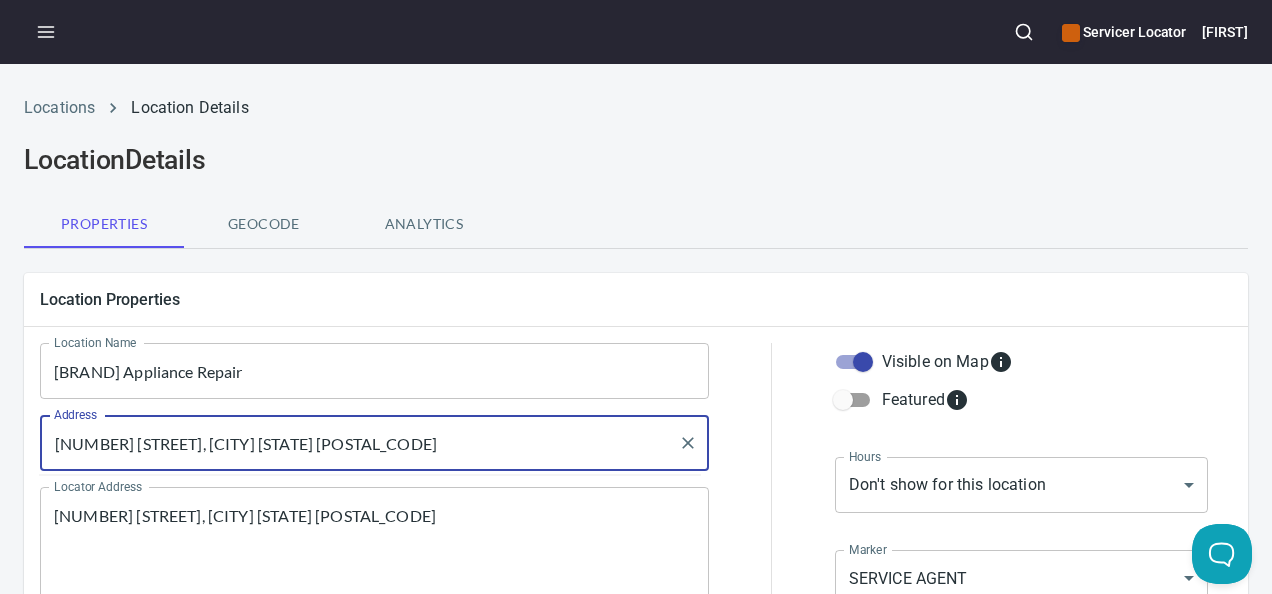 click on "[NUMBER] [STREET], [CITY] [STATE] [POSTAL_CODE]" at bounding box center (359, 443) 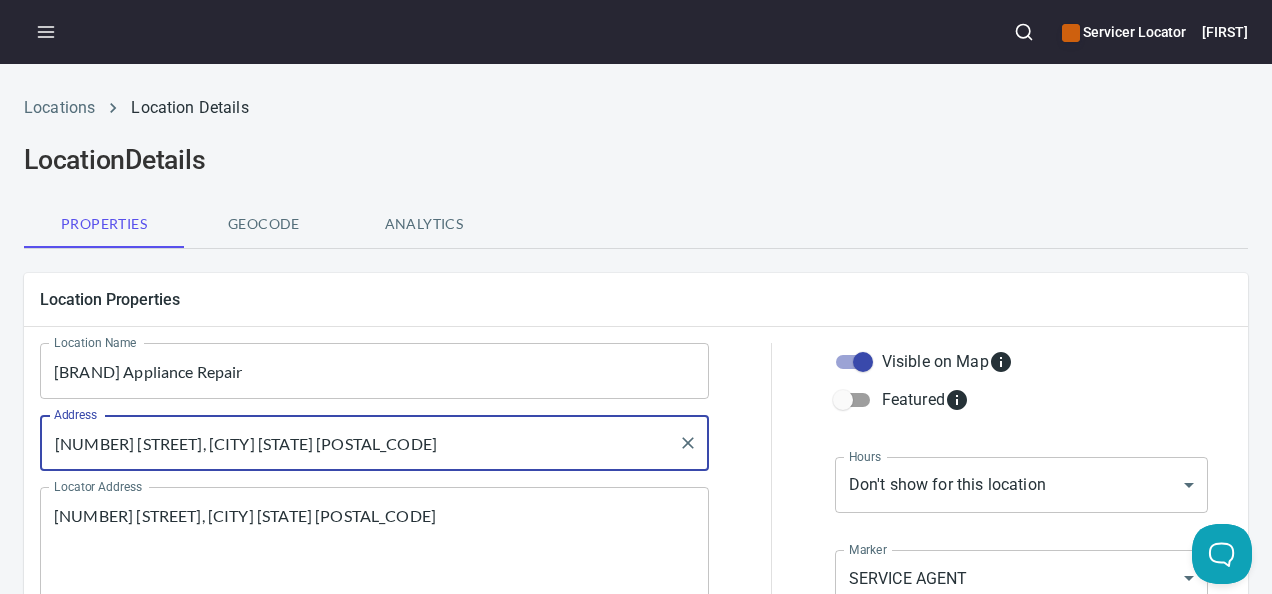 click on "[BRAND] Appliance Repair" at bounding box center [374, 371] 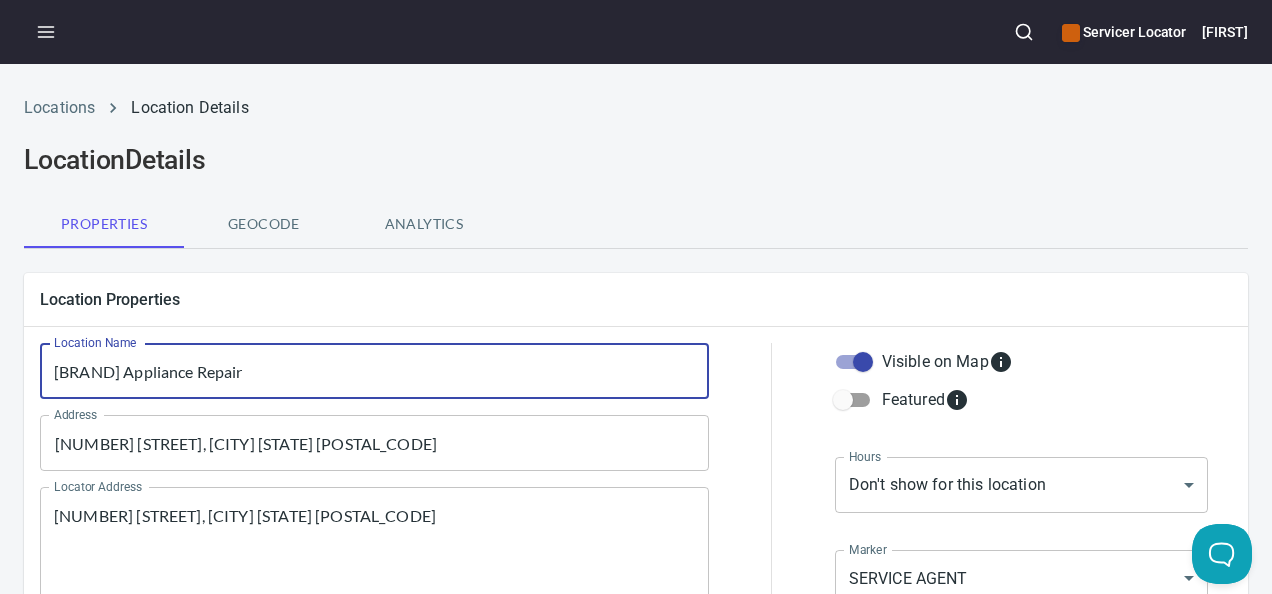 click on "[BRAND] Appliance Repair" at bounding box center (374, 371) 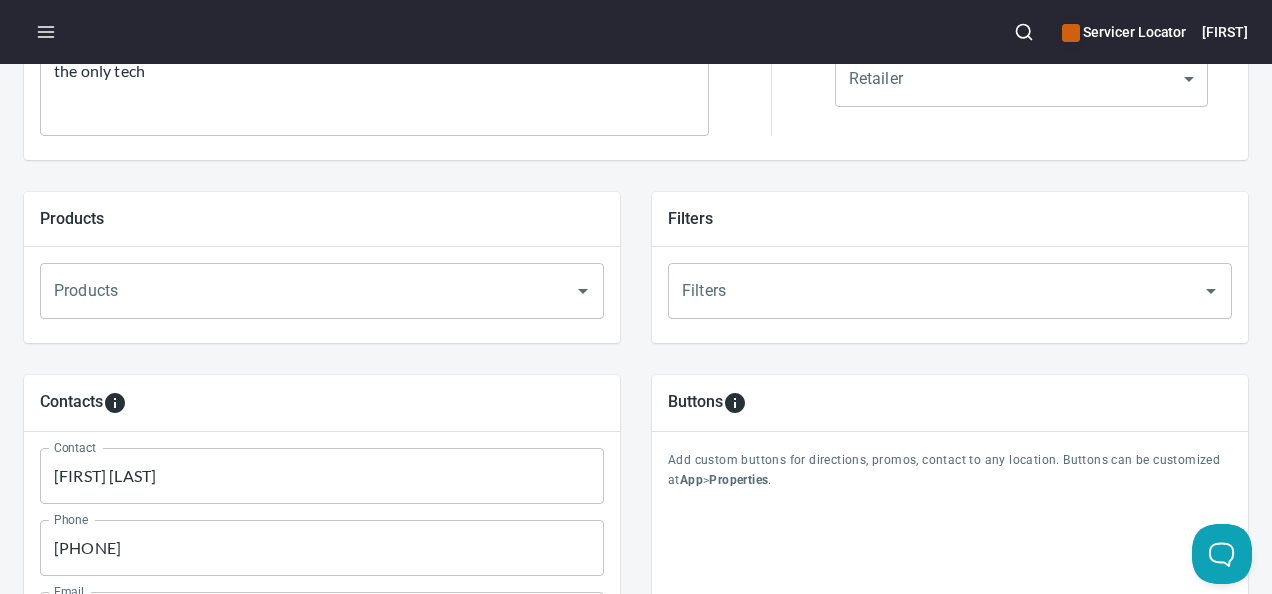 scroll, scrollTop: 600, scrollLeft: 0, axis: vertical 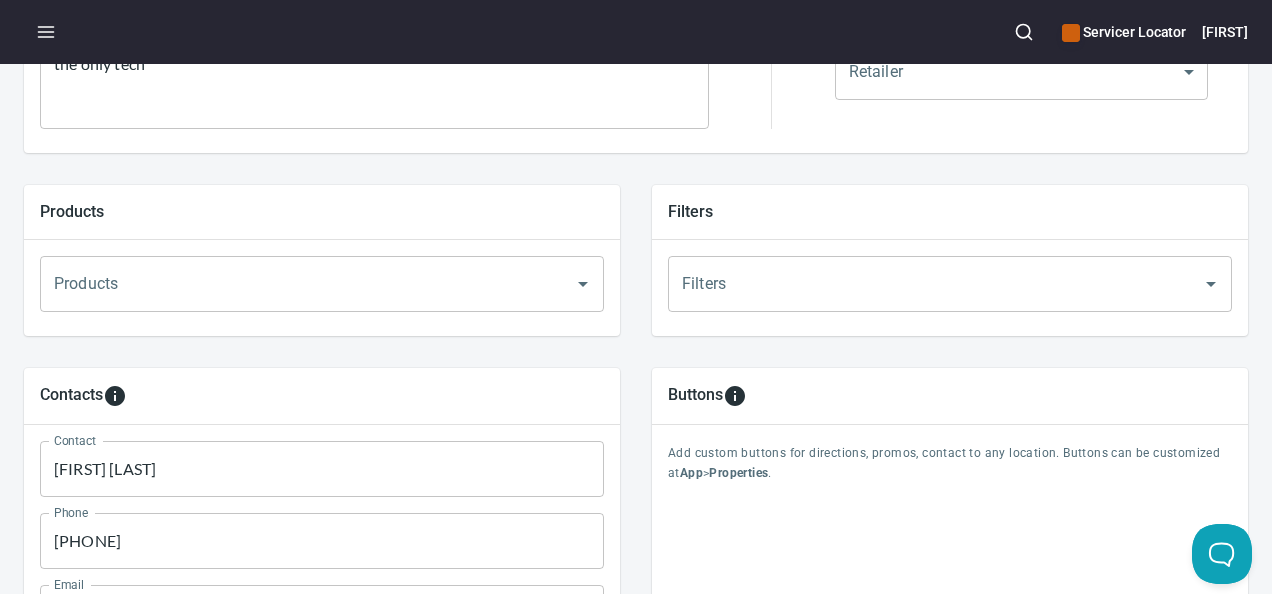 click on "Products" at bounding box center [294, 284] 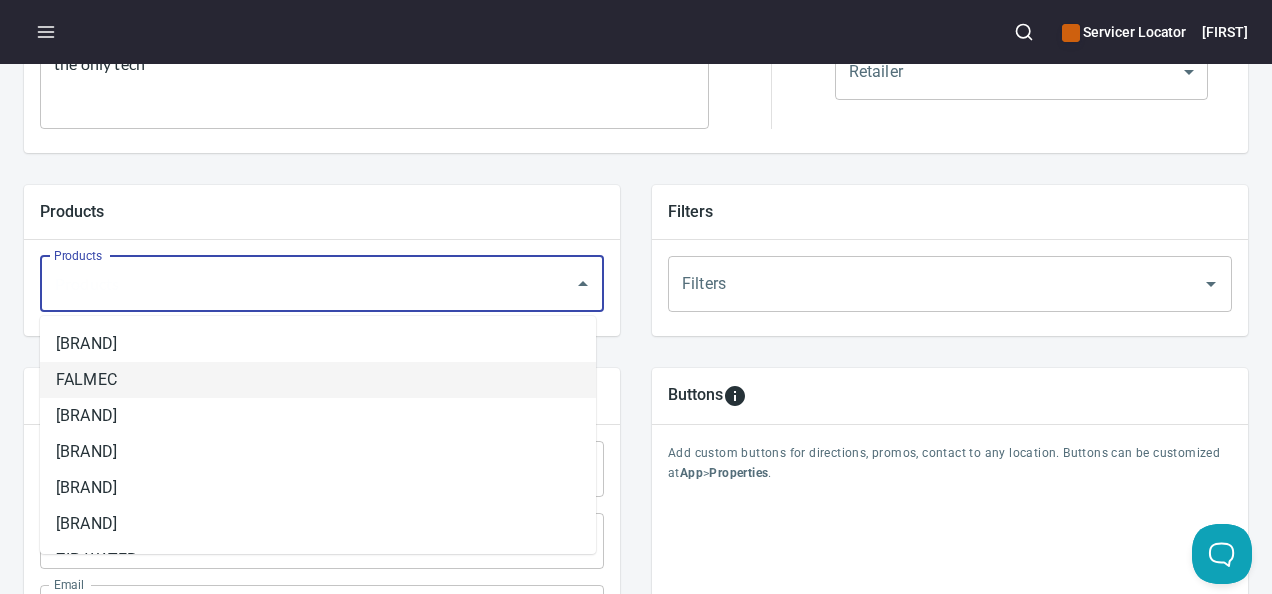 scroll, scrollTop: 400, scrollLeft: 0, axis: vertical 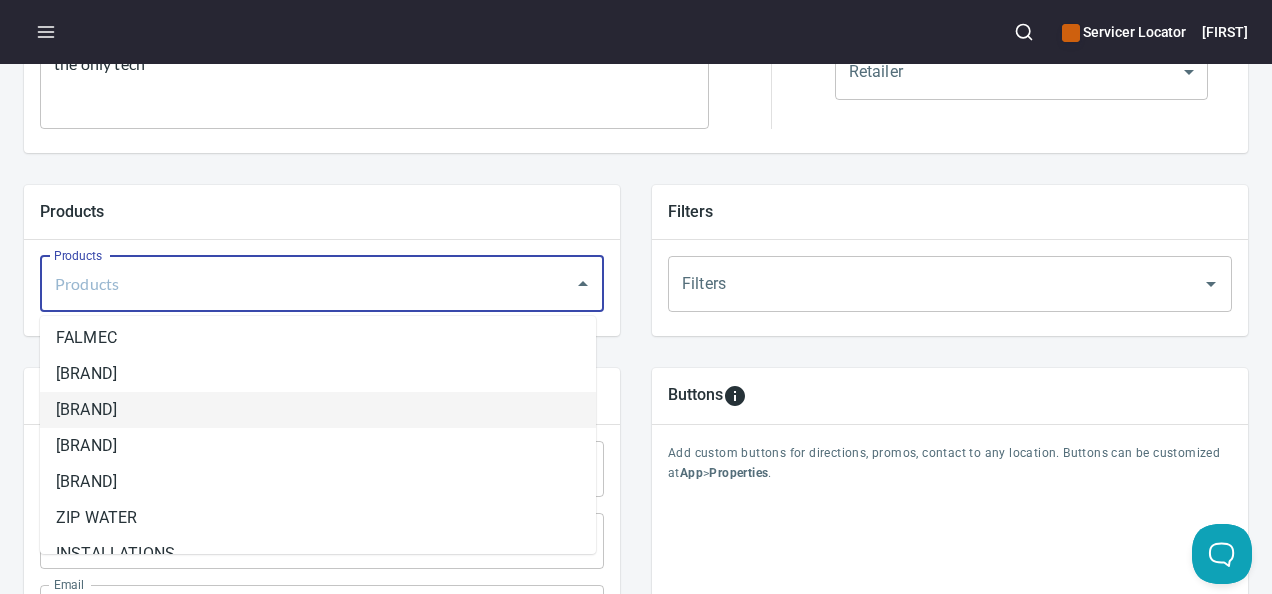 click on "[BRAND]" at bounding box center [318, 410] 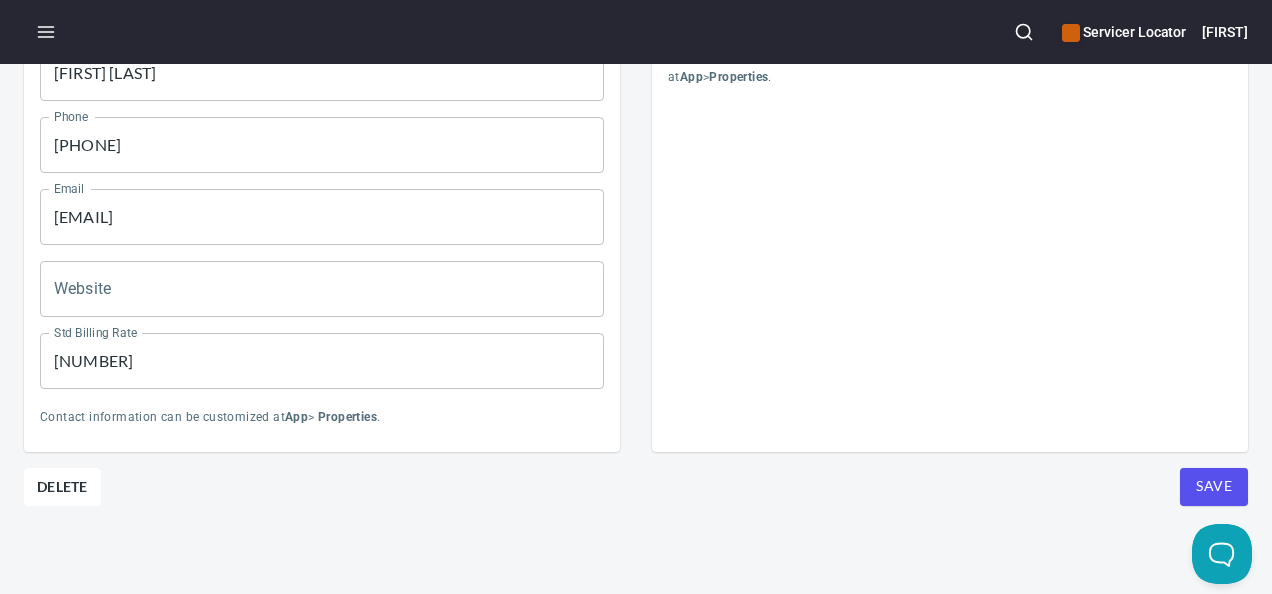 scroll, scrollTop: 1010, scrollLeft: 0, axis: vertical 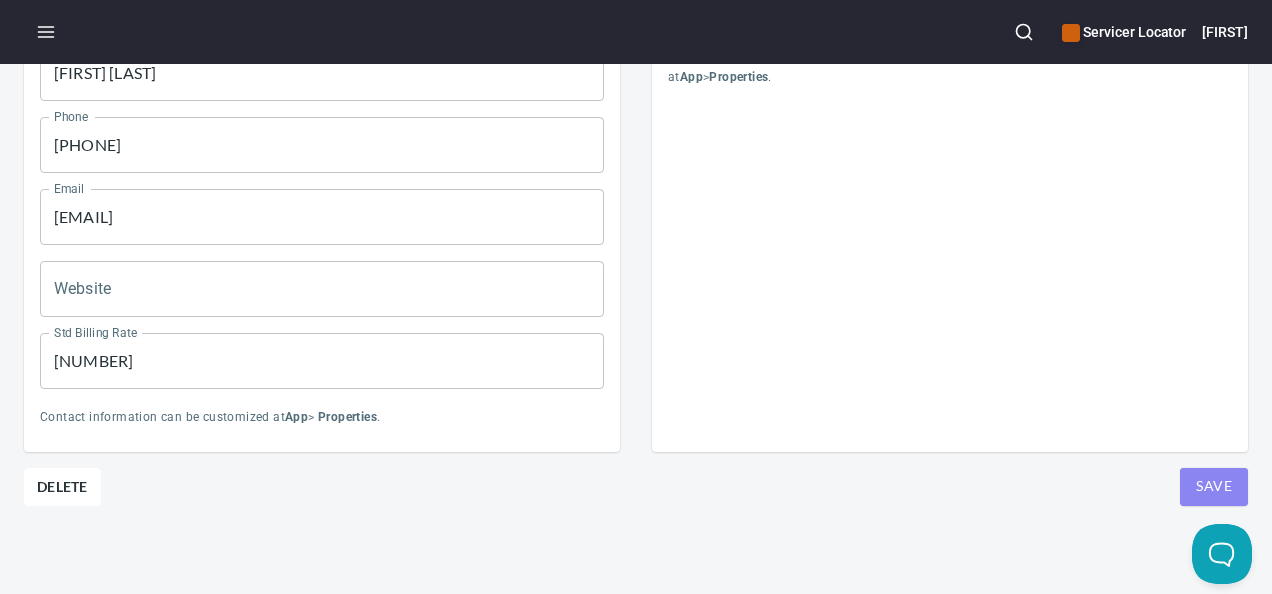 click on "Save" at bounding box center (1214, 487) 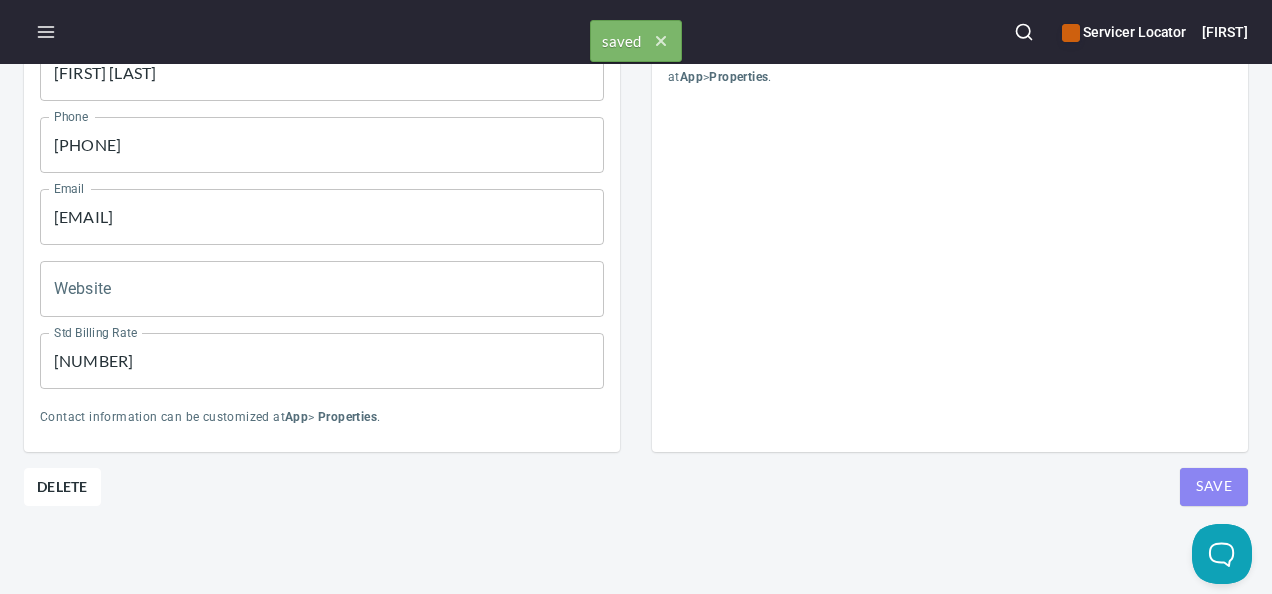 click on "Save" at bounding box center [1214, 487] 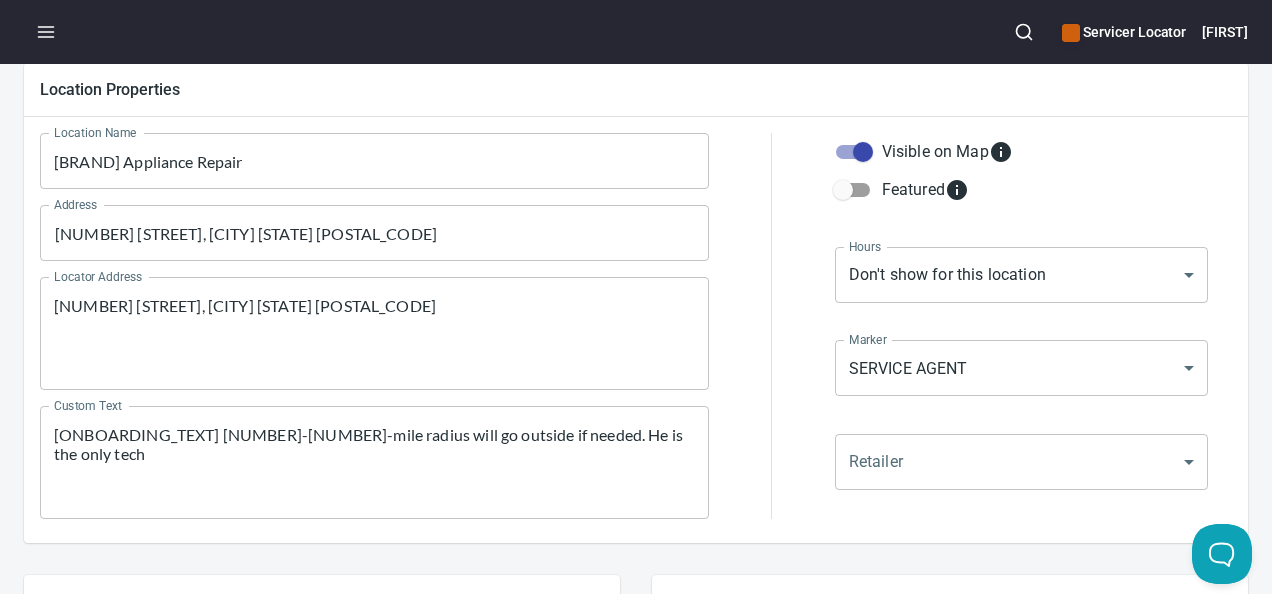 scroll, scrollTop: 210, scrollLeft: 0, axis: vertical 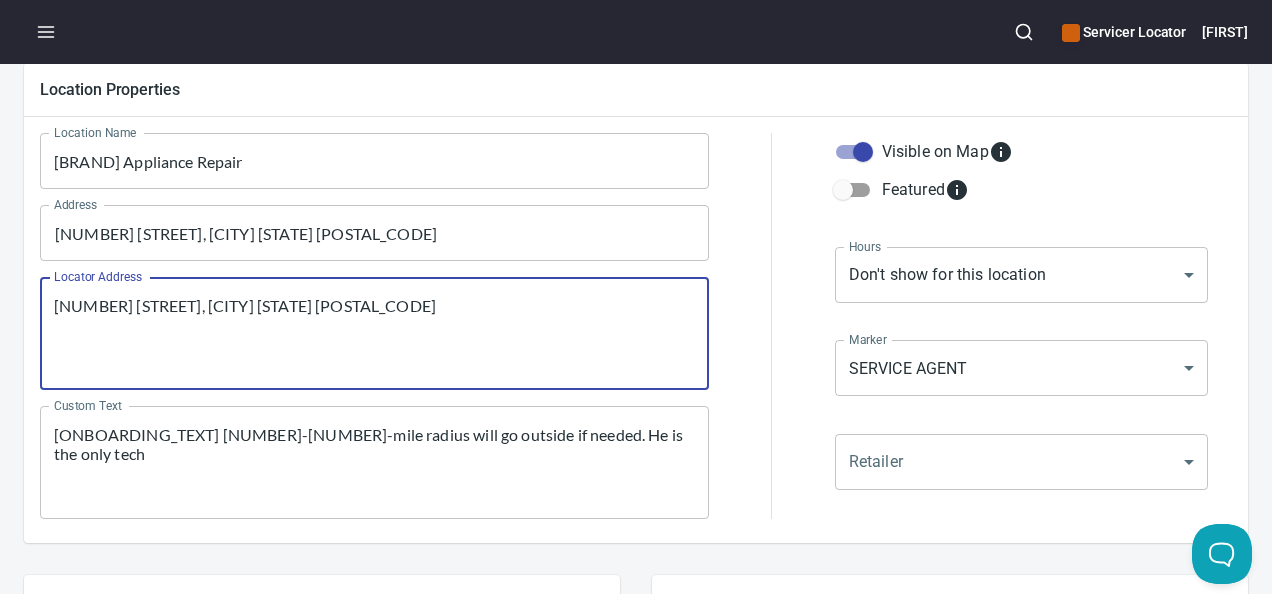 click on "[NUMBER] [STREET], [CITY] [STATE] [POSTAL_CODE]" at bounding box center (374, 334) 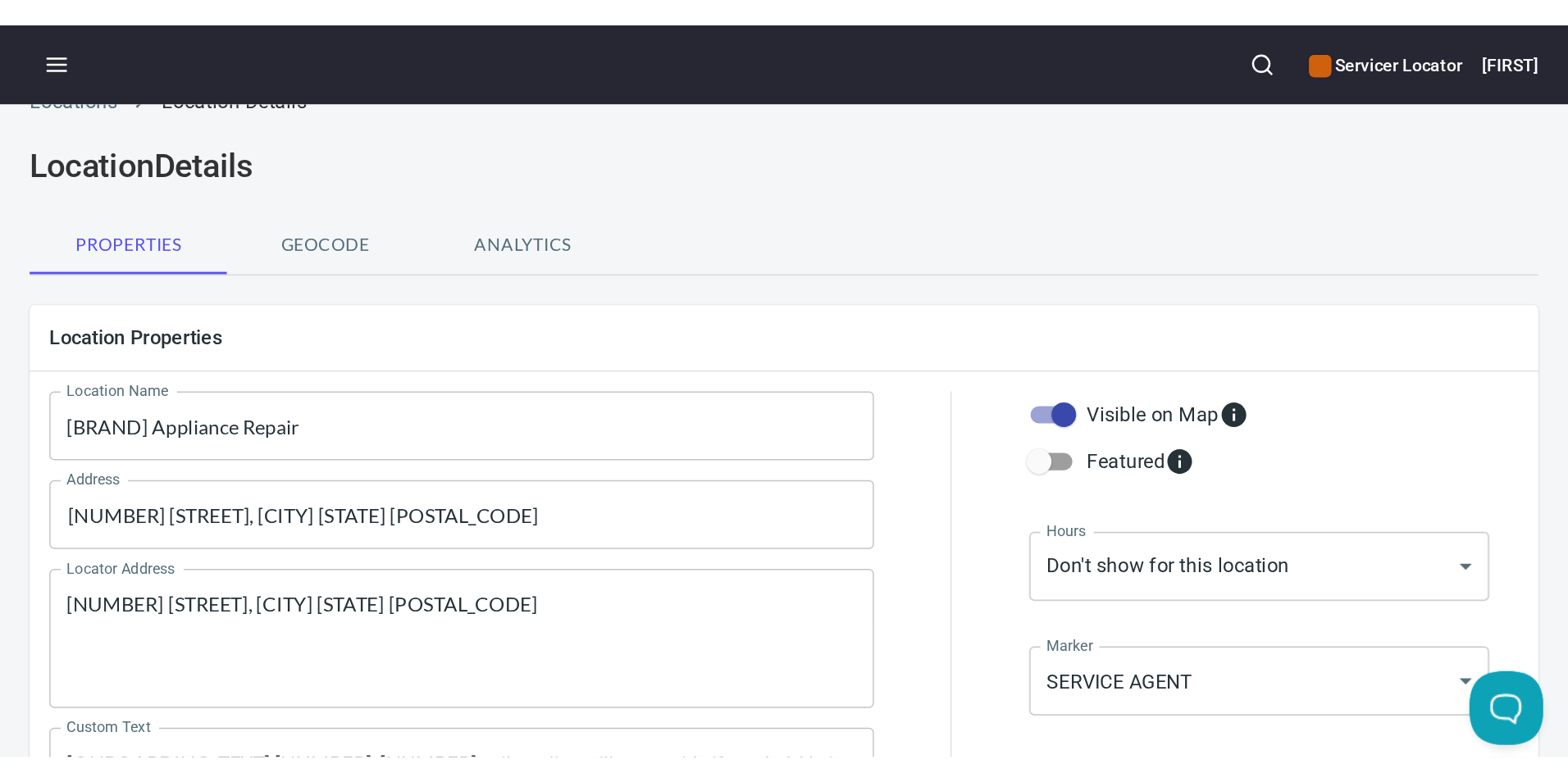 scroll, scrollTop: 0, scrollLeft: 0, axis: both 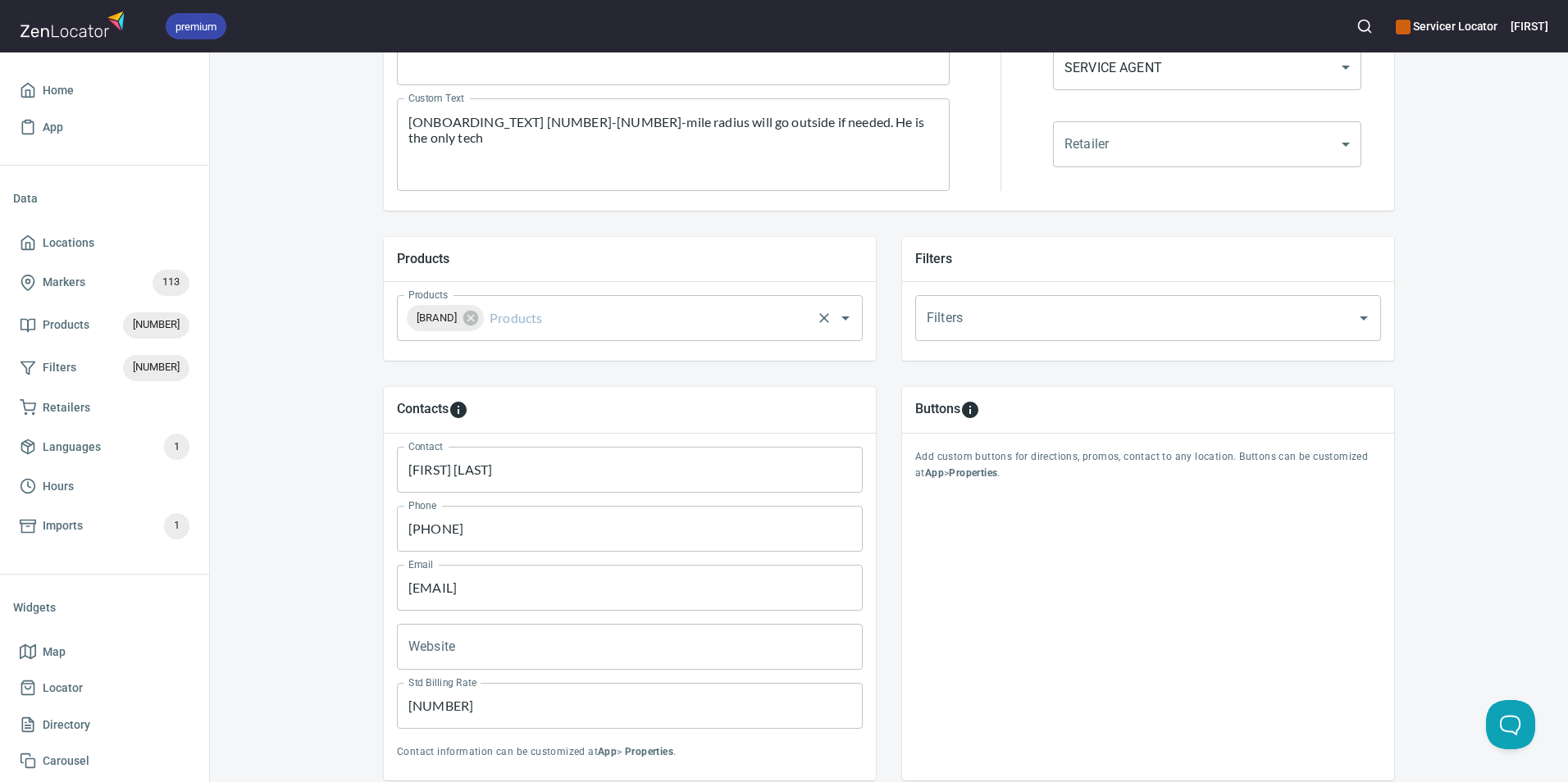 click 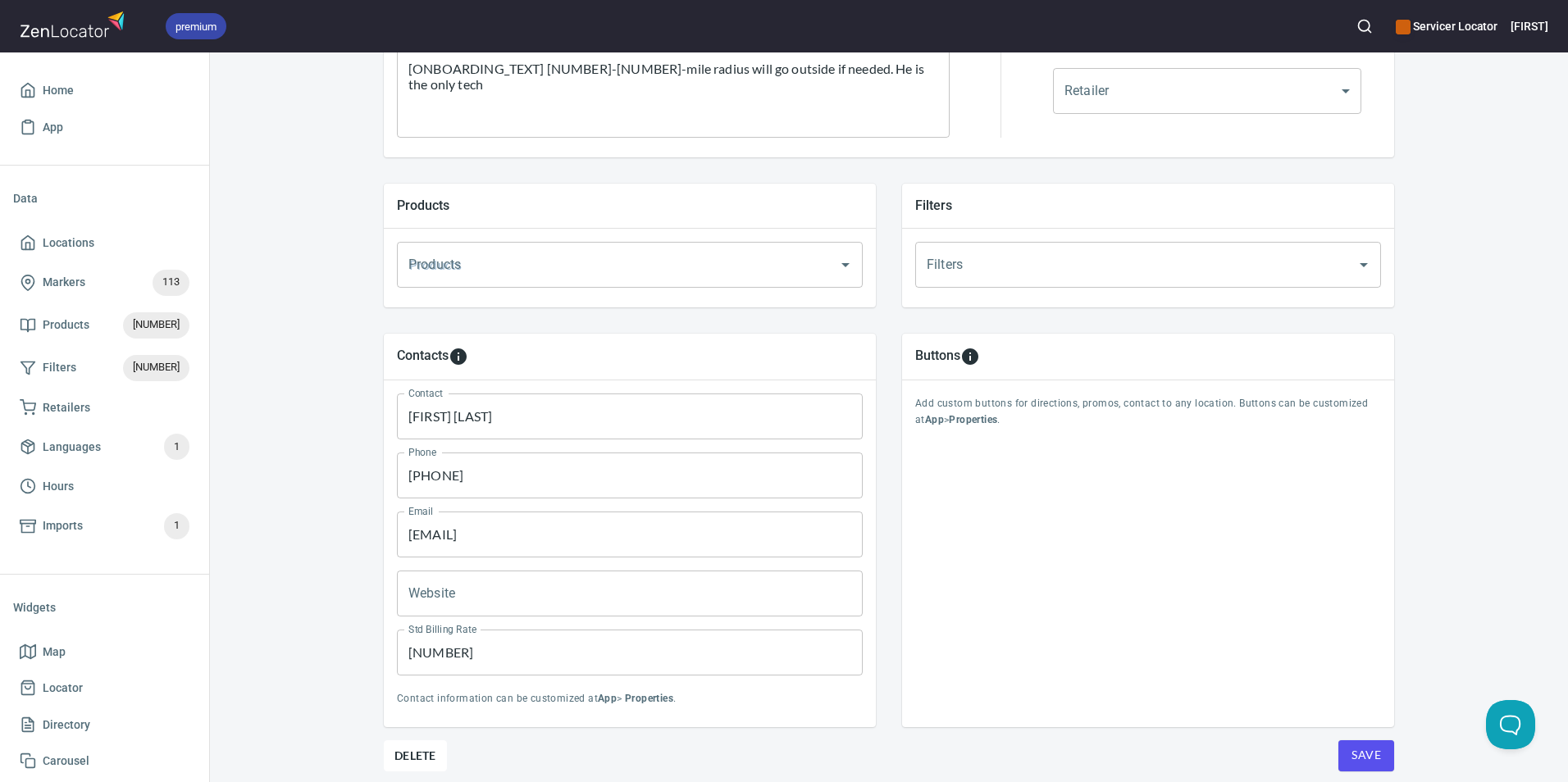 scroll, scrollTop: 492, scrollLeft: 0, axis: vertical 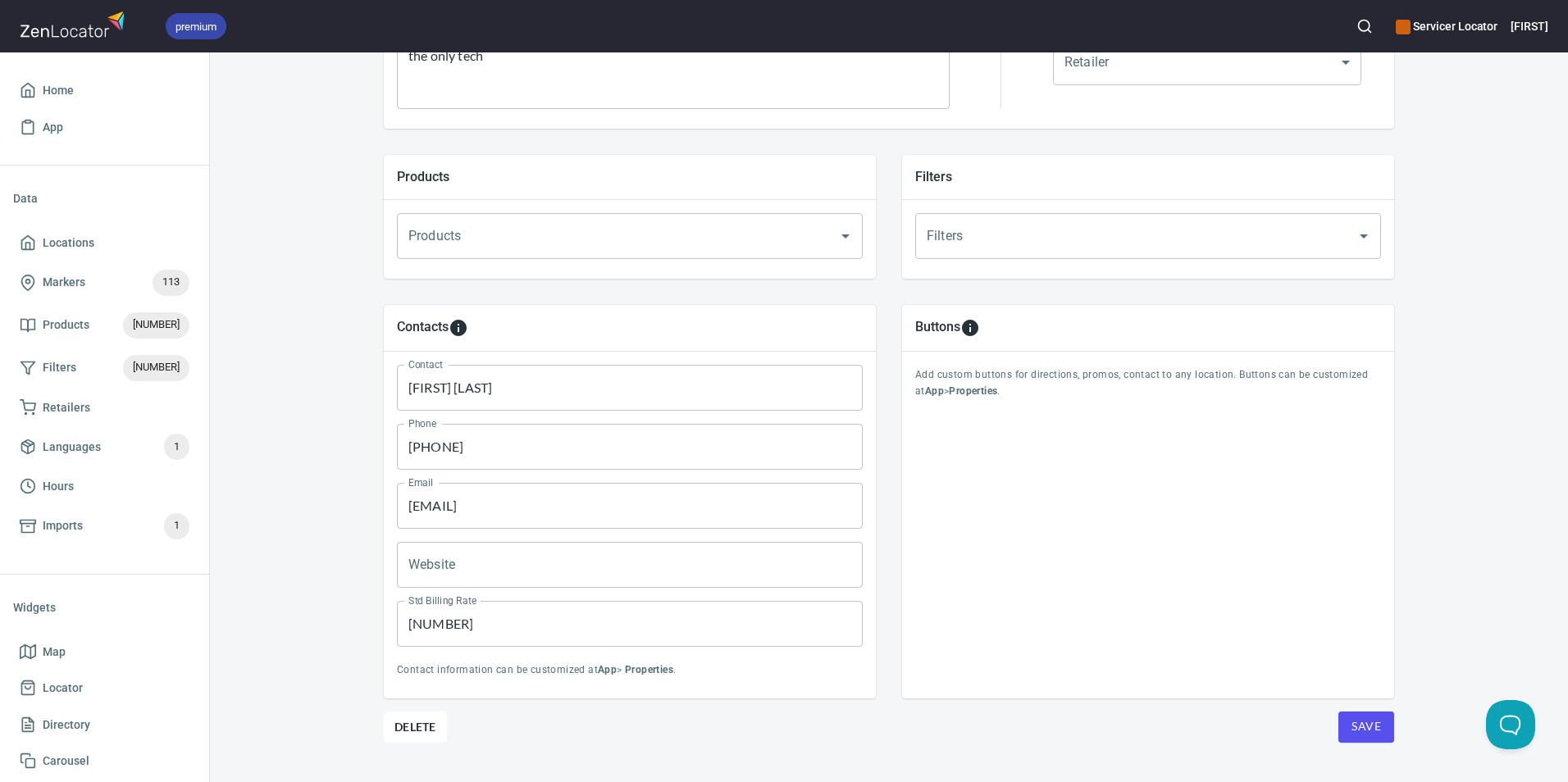 click on "[EMAIL]" at bounding box center (630, 506) 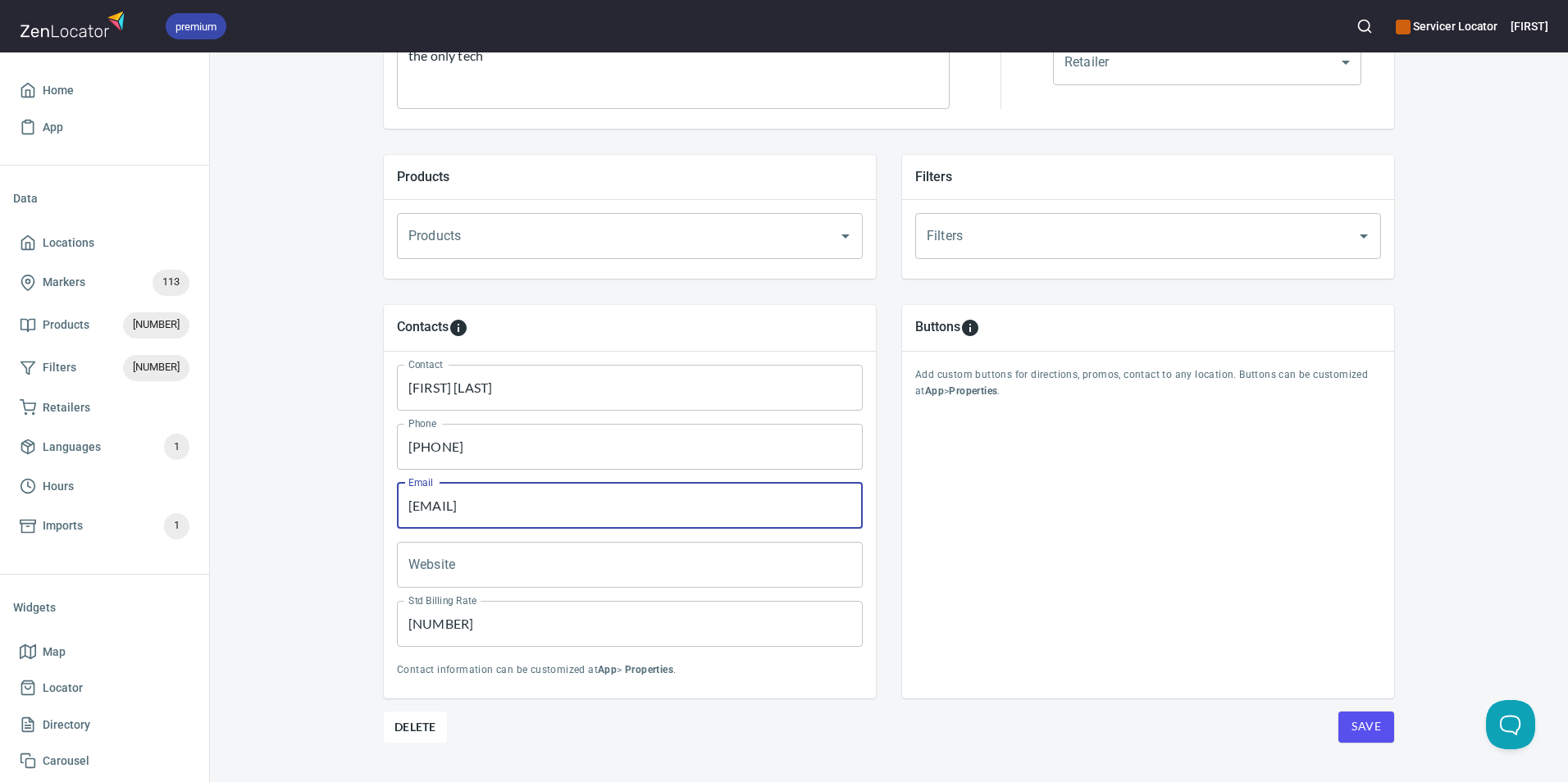 click on "[EMAIL]" at bounding box center [630, 506] 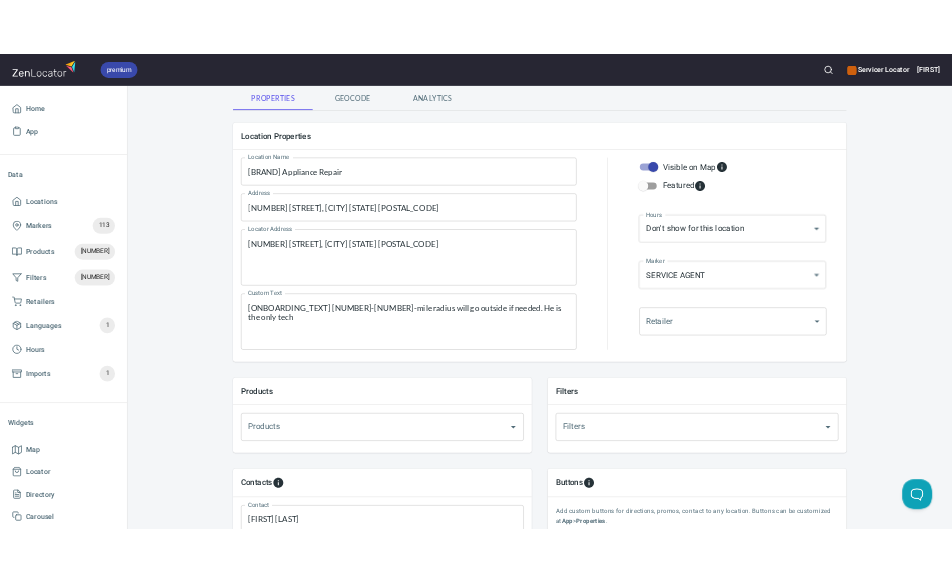 scroll, scrollTop: 0, scrollLeft: 0, axis: both 